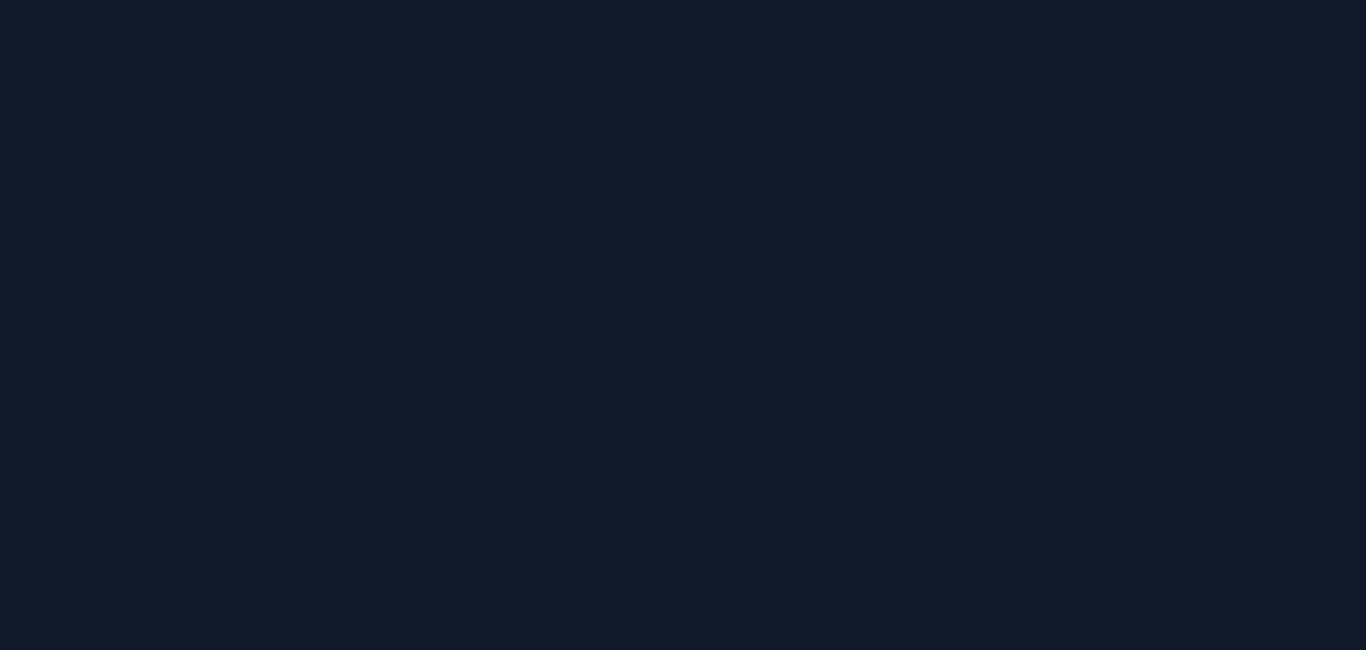 scroll, scrollTop: 0, scrollLeft: 0, axis: both 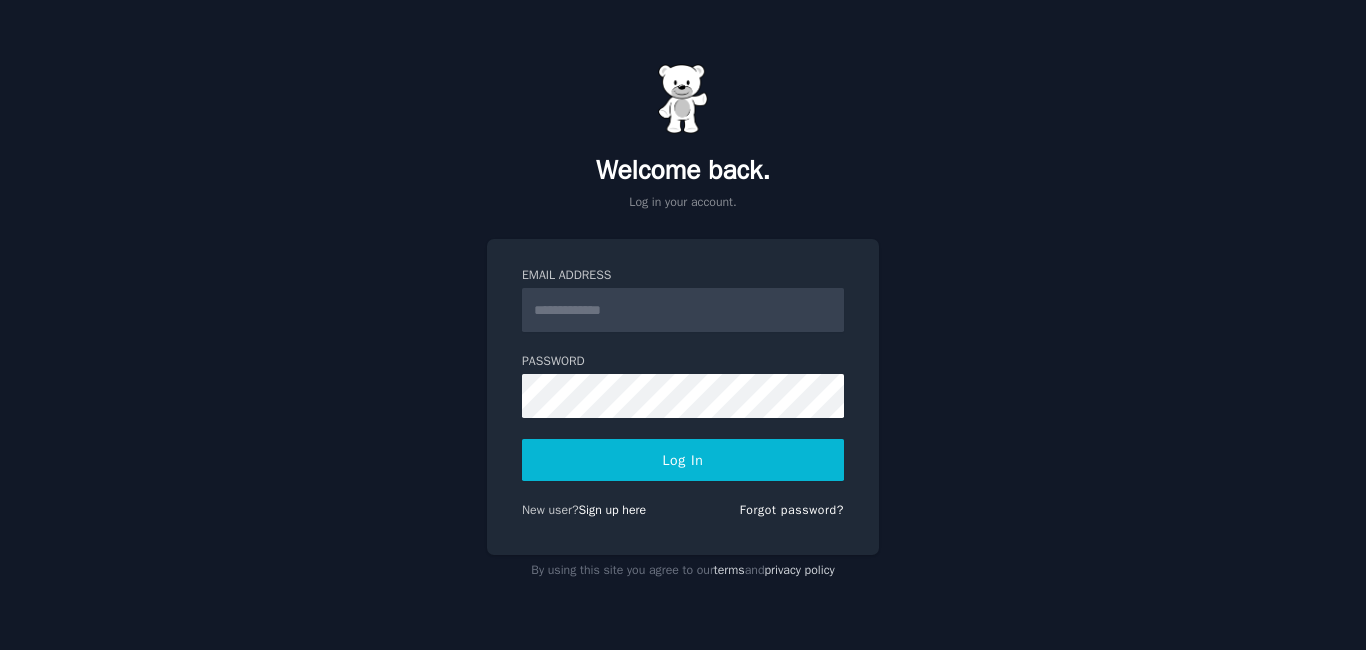 click on "Email Address" at bounding box center [683, 310] 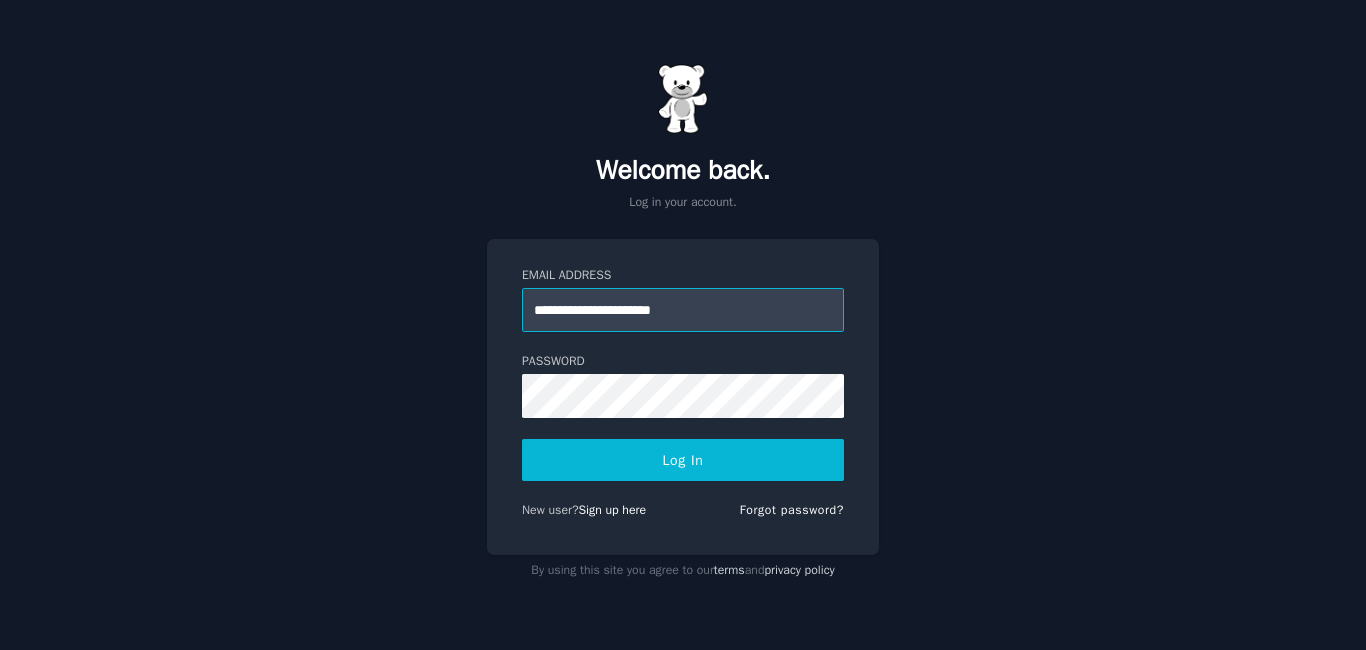 type on "**********" 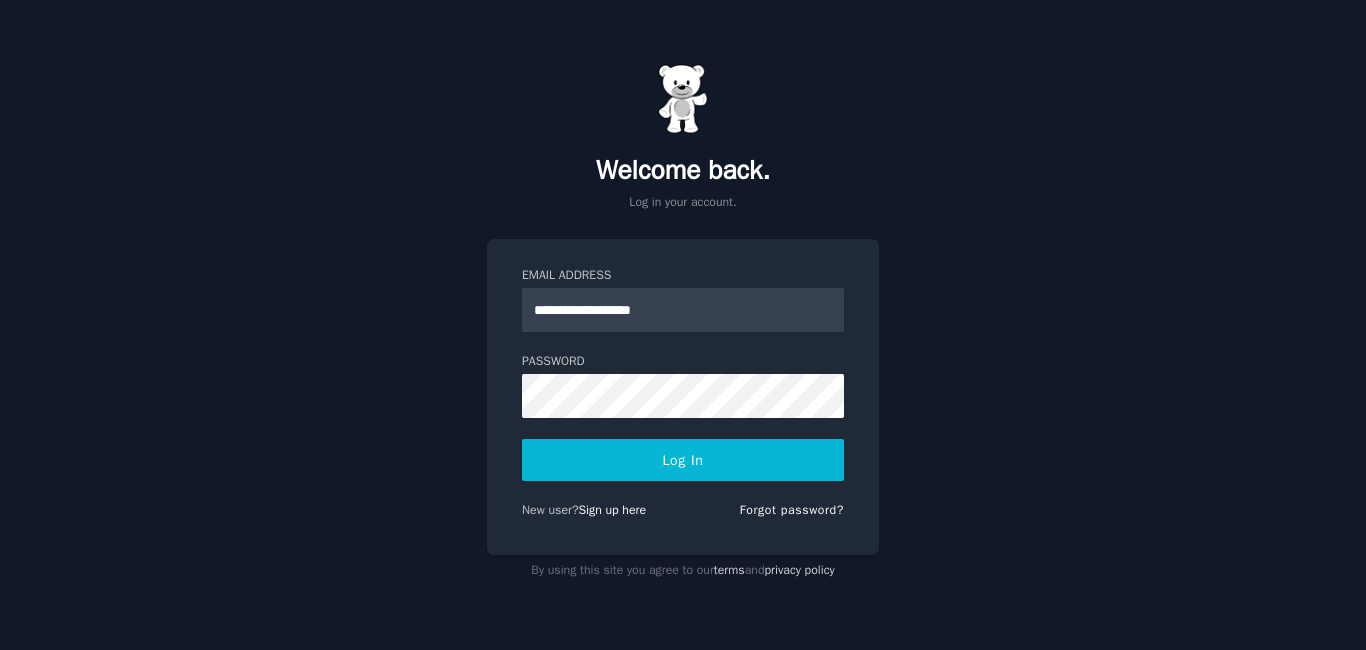 click on "Log In" at bounding box center (683, 460) 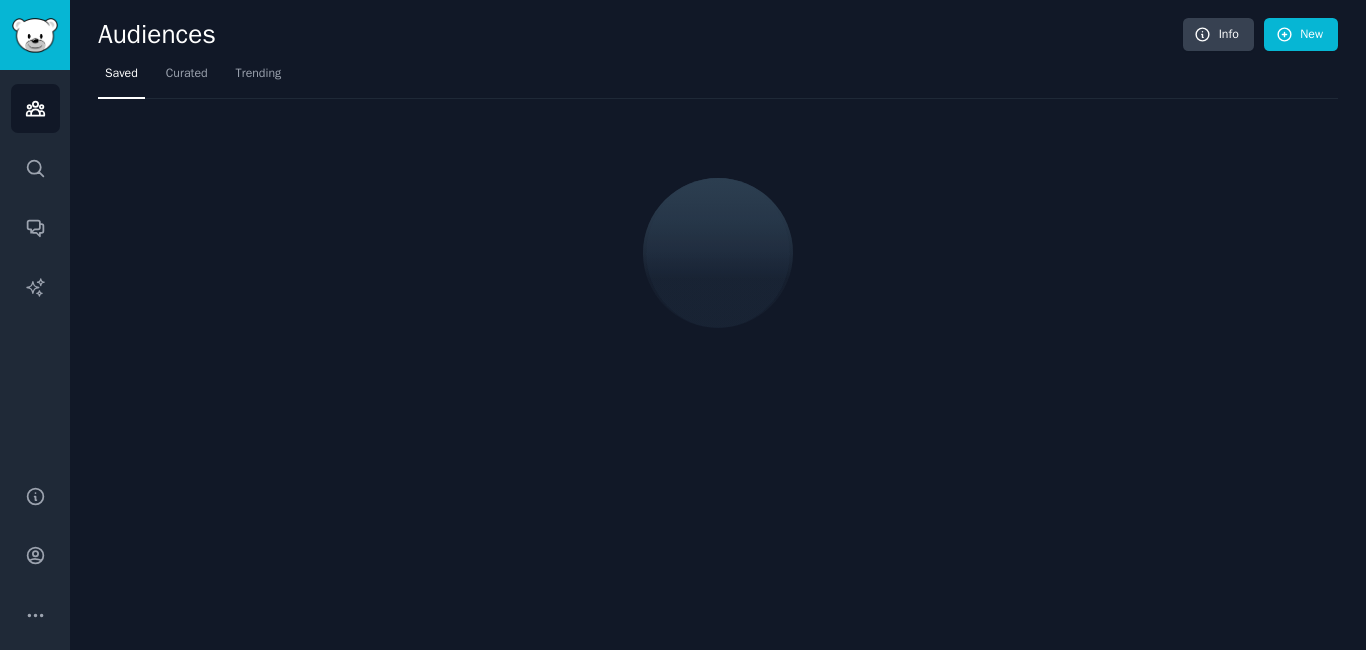 scroll, scrollTop: 0, scrollLeft: 0, axis: both 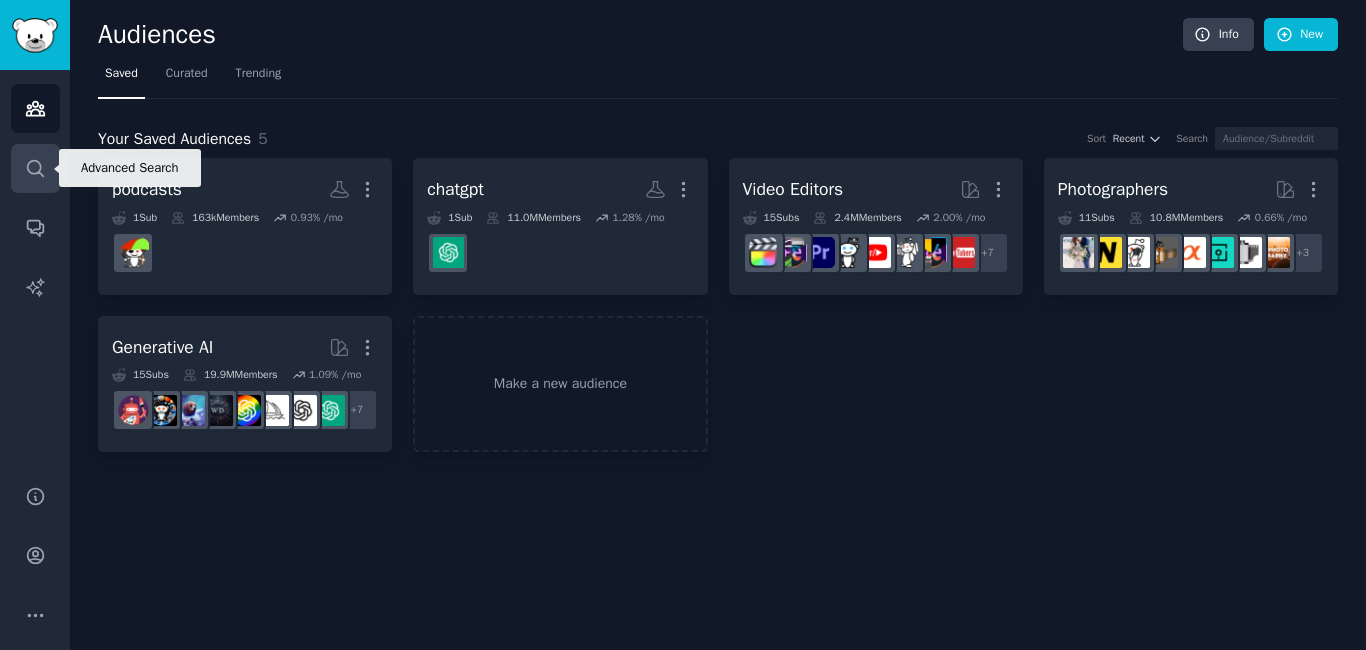 click on "Search" at bounding box center (35, 168) 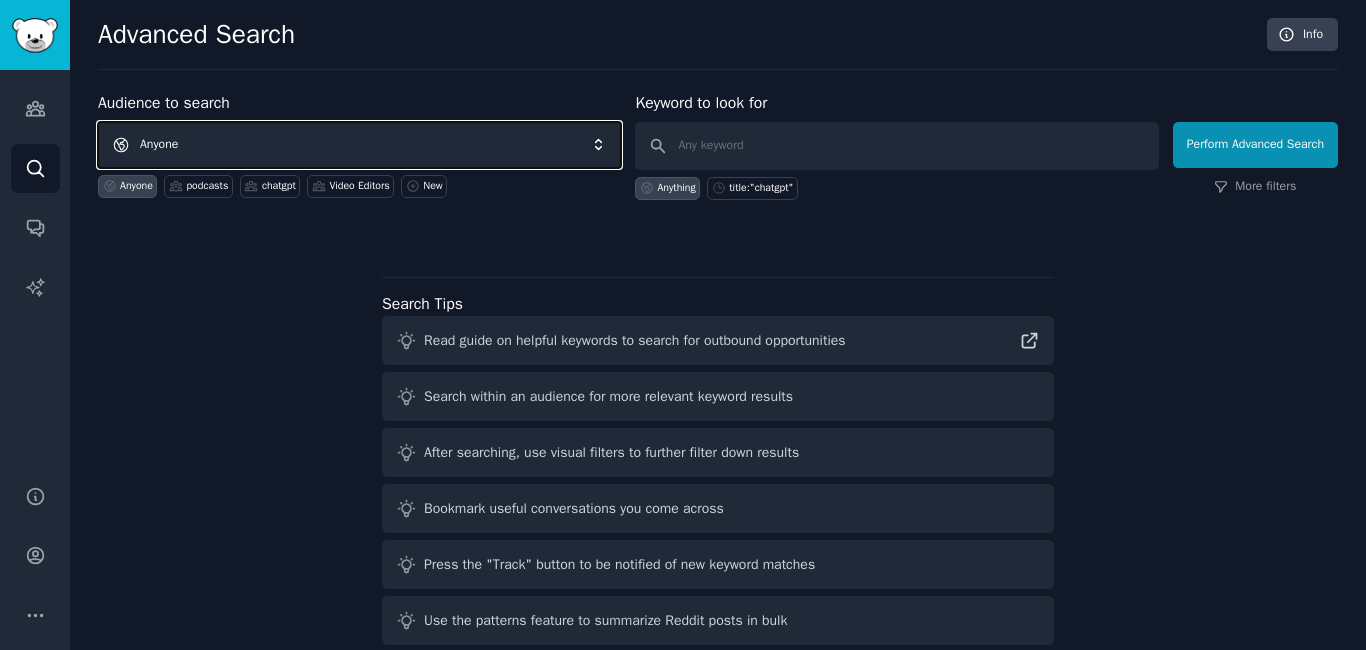 click on "Anyone" at bounding box center [359, 145] 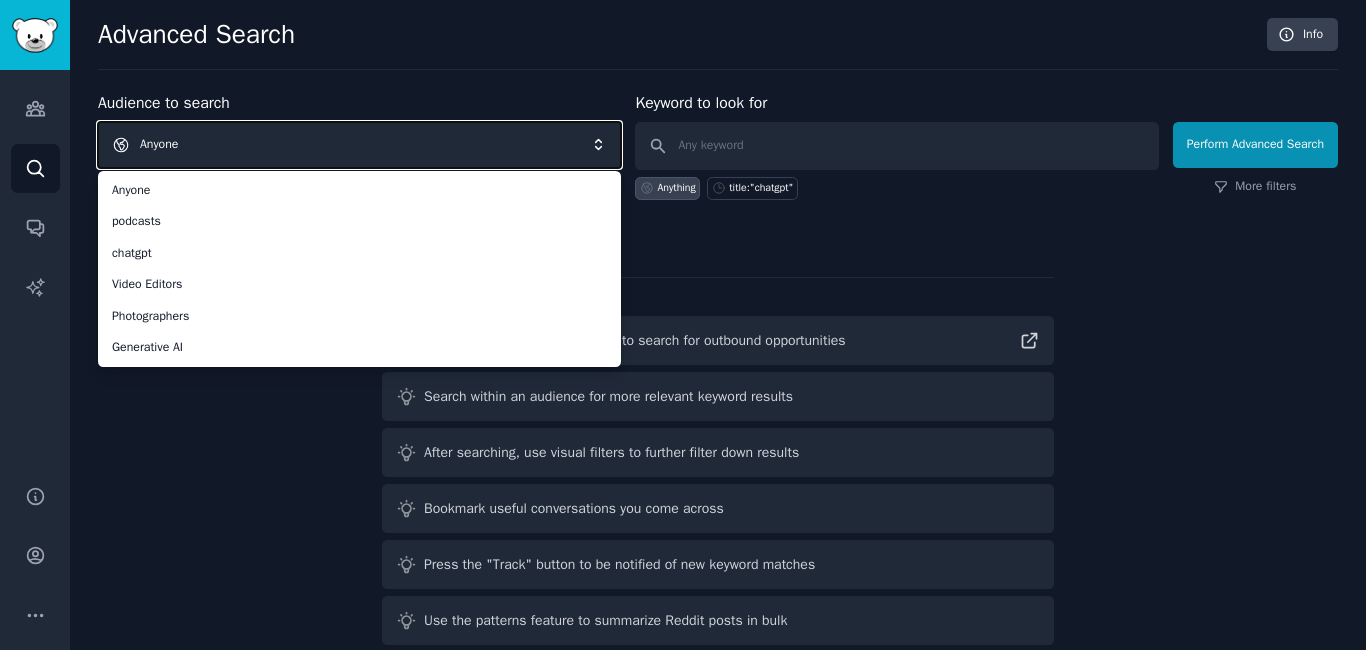click on "Anyone" at bounding box center (359, 145) 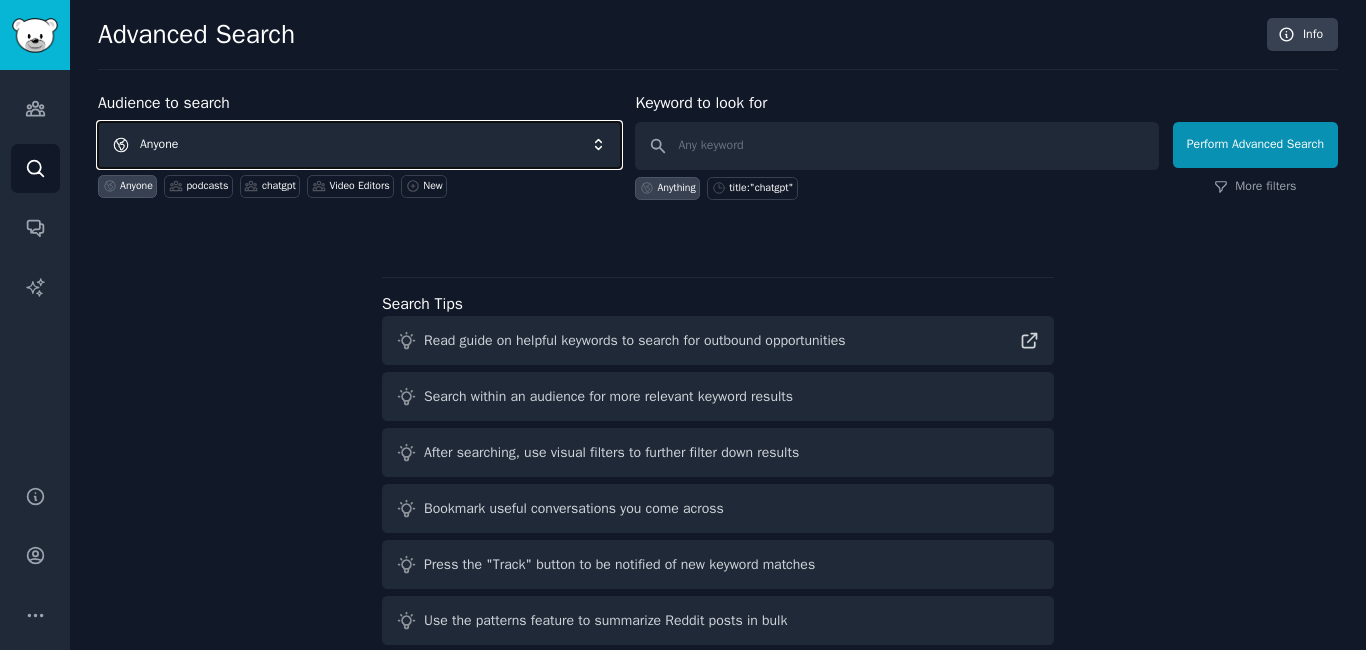 click on "Anyone" at bounding box center [359, 145] 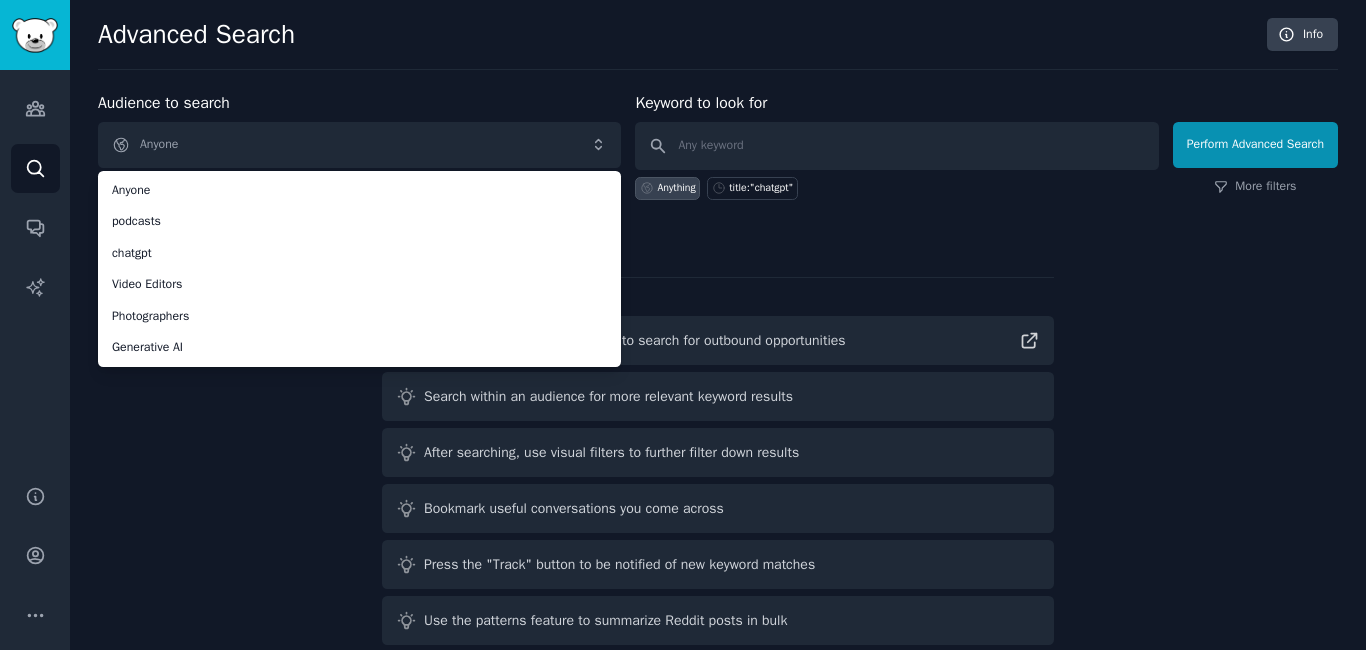 click on "Search Tips Read guide on helpful keywords to search for outbound opportunities Search within an audience for more relevant keyword results After searching, use visual filters to further filter down results Bookmark useful conversations you come across Press the "Track" button to be notified of new keyword matches Use the patterns feature to summarize Reddit posts in bulk" at bounding box center [718, 461] 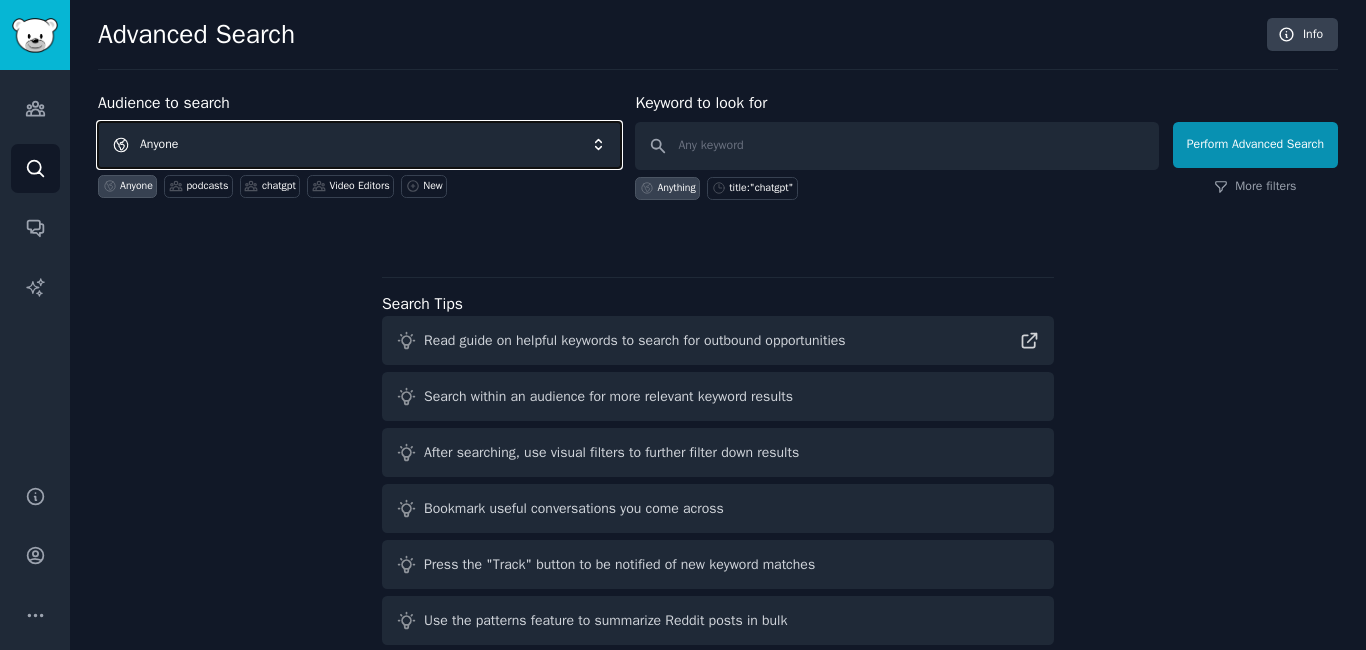 click on "Anyone" at bounding box center [359, 145] 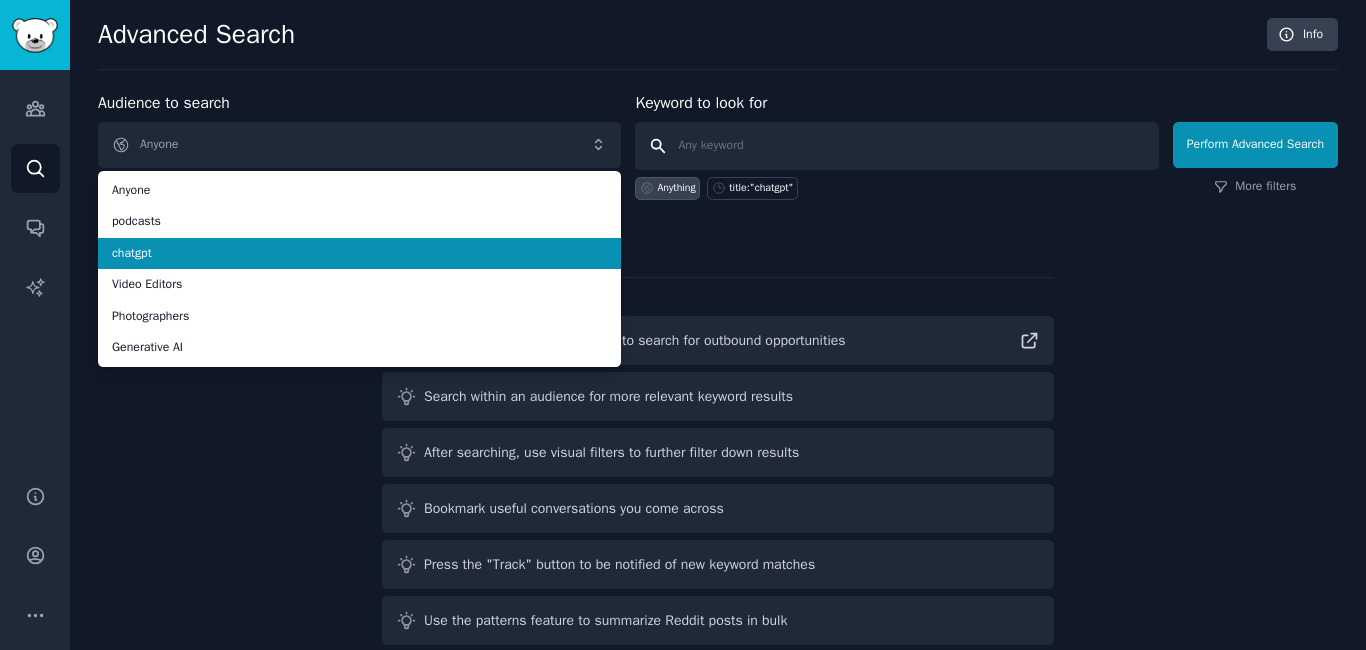 click at bounding box center [896, 146] 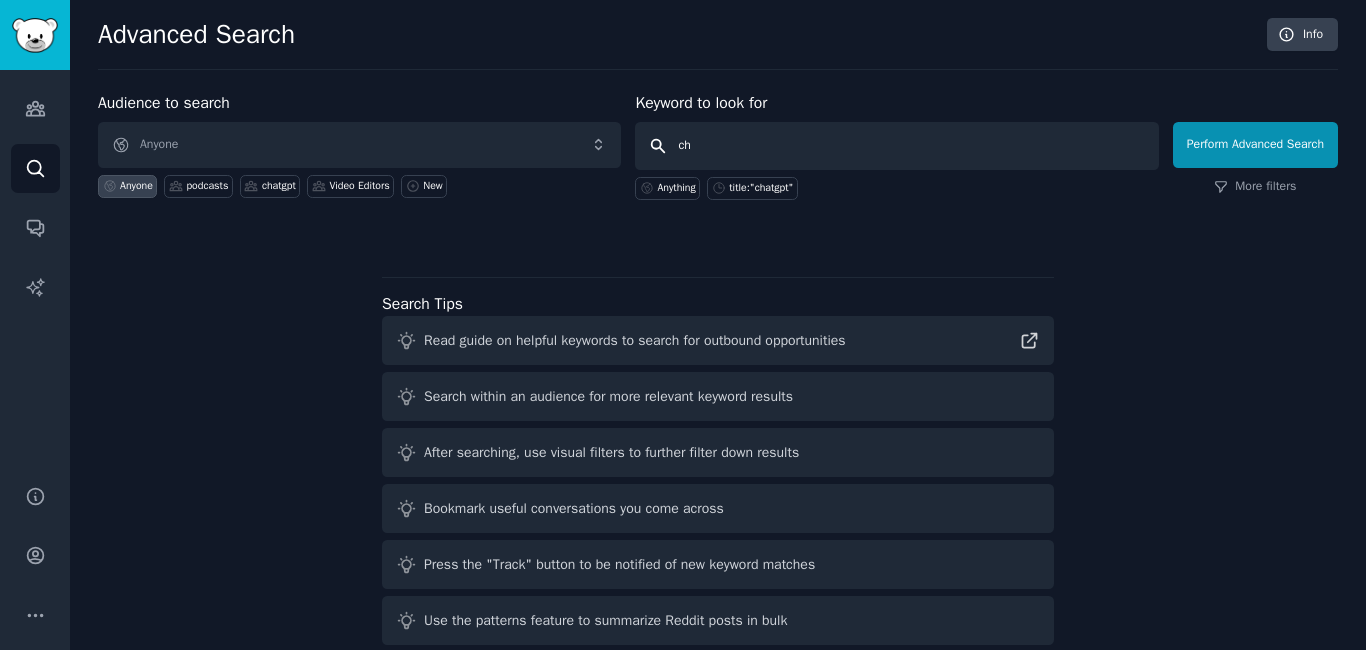 type on "c" 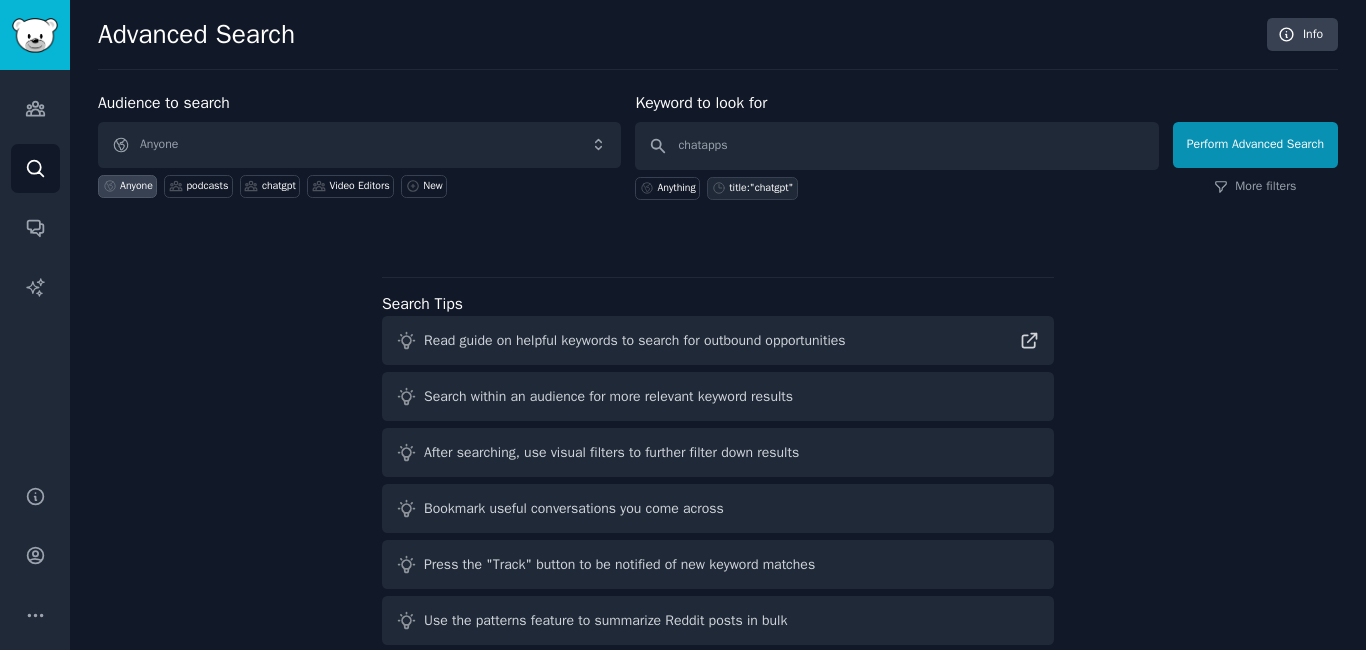 click 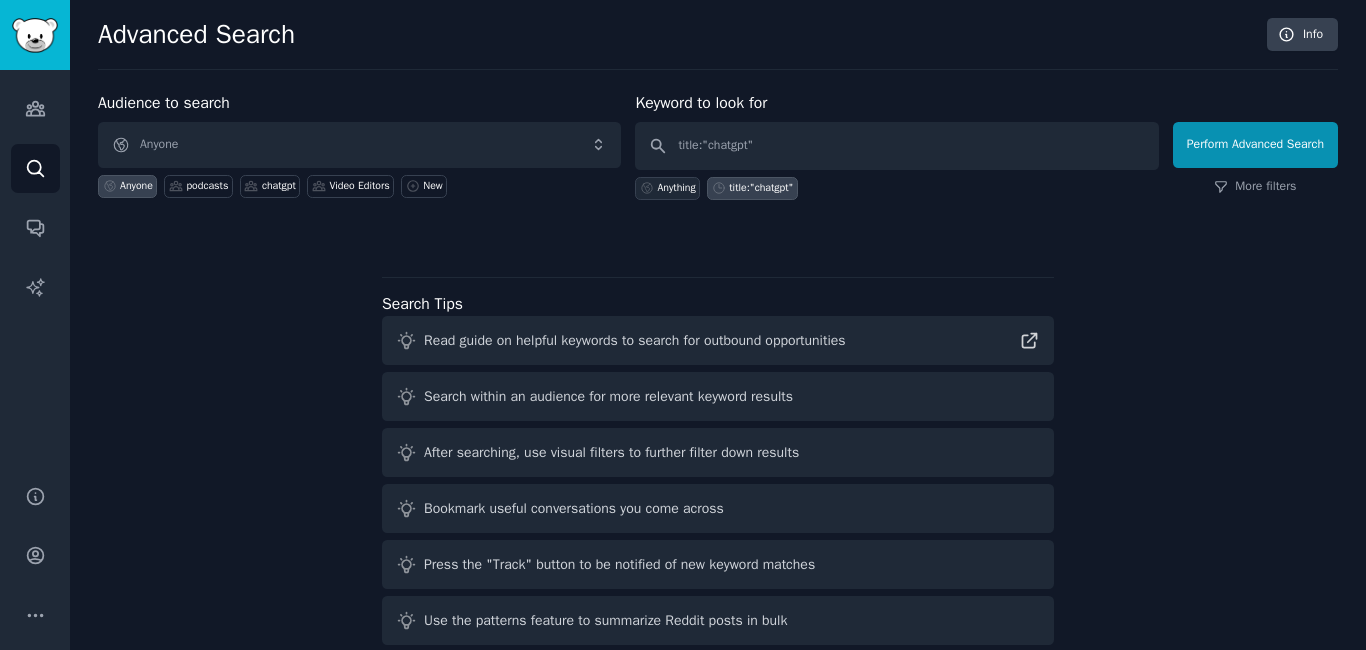 click on "Anything" at bounding box center [676, 188] 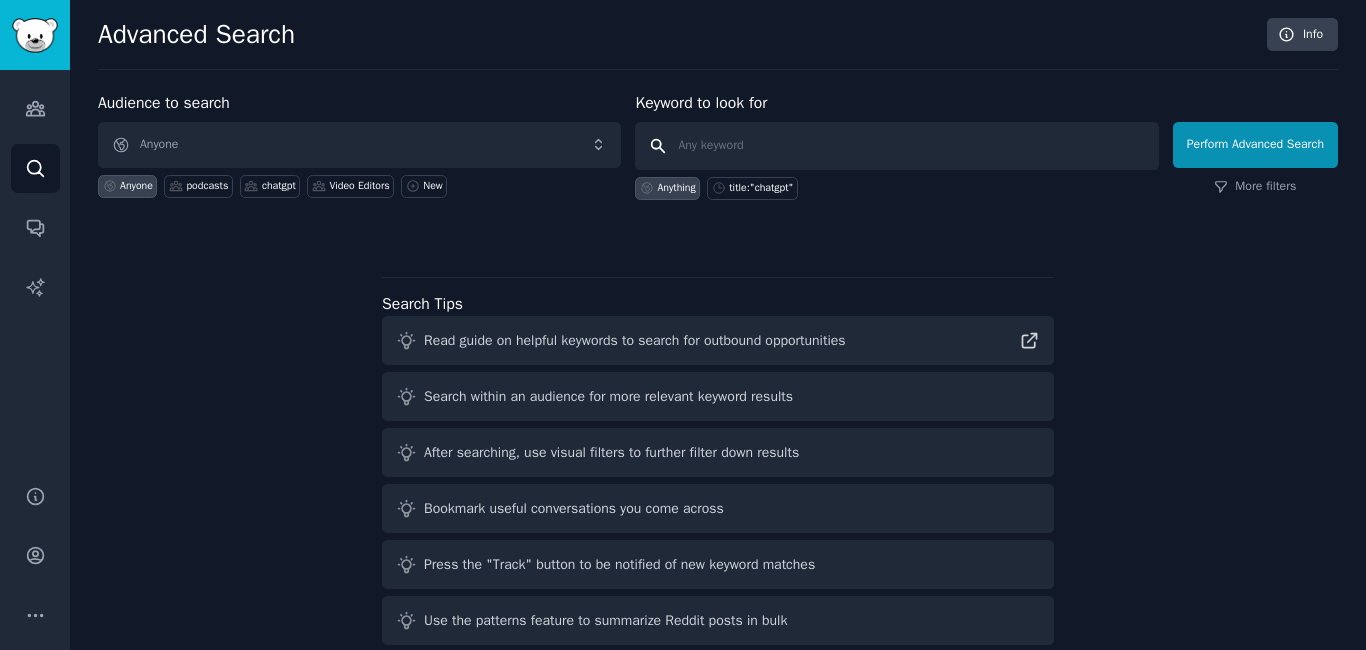 click at bounding box center (896, 146) 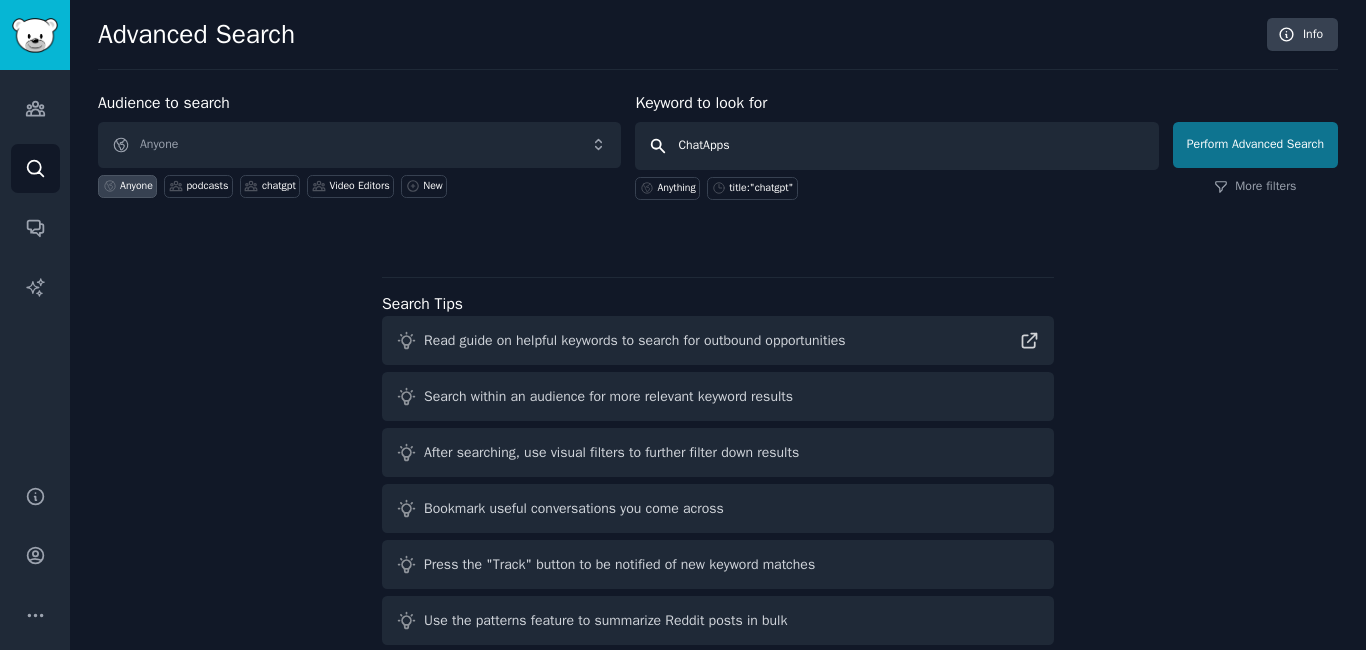 type on "ChatApps" 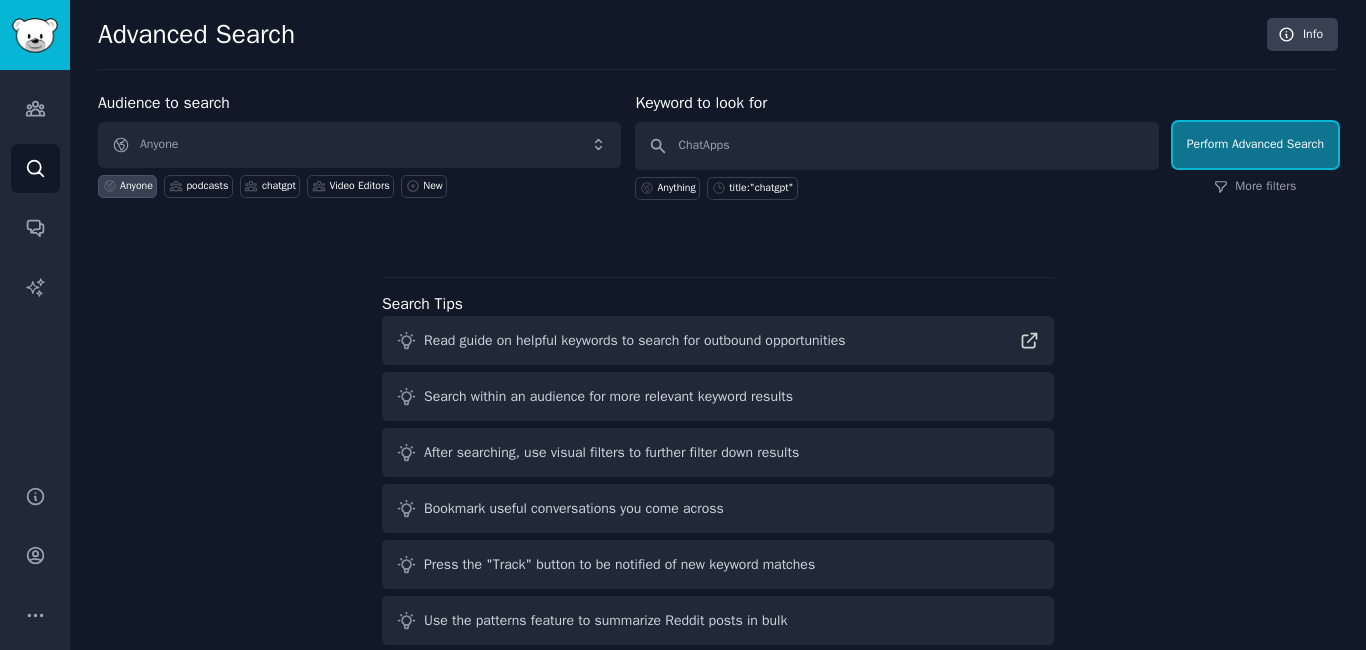 click on "Perform Advanced Search" at bounding box center (1255, 145) 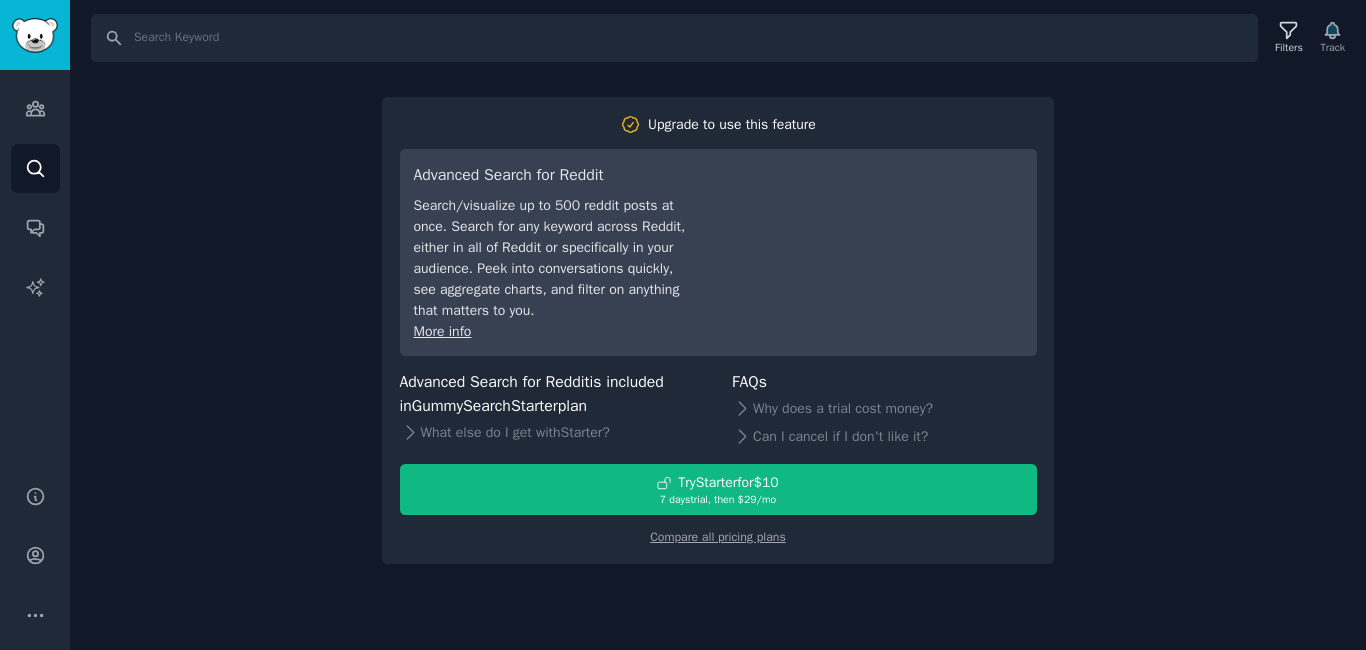 click on "Search Filters Track Upgrade to use this feature Advanced Search for Reddit Search/visualize up to 500 reddit posts at once. Search for any keyword across Reddit, either in all of Reddit or specifically in your audience. Peek into conversations quickly, see aggregate charts, and filter on anything that matters to you. More info Advanced Search for Reddit  is included in  GummySearch  Starter  plan What else do I get with  Starter ? FAQs Why does a trial cost money? Can I cancel if I don't like it? Try  Starter  for  $10 7 days  trial, then $ 29 /mo Compare all pricing plans" at bounding box center [718, 325] 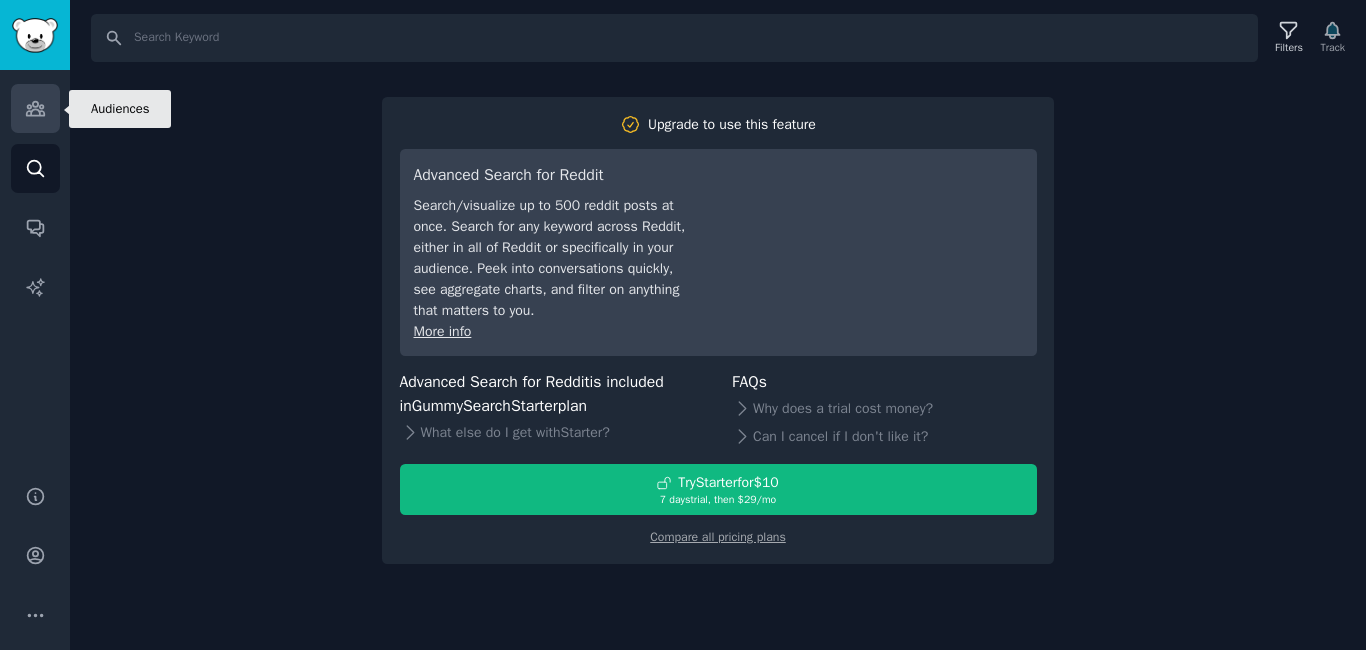 click on "Audiences" at bounding box center [35, 108] 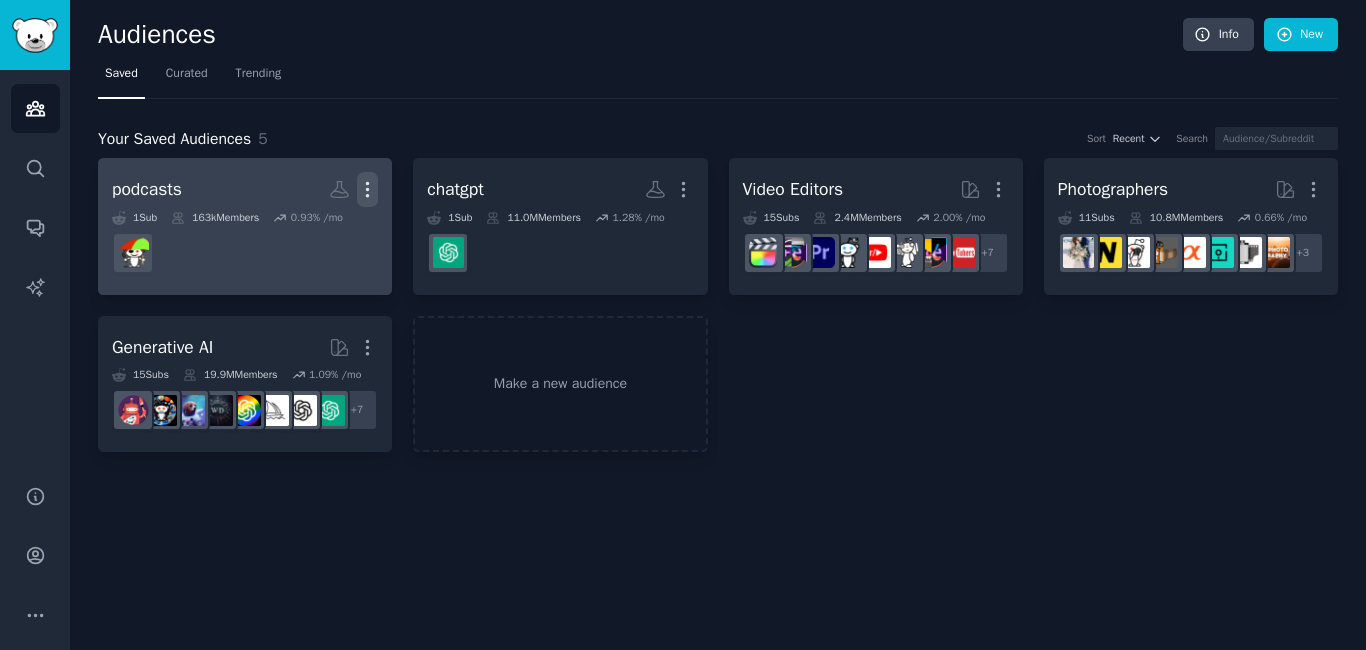 drag, startPoint x: 315, startPoint y: 215, endPoint x: 359, endPoint y: 186, distance: 52.69725 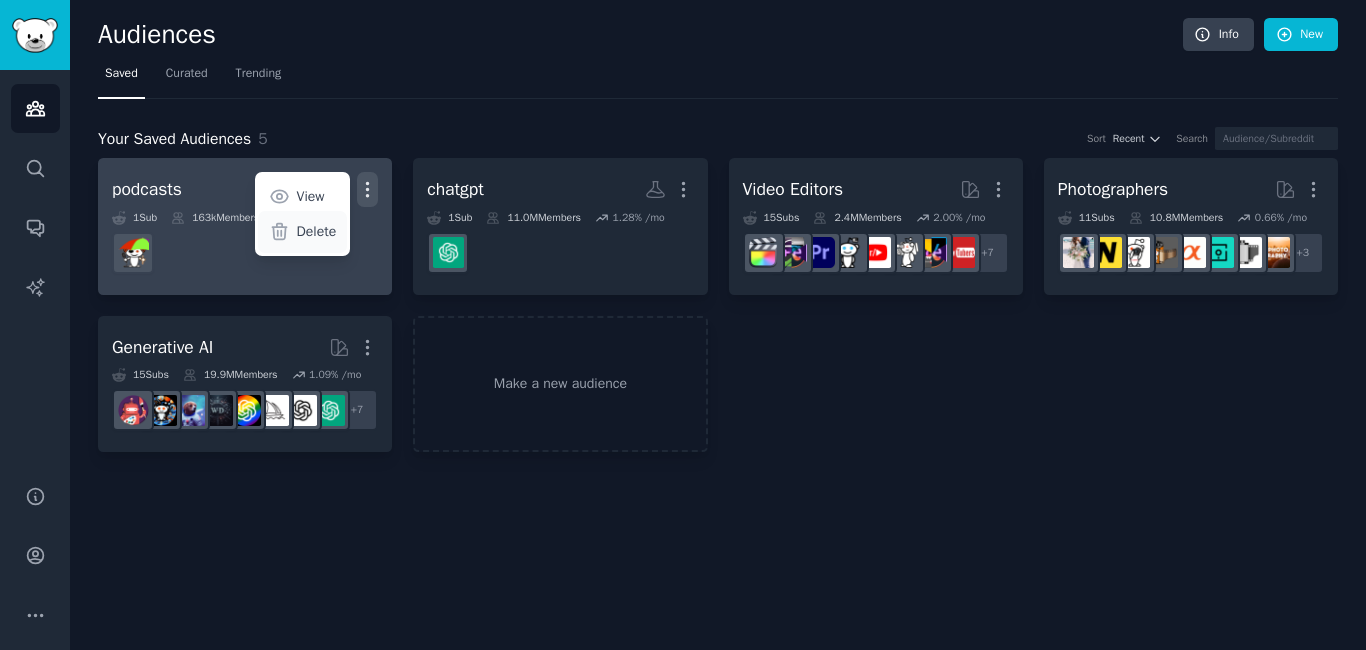 click on "Delete" at bounding box center (317, 231) 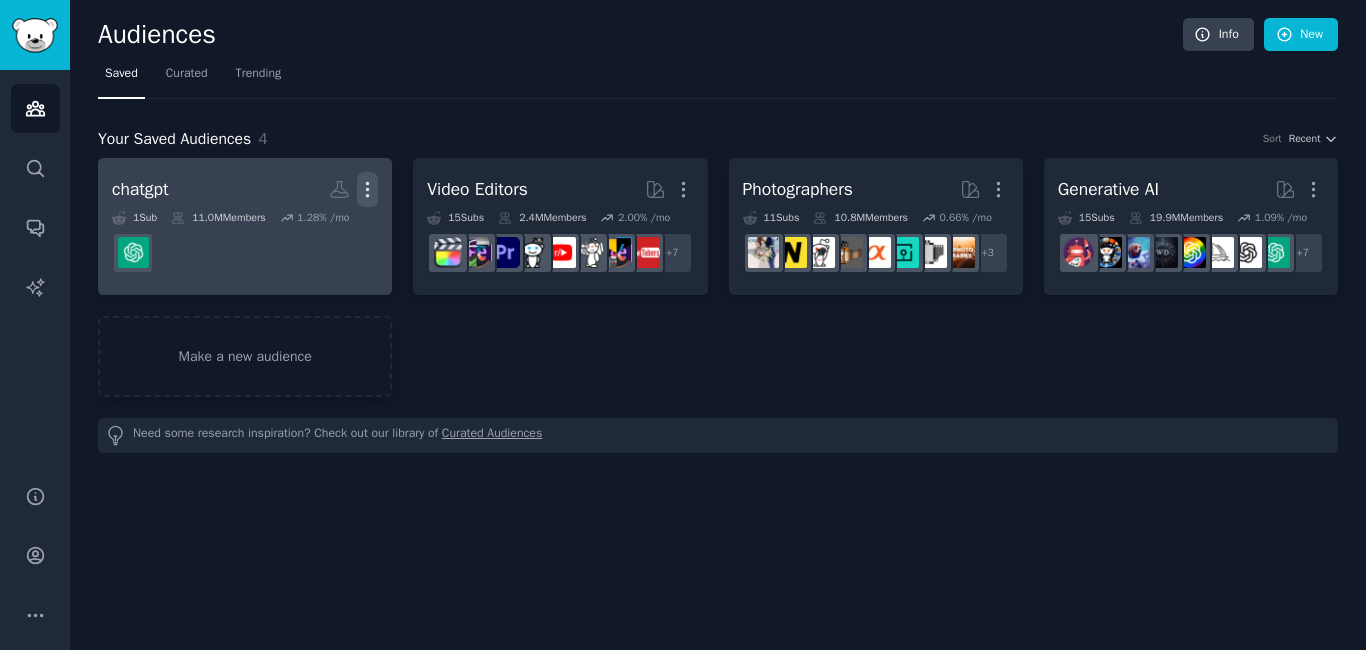 click on "More" at bounding box center [367, 189] 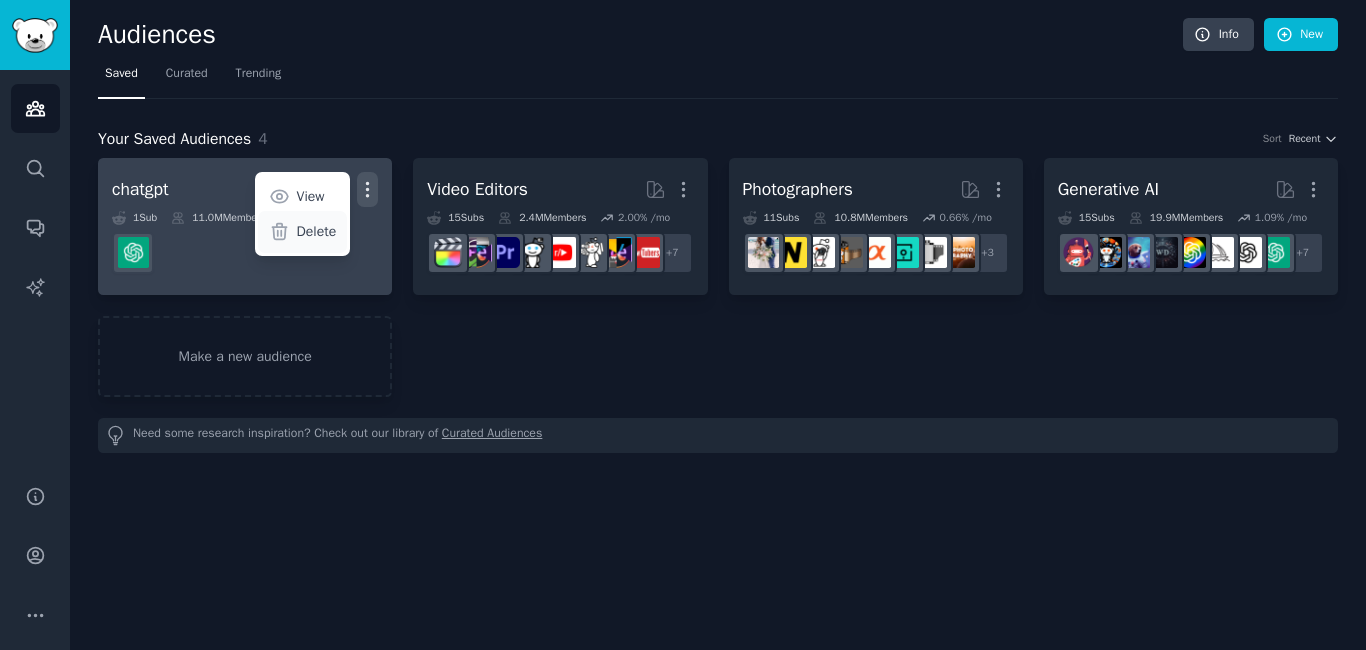click on "Delete" at bounding box center [317, 231] 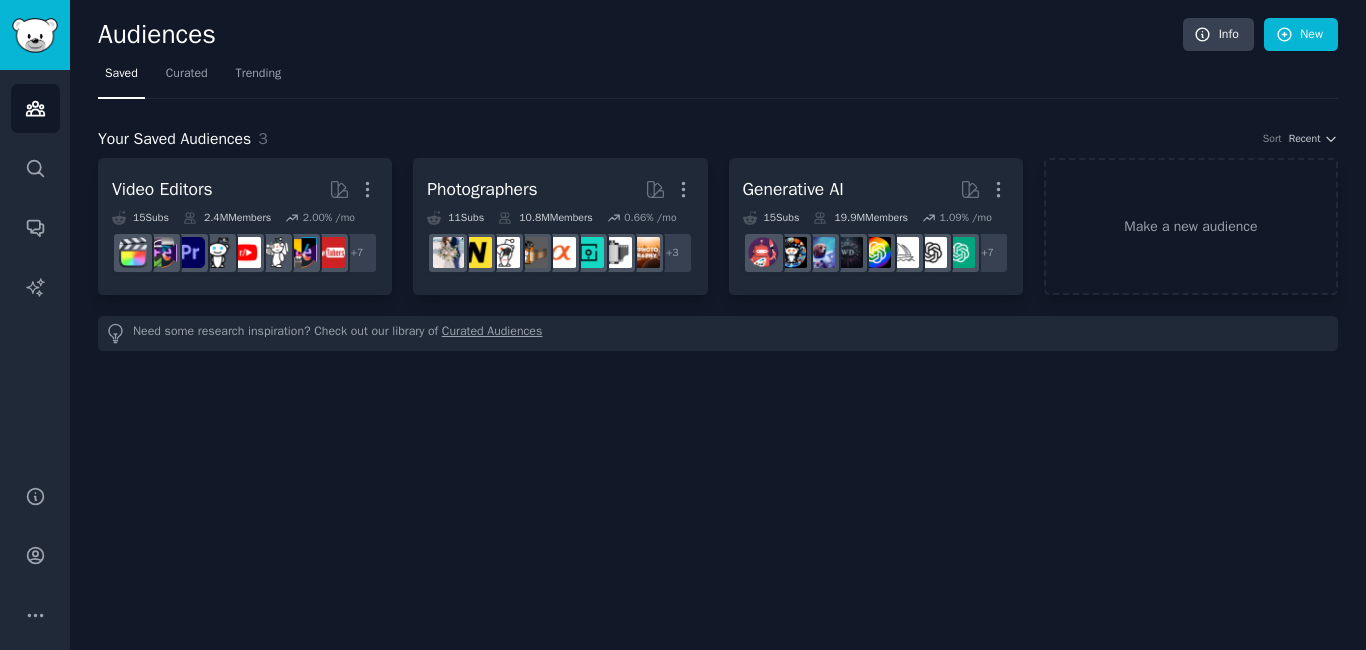 click on "+ 7" at bounding box center (245, 253) 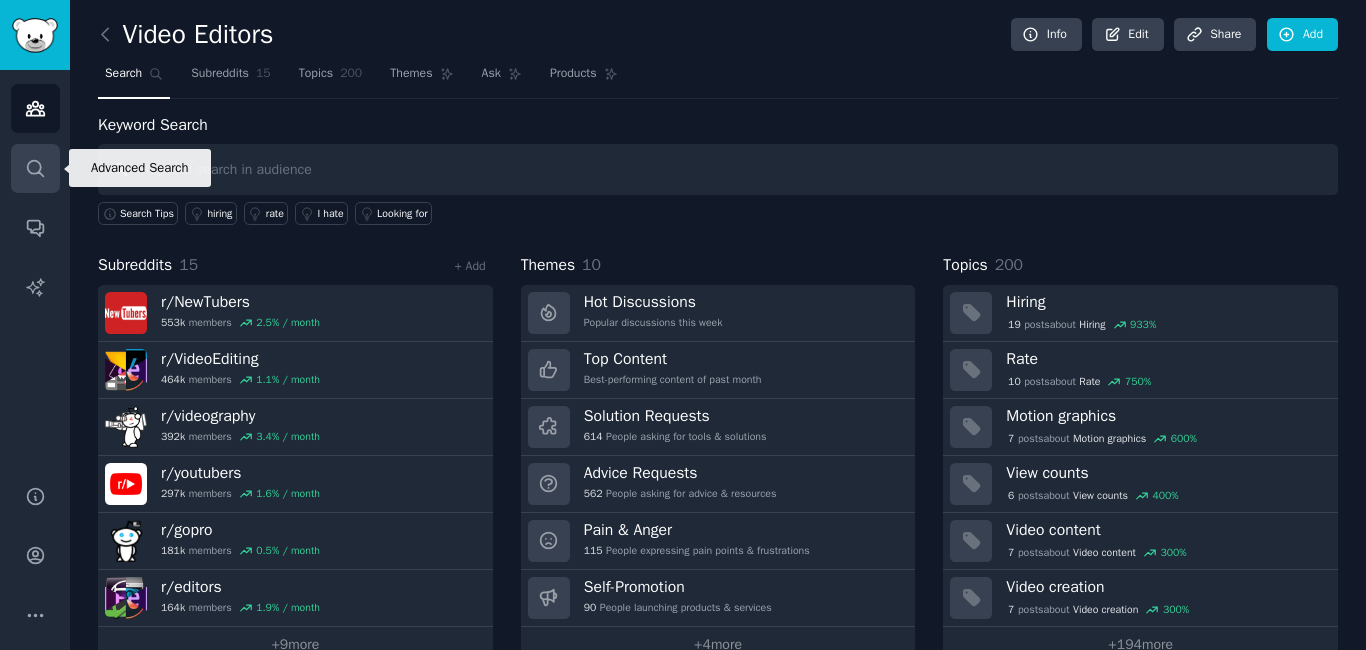 click on "Search" at bounding box center [35, 168] 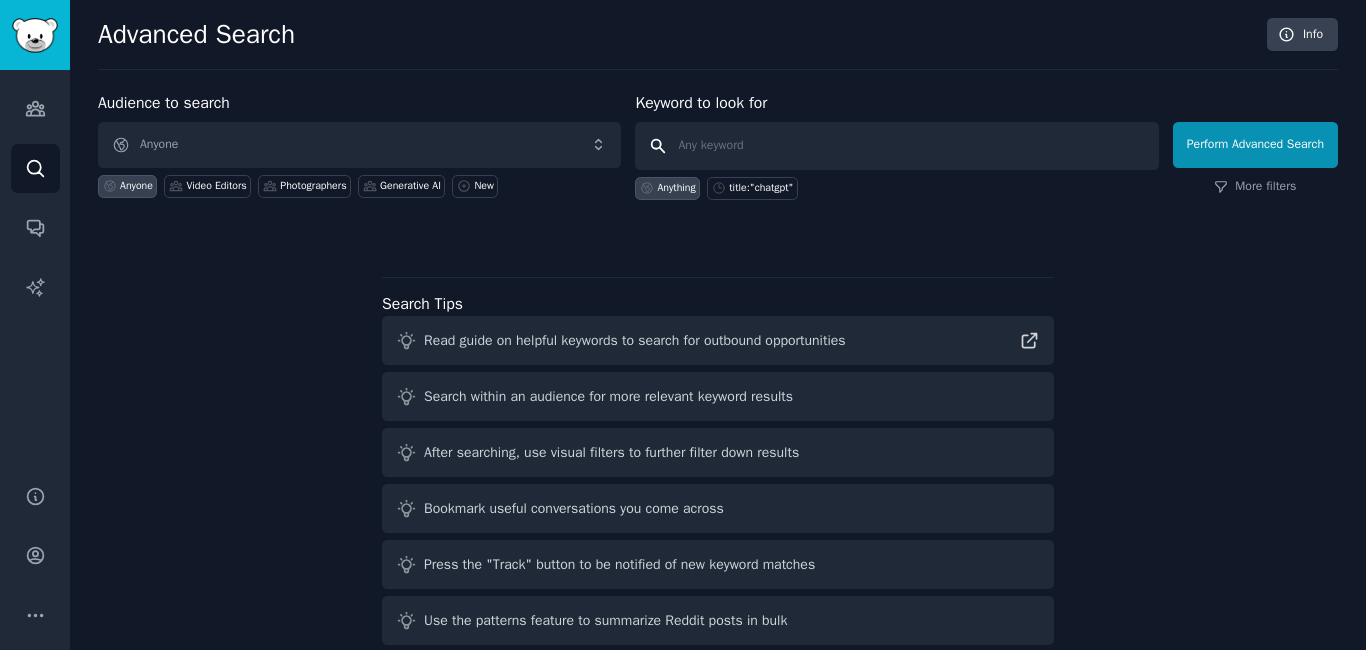 click at bounding box center [896, 146] 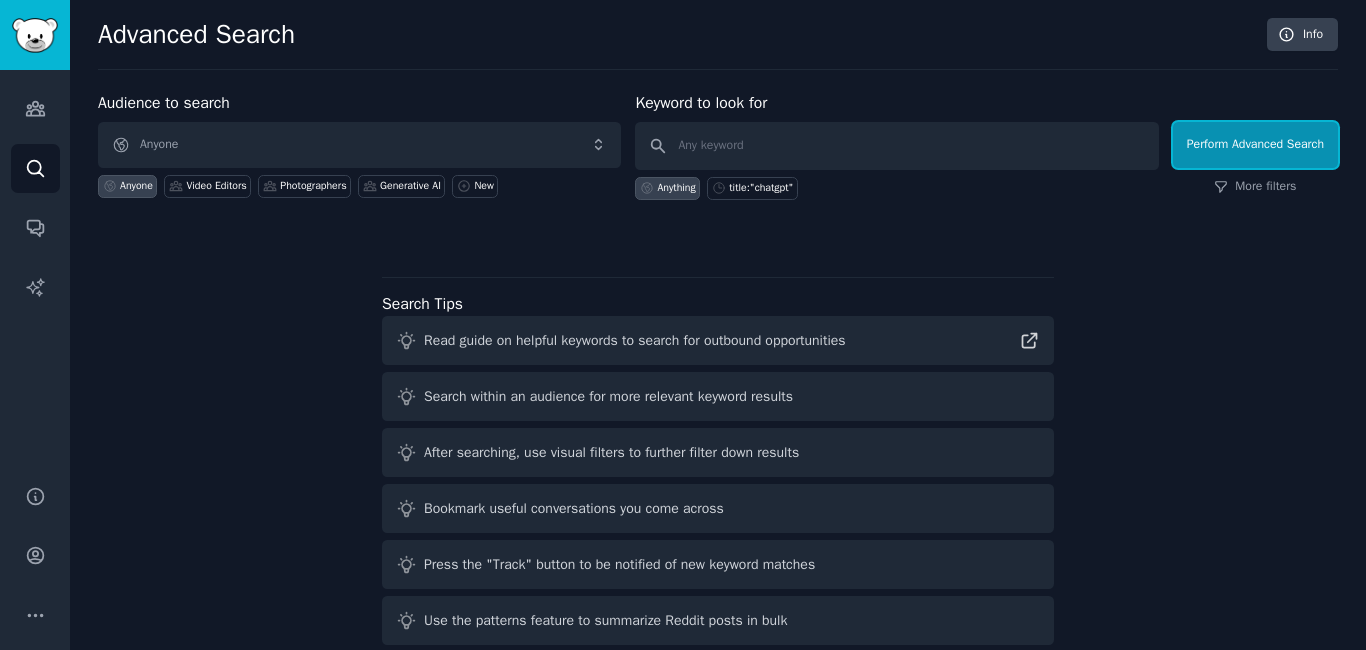 type 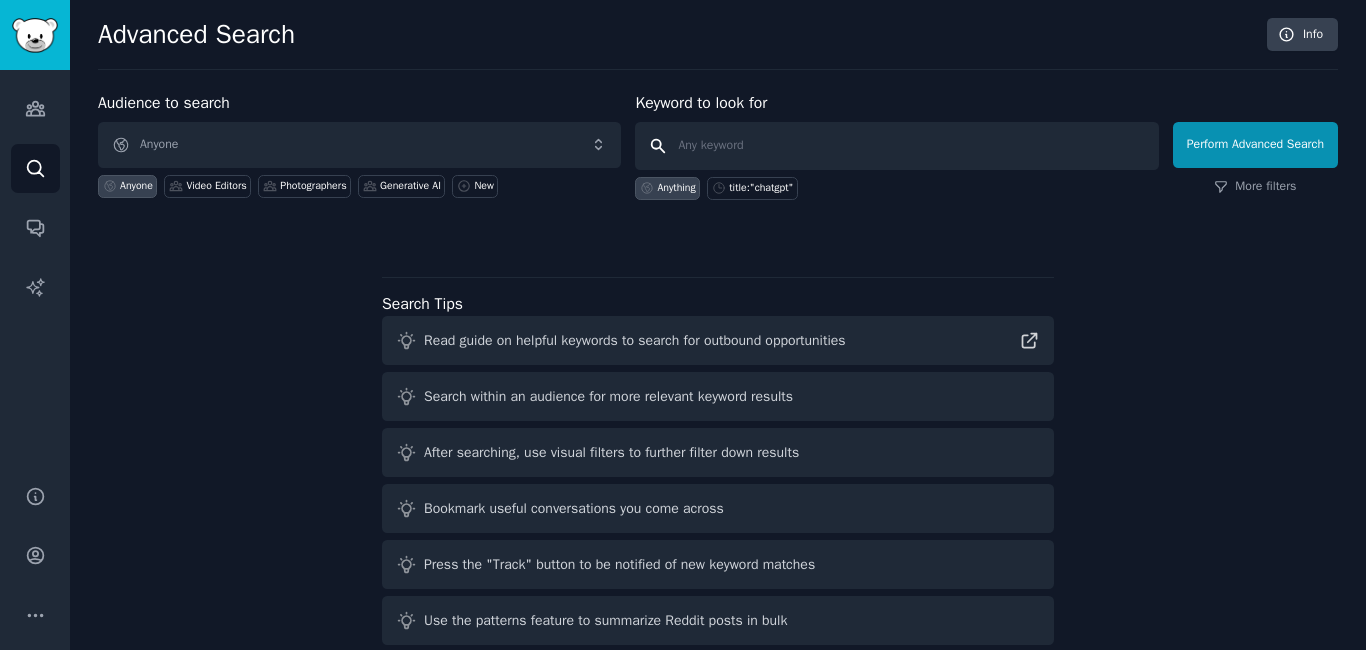 click at bounding box center [896, 146] 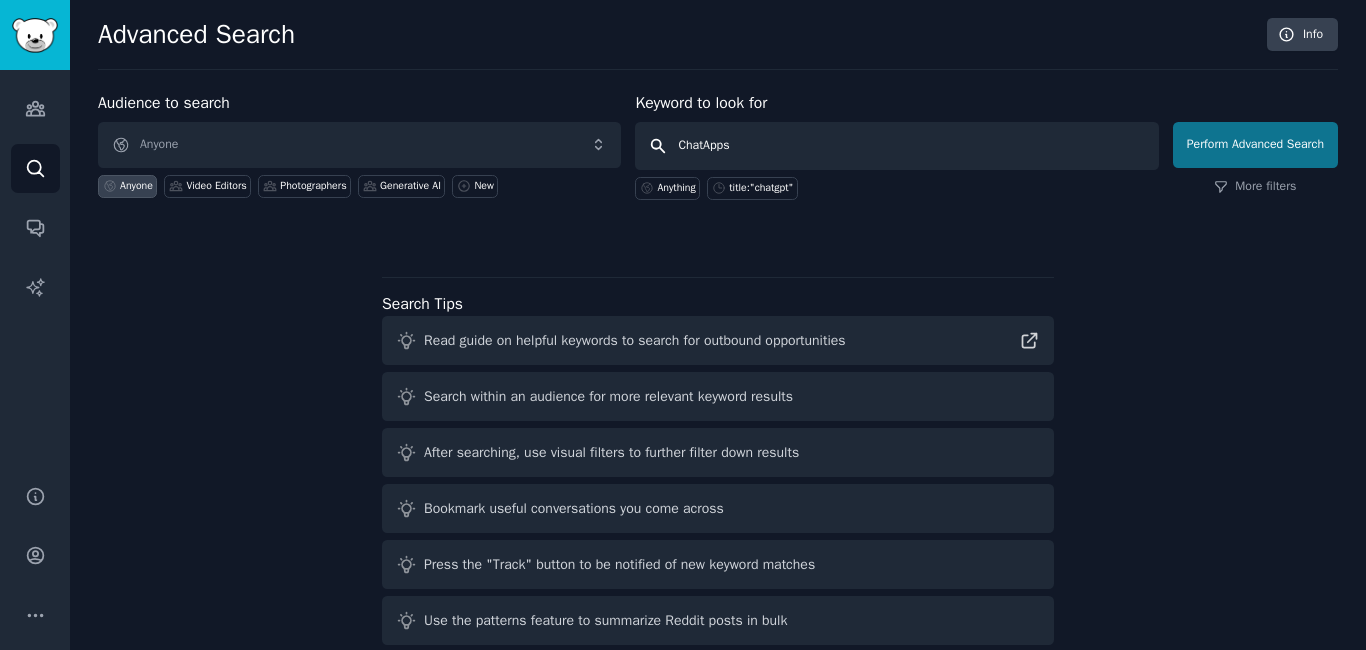 type on "ChatApps" 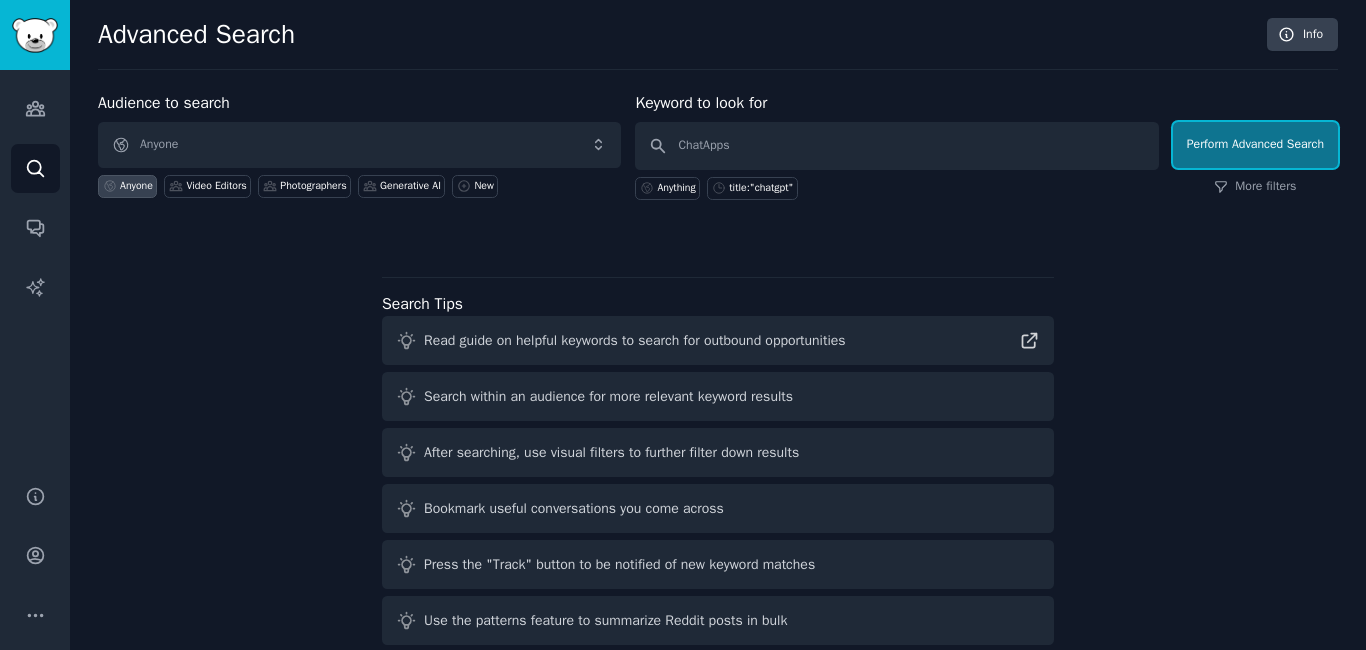 click on "Perform Advanced Search" at bounding box center [1255, 145] 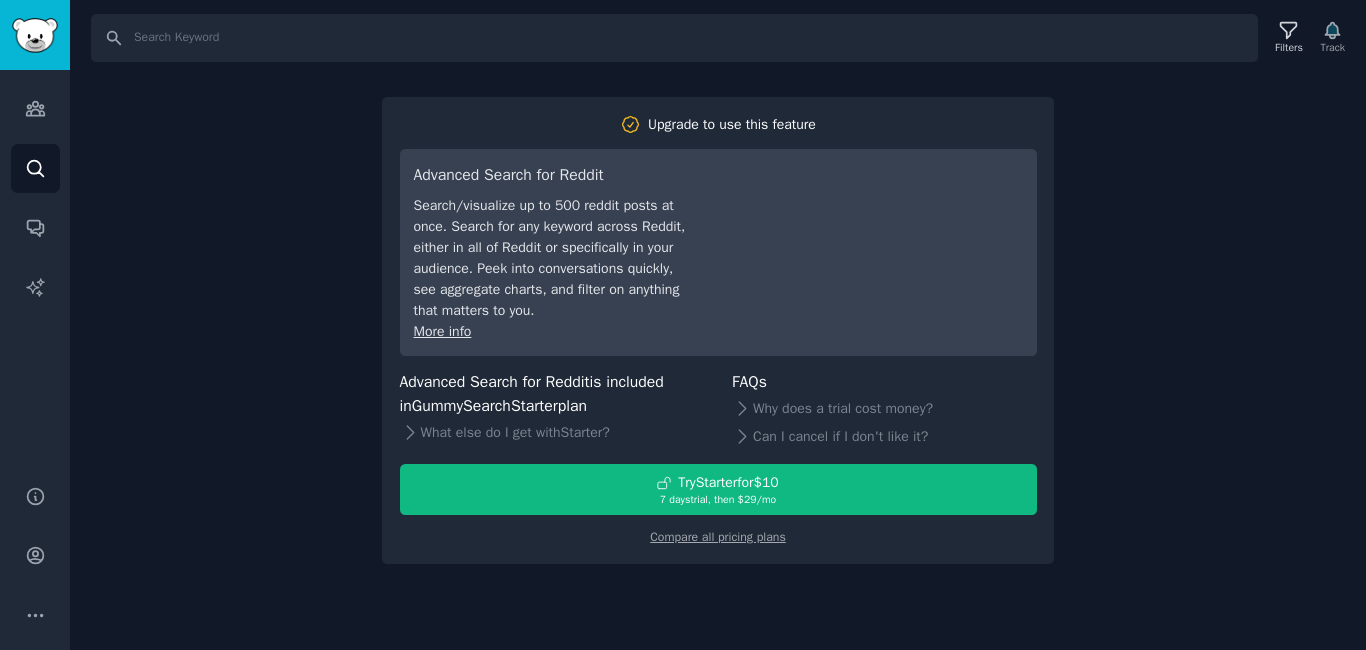 click on "Search Filters Track Upgrade to use this feature Advanced Search for Reddit Search/visualize up to 500 reddit posts at once. Search for any keyword across Reddit, either in all of Reddit or specifically in your audience. Peek into conversations quickly, see aggregate charts, and filter on anything that matters to you. More info Advanced Search for Reddit  is included in  GummySearch  Starter  plan What else do I get with  Starter ? FAQs Why does a trial cost money? Can I cancel if I don't like it? Try  Starter  for  $10 7 days  trial, then $ 29 /mo Compare all pricing plans" at bounding box center (718, 325) 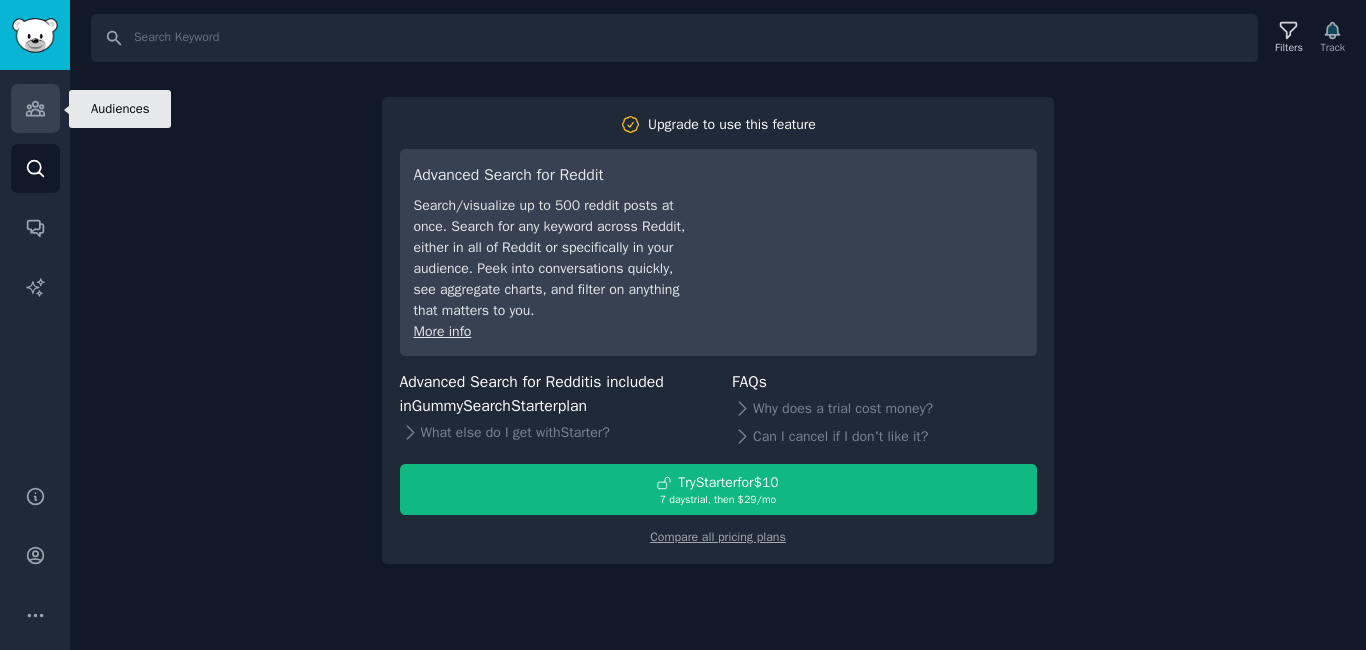 click on "Audiences" at bounding box center (35, 108) 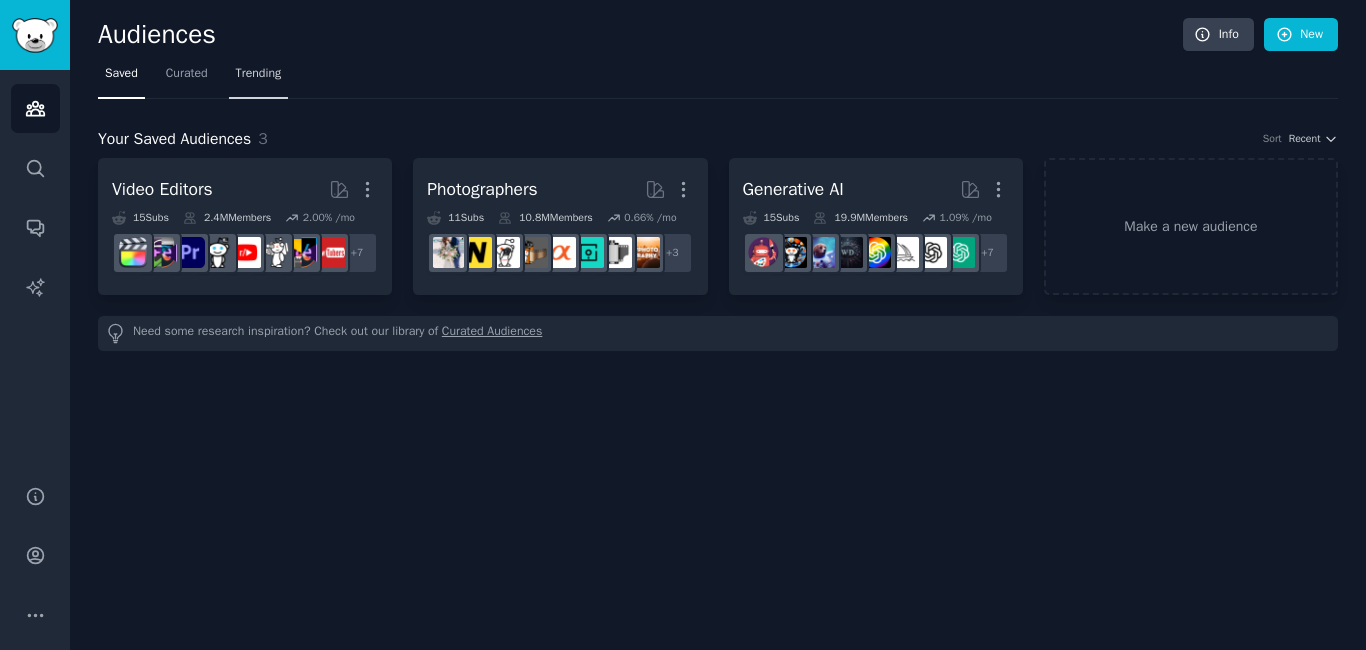 click on "Trending" at bounding box center (259, 78) 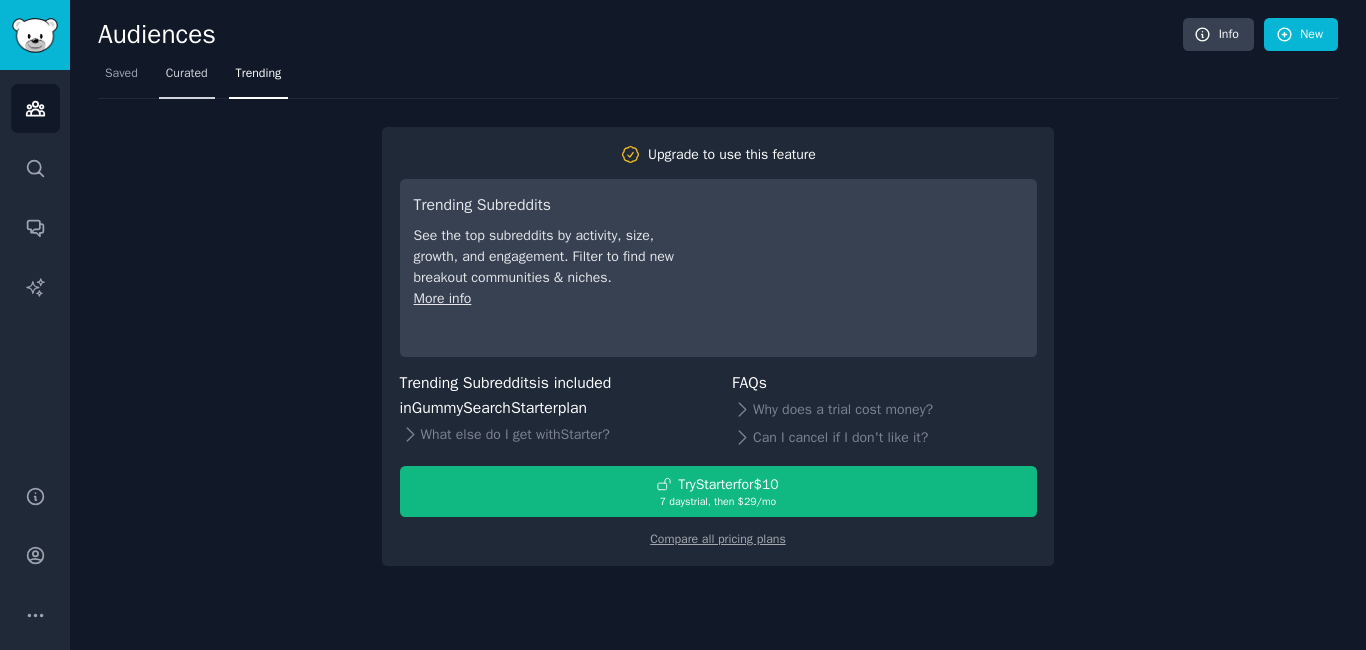 click on "Curated" at bounding box center (187, 74) 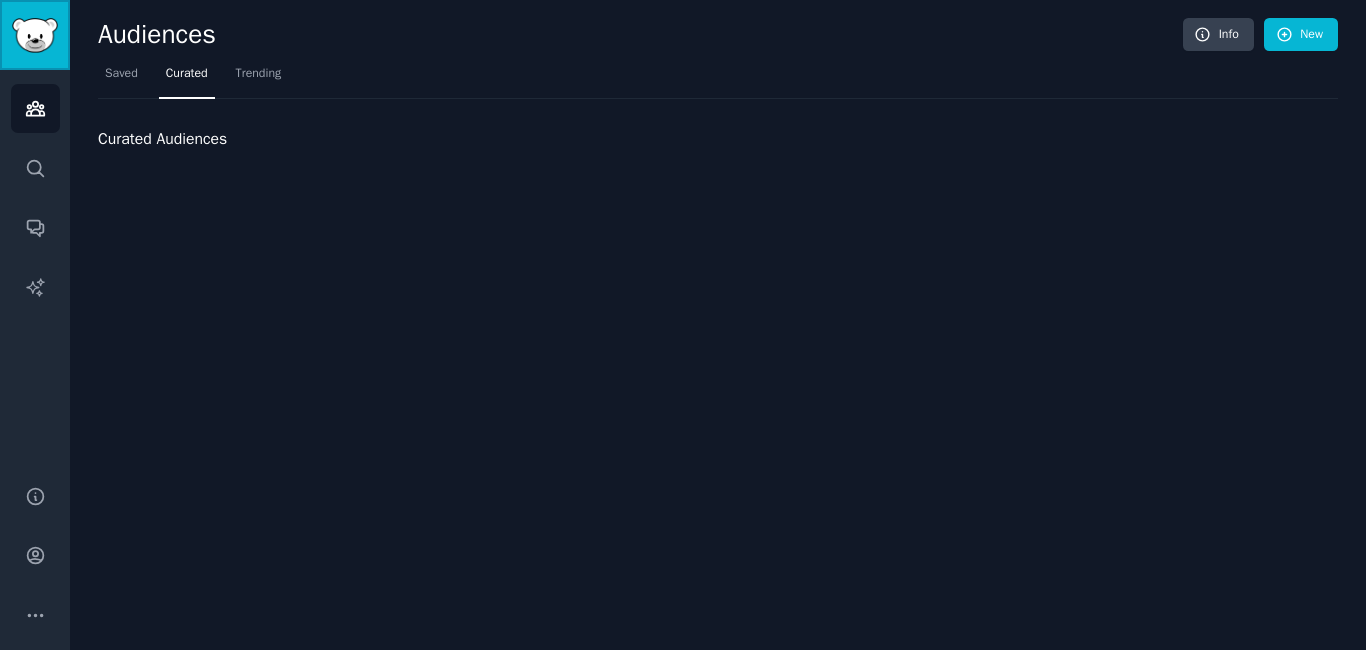 click at bounding box center [35, 35] 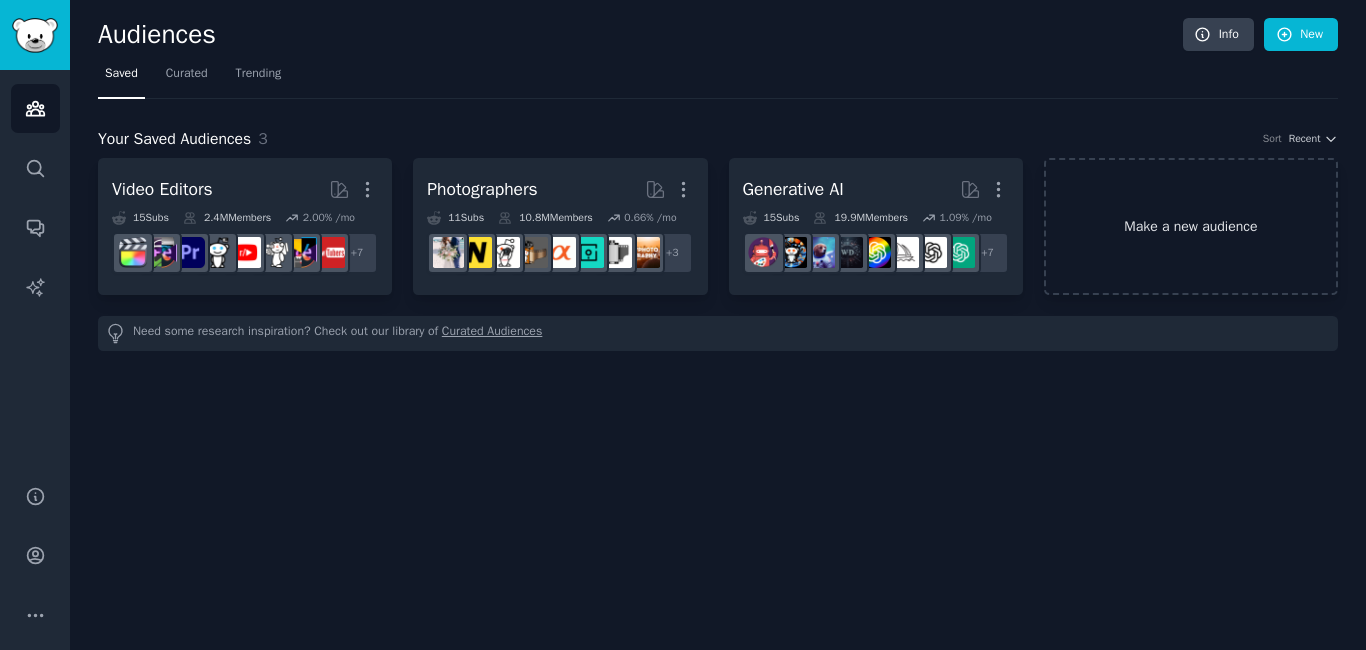 click on "Make a new audience" at bounding box center (1191, 226) 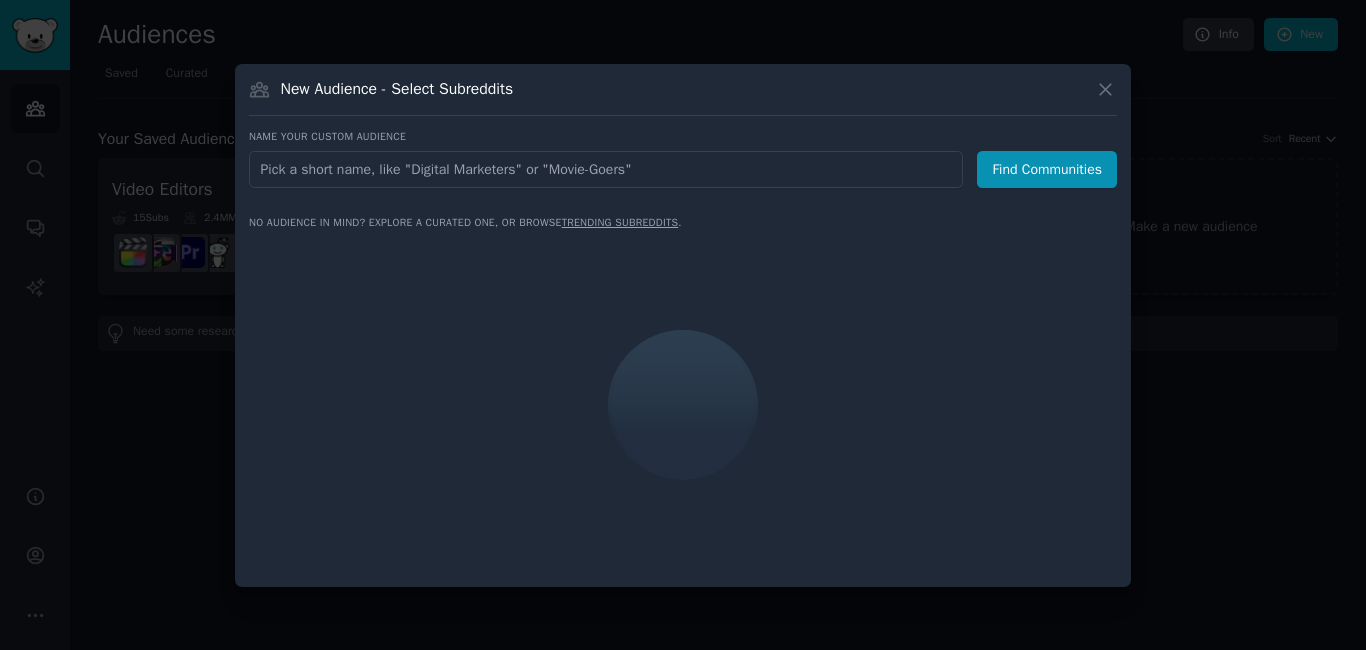 click at bounding box center [606, 169] 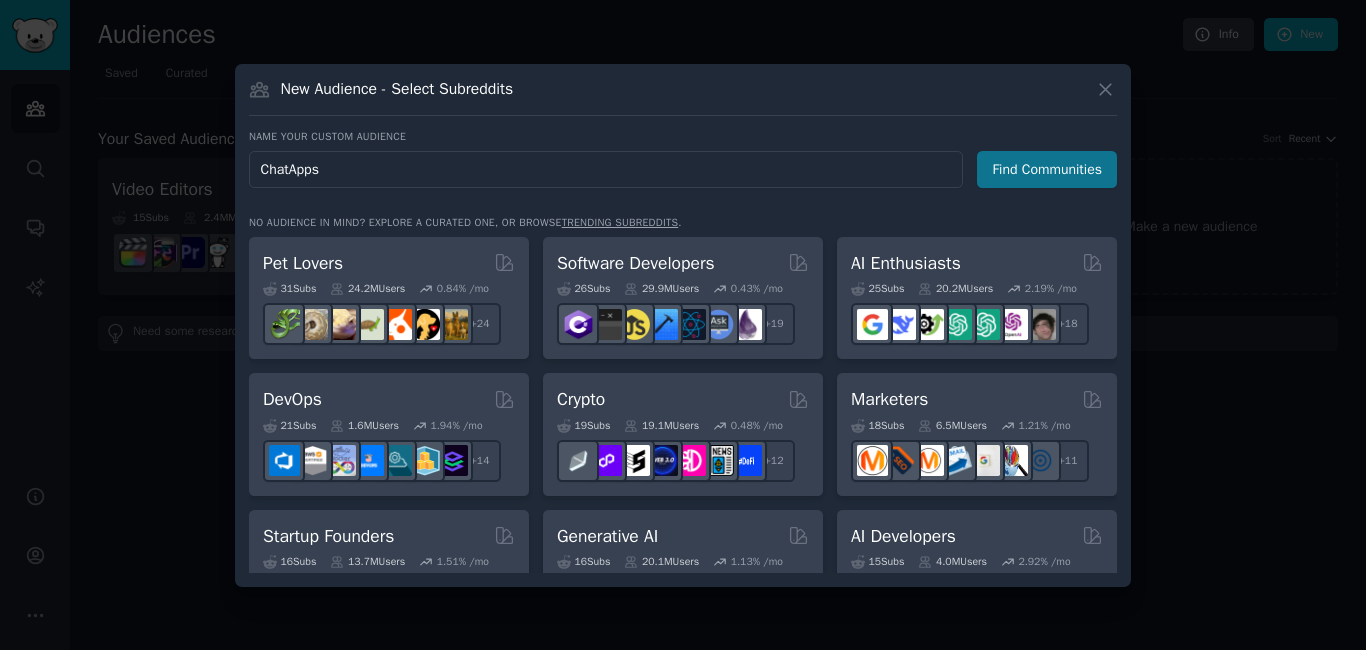 type on "ChatApps" 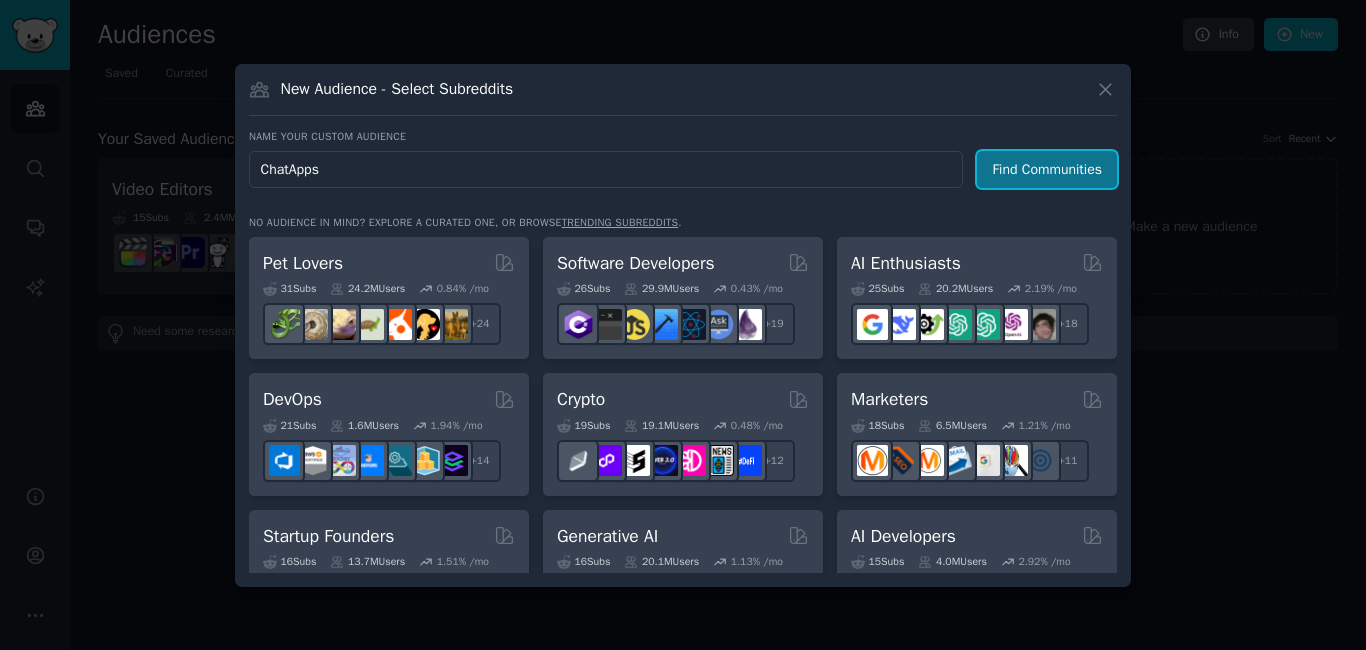 click on "Find Communities" at bounding box center [1047, 169] 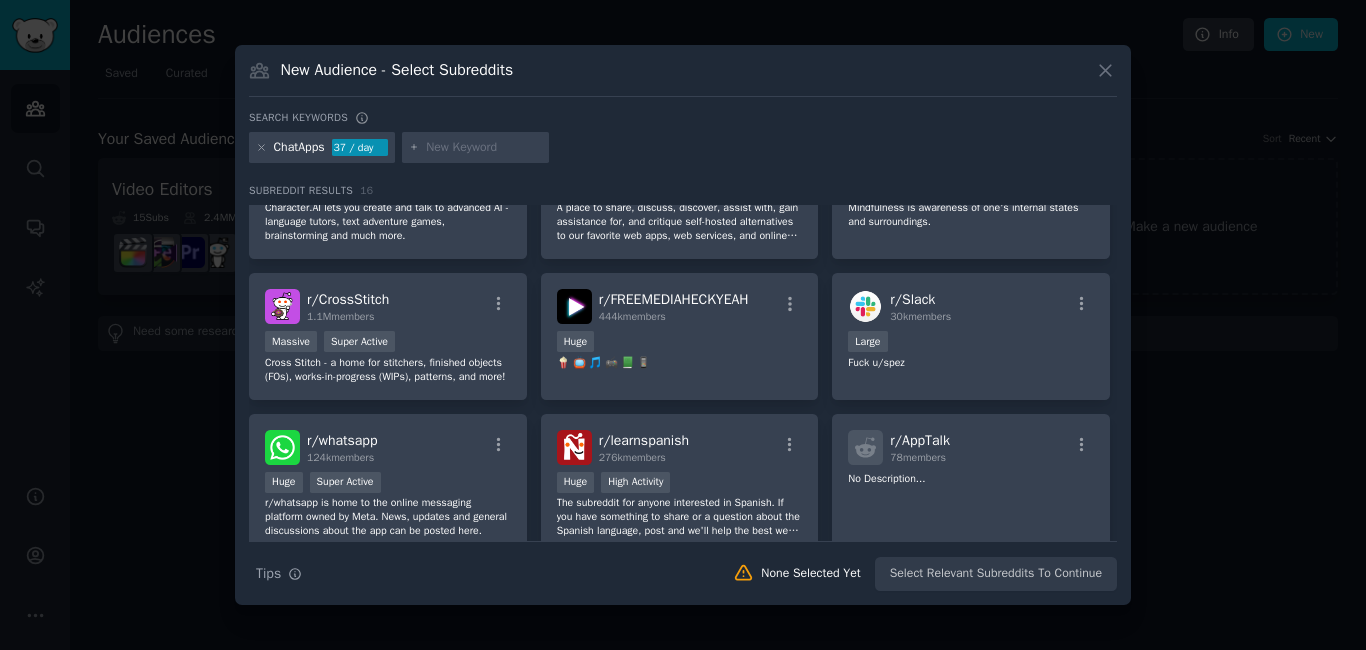 scroll, scrollTop: 0, scrollLeft: 0, axis: both 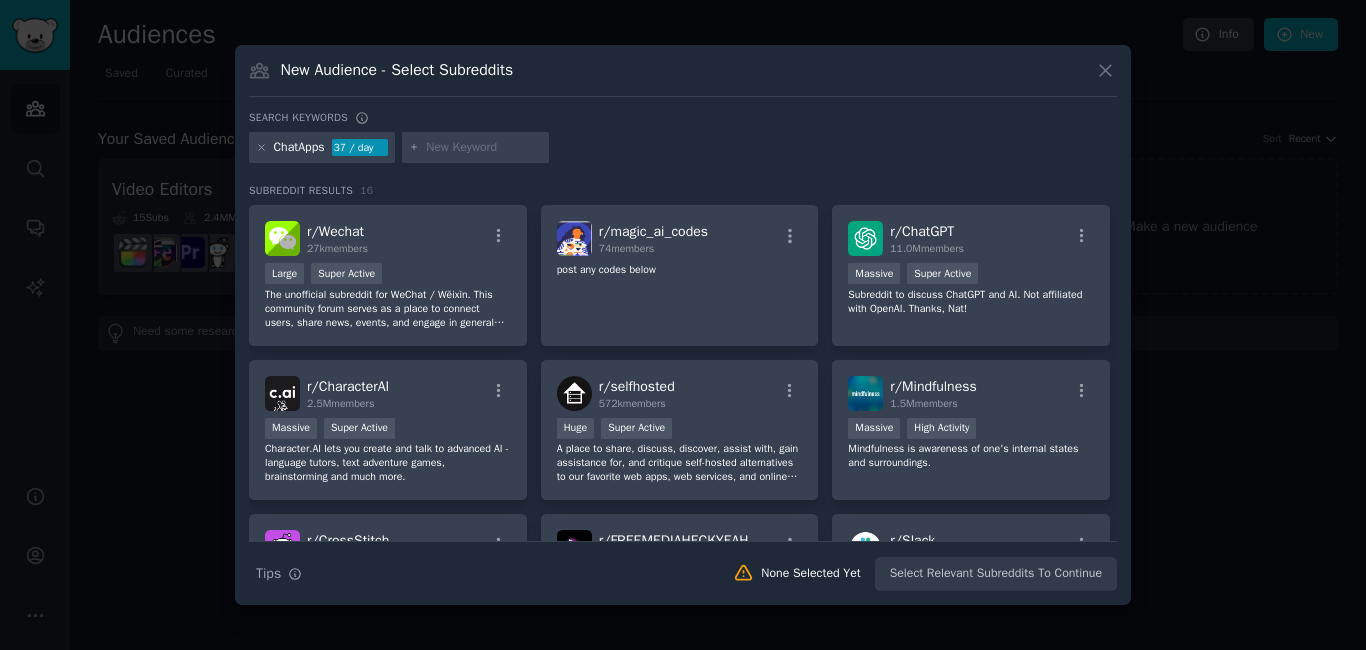 click at bounding box center [484, 148] 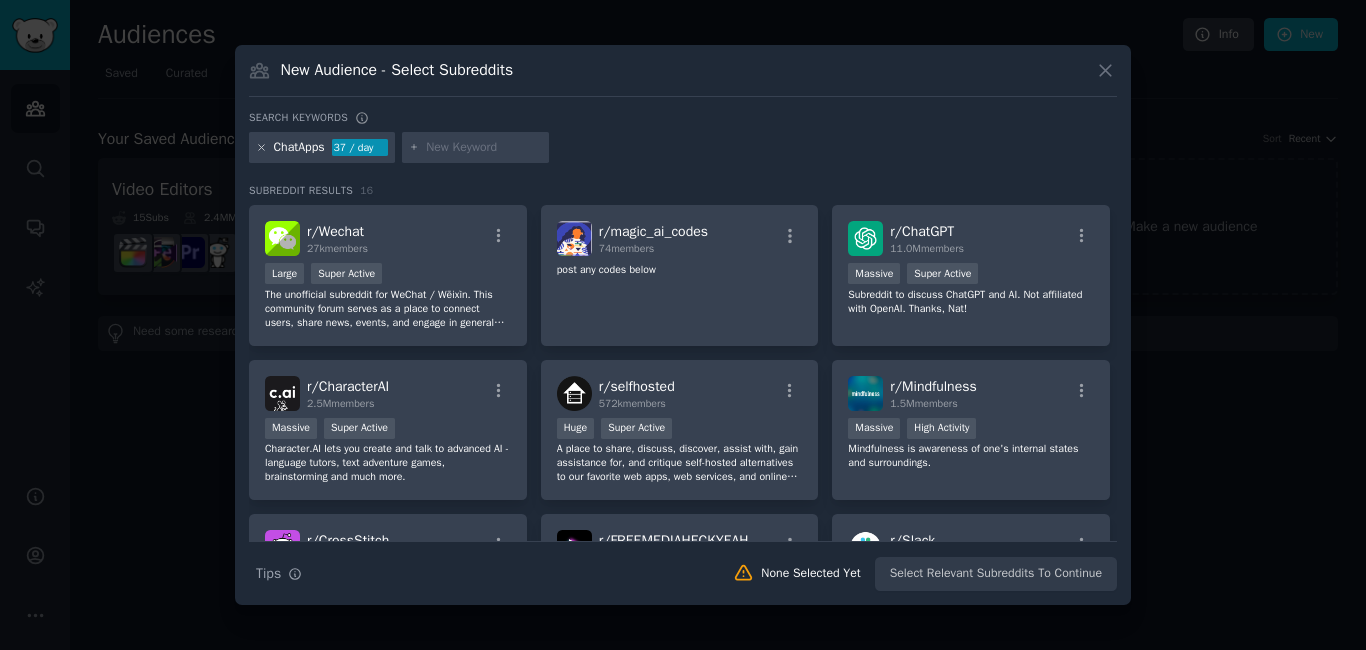 click 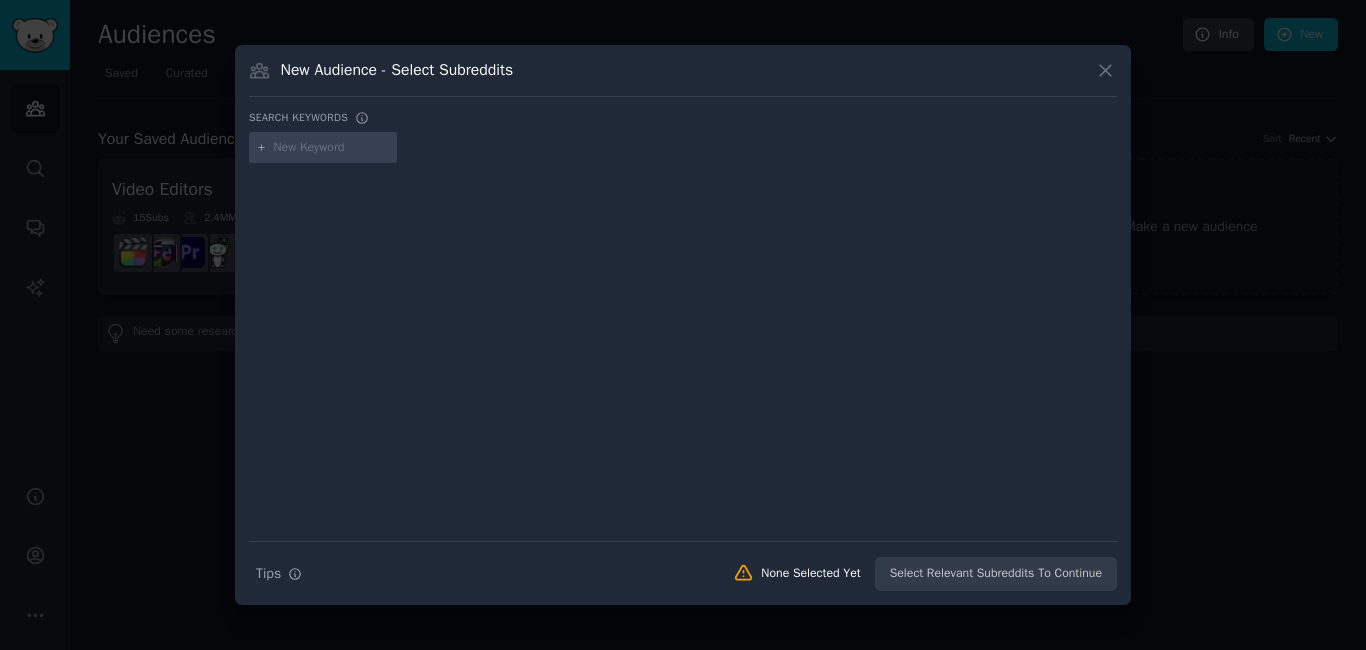 click at bounding box center (332, 148) 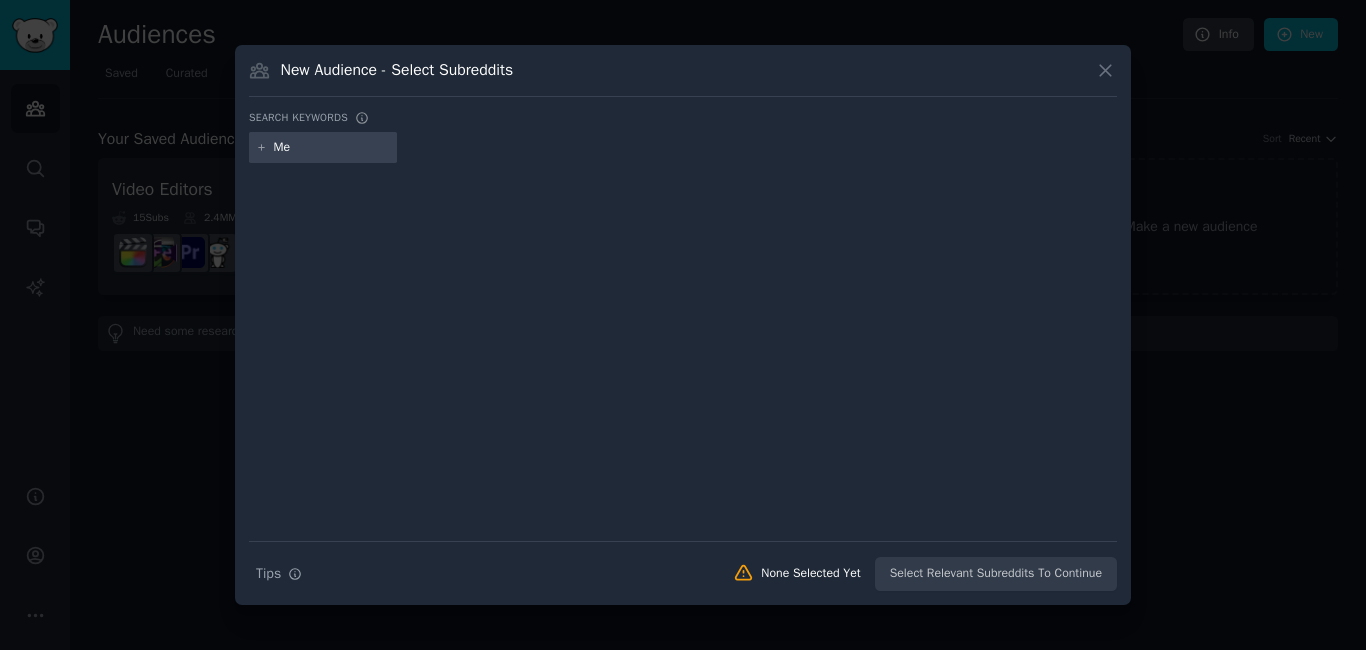 type on "M" 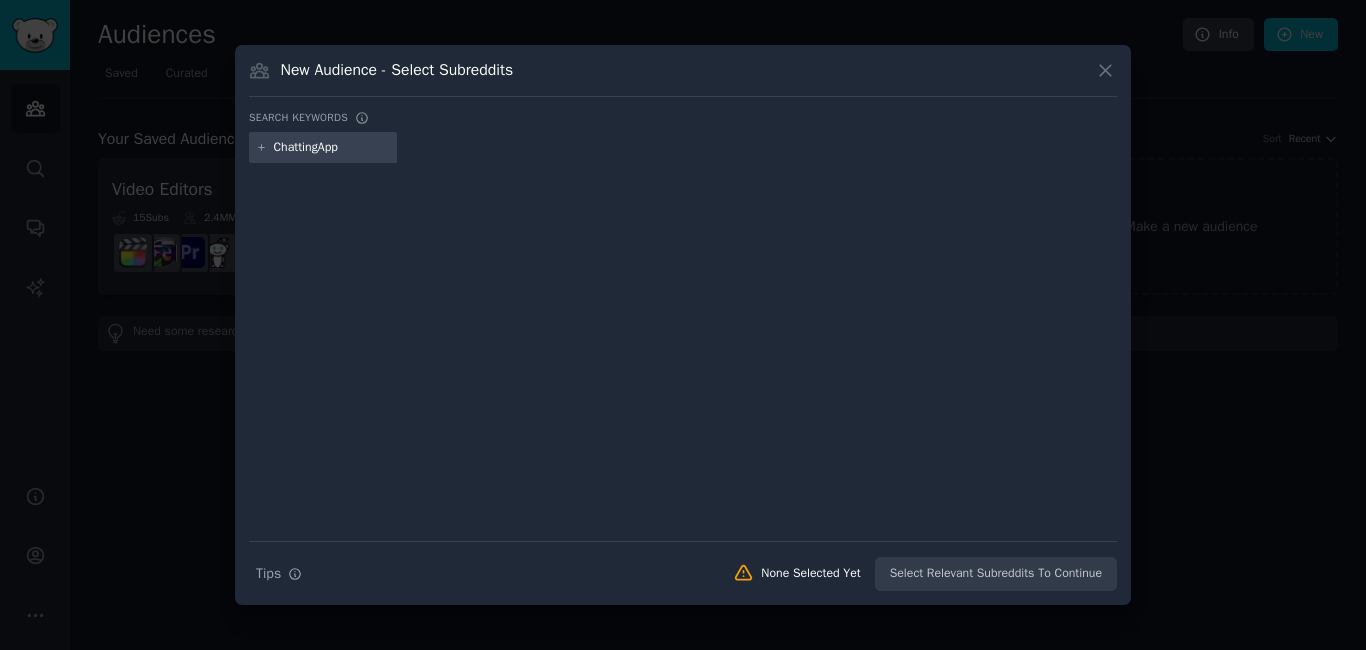type on "ChattingApps" 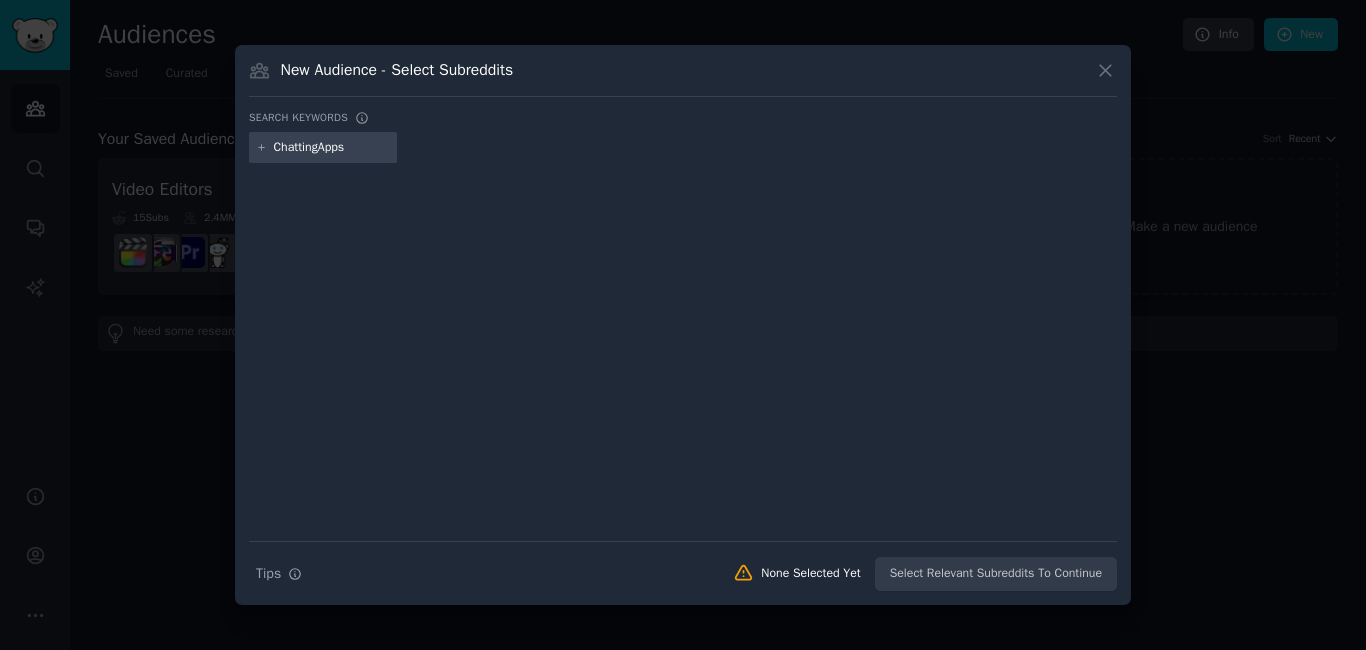 type 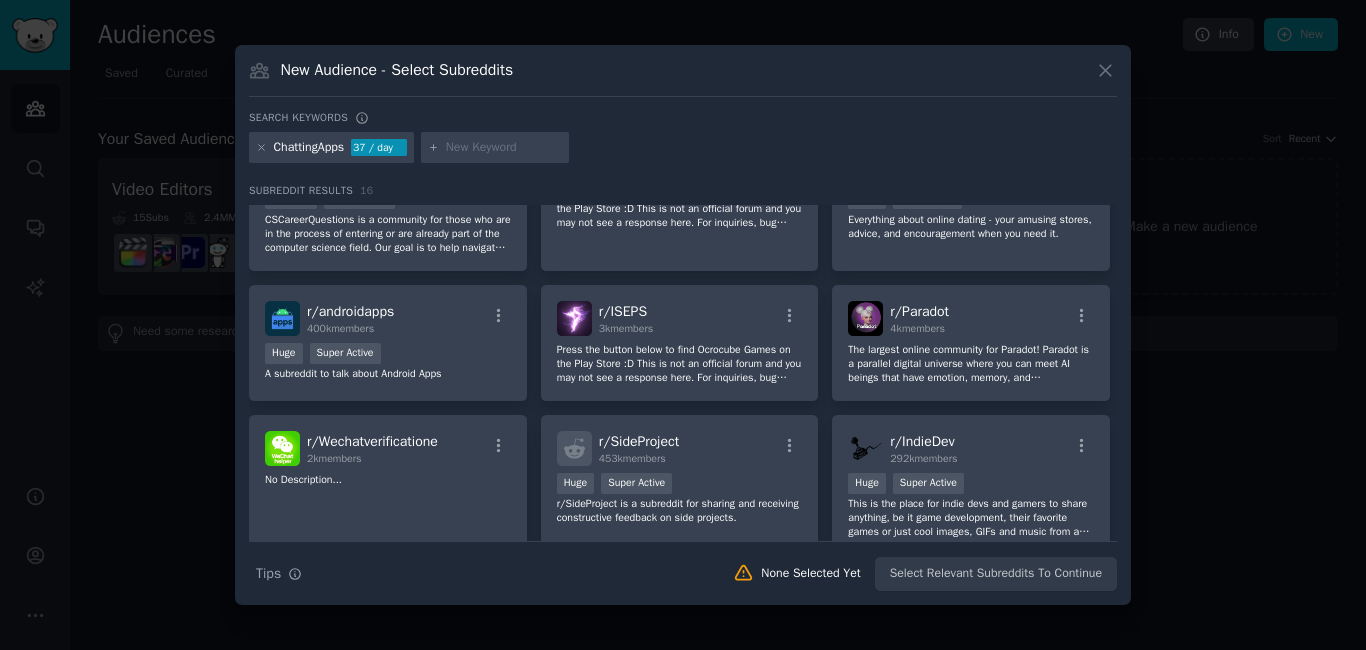 scroll, scrollTop: 0, scrollLeft: 0, axis: both 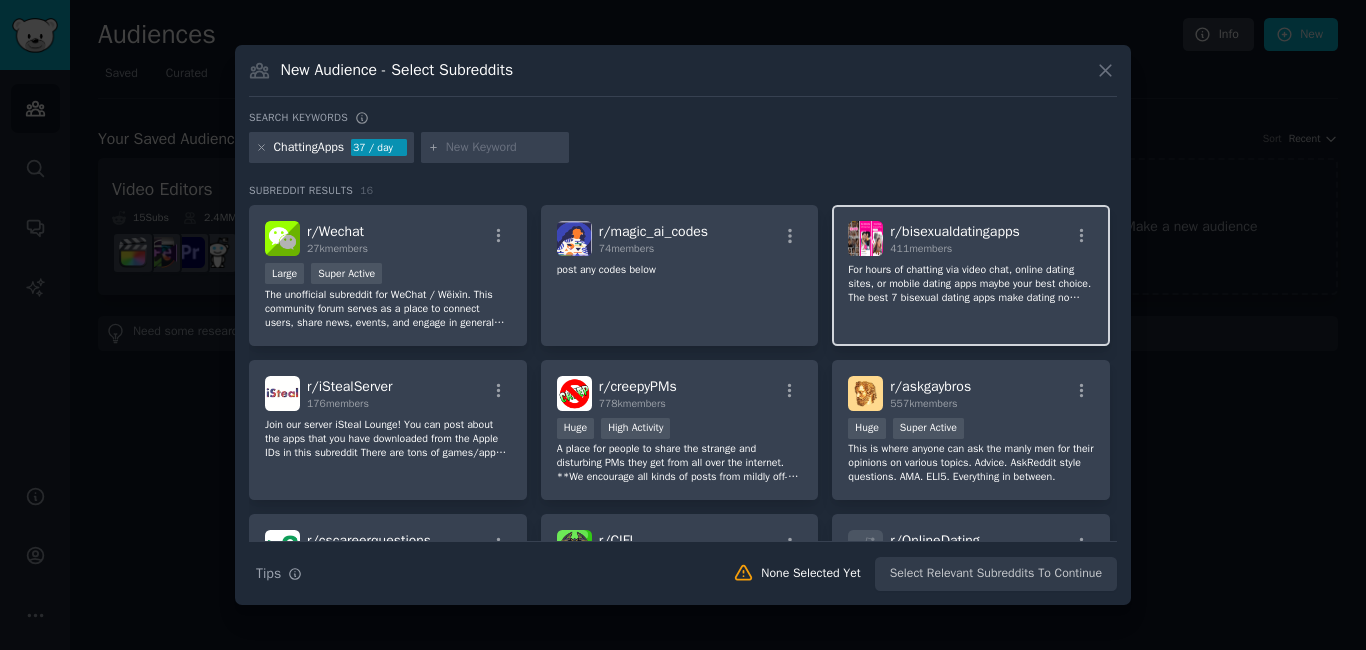 click on "r/ bisexualdatingapps 411 members For hours of chatting via video chat, online dating sites, or mobile dating apps maybe your best choice. The best 7 bisexual dating apps make dating no longer difficult. So, before you start your credit card binge, we're here to help. Take a look at our pick of the best dating apps around 2020 -- catering to all kinds of preferences and directions." at bounding box center [971, 275] 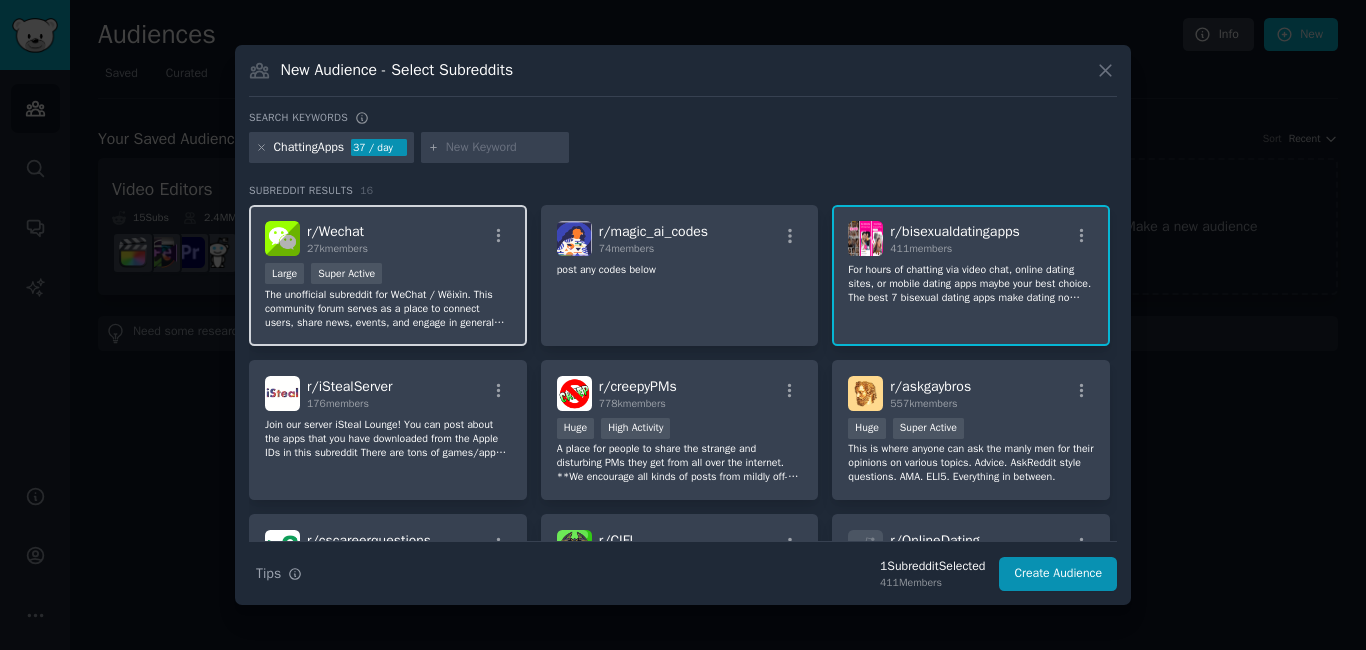 click on "r/ Wechat 27k  members" at bounding box center (388, 238) 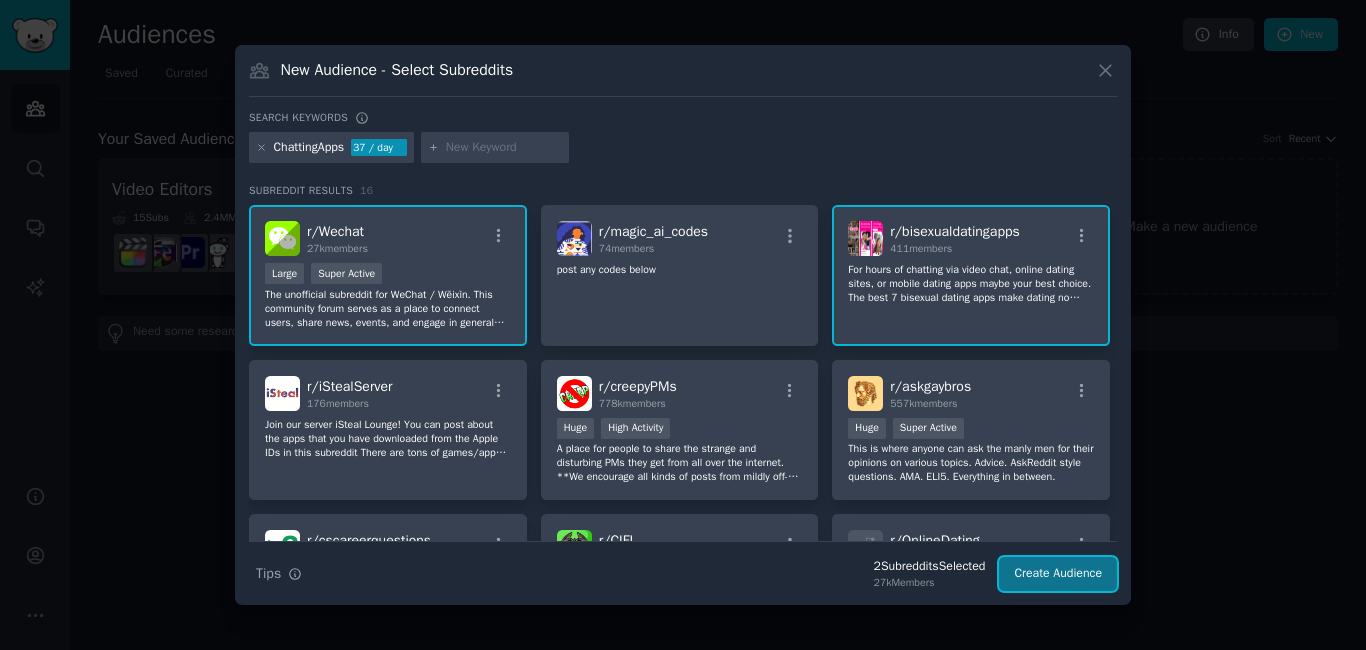 click on "Create Audience" at bounding box center (1058, 574) 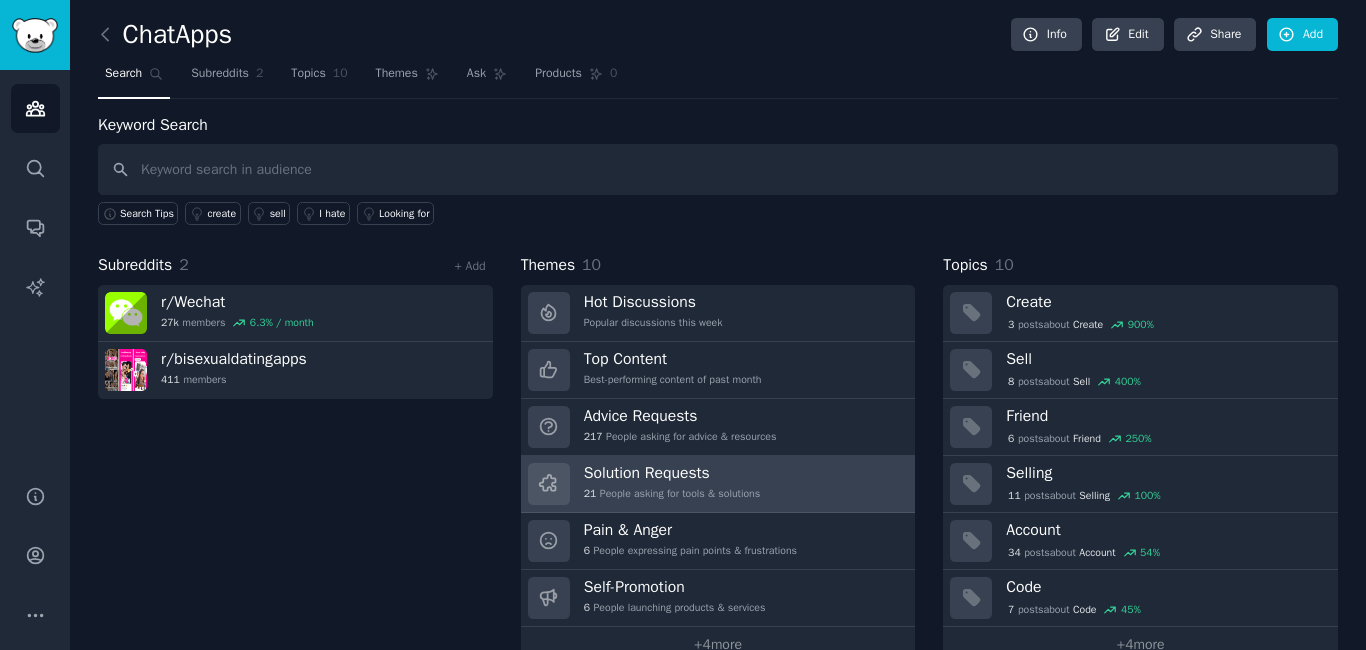 click on "Solution Requests" at bounding box center [672, 473] 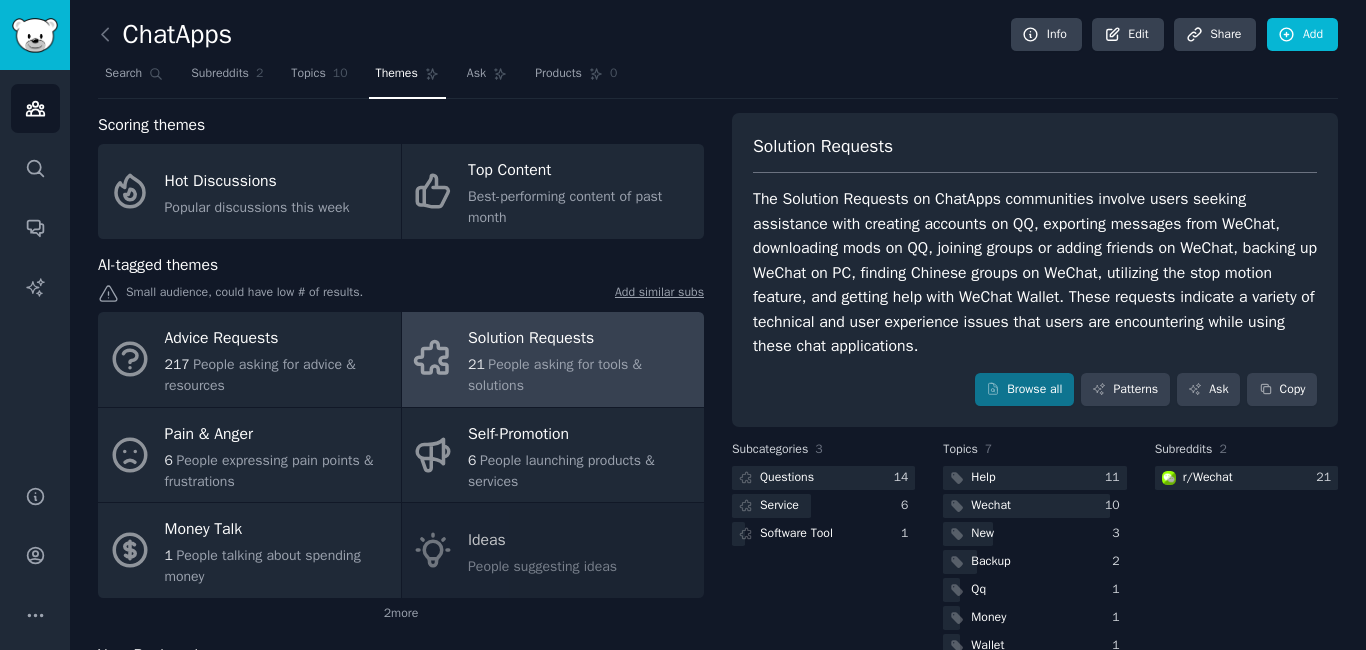 click on "The Solution Requests on ChatApps communities involve users seeking assistance with creating accounts on QQ, exporting messages from WeChat, downloading mods on QQ, joining groups or adding friends on WeChat, backing up WeChat on PC, finding Chinese groups on WeChat, utilizing the stop motion feature, and getting help with WeChat Wallet. These requests indicate a variety of technical and user experience issues that users are encountering while using these chat applications." at bounding box center [1035, 273] 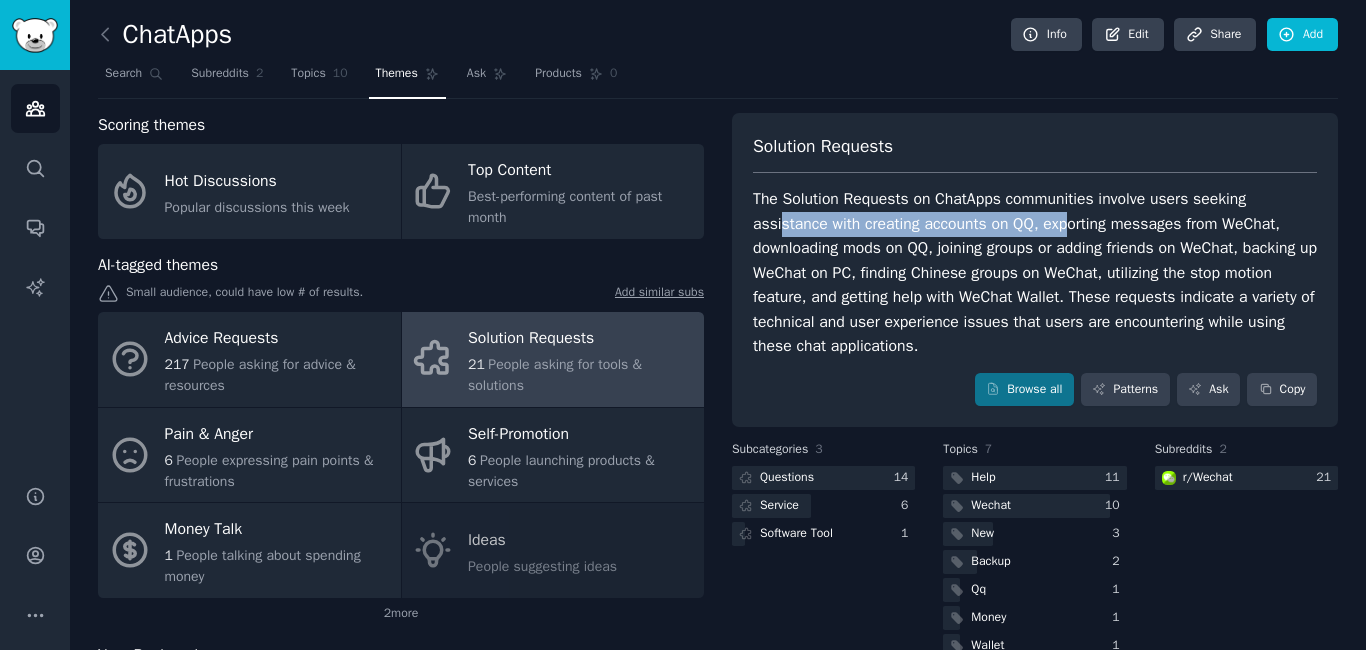 drag, startPoint x: 778, startPoint y: 234, endPoint x: 1067, endPoint y: 226, distance: 289.11072 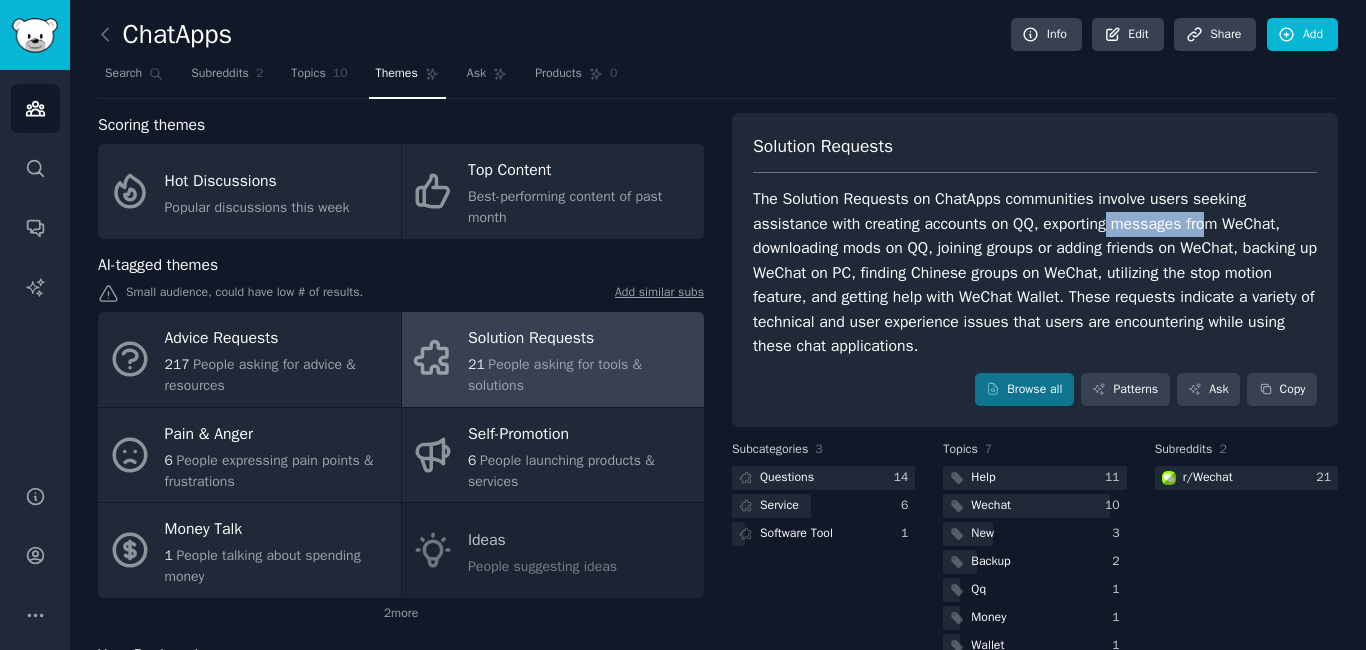 drag, startPoint x: 1106, startPoint y: 216, endPoint x: 1202, endPoint y: 224, distance: 96.332756 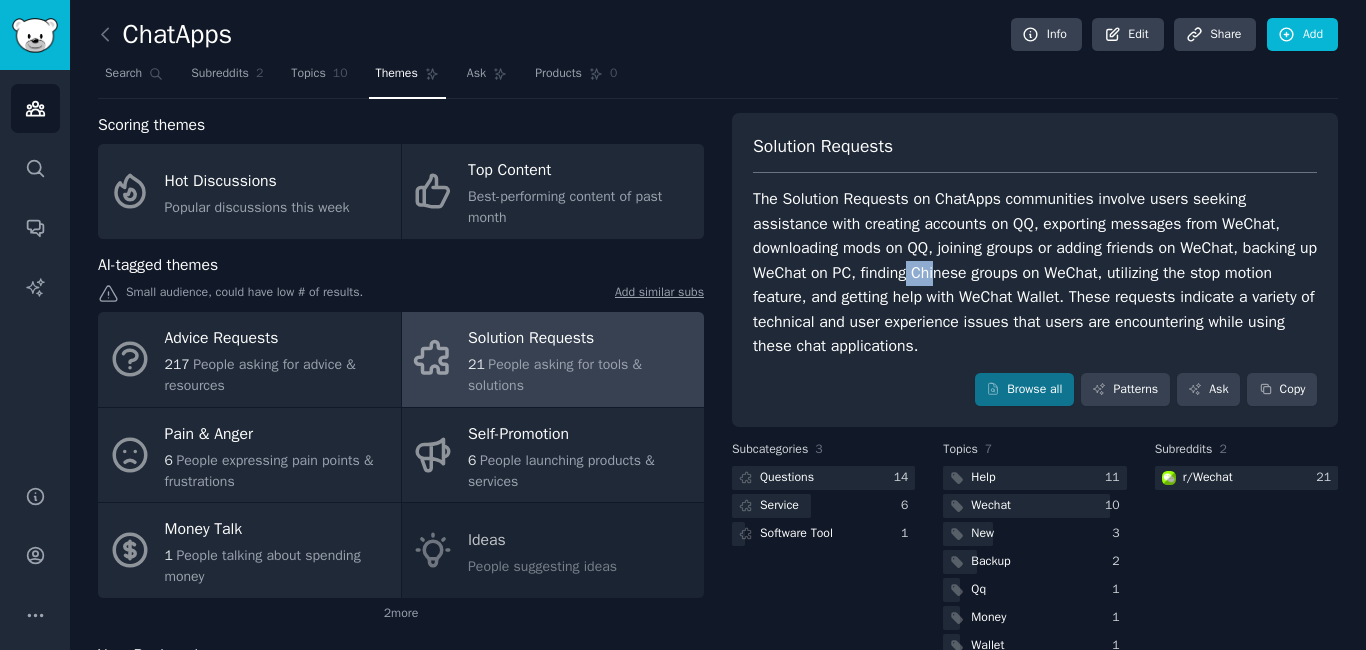 drag, startPoint x: 930, startPoint y: 265, endPoint x: 956, endPoint y: 261, distance: 26.305893 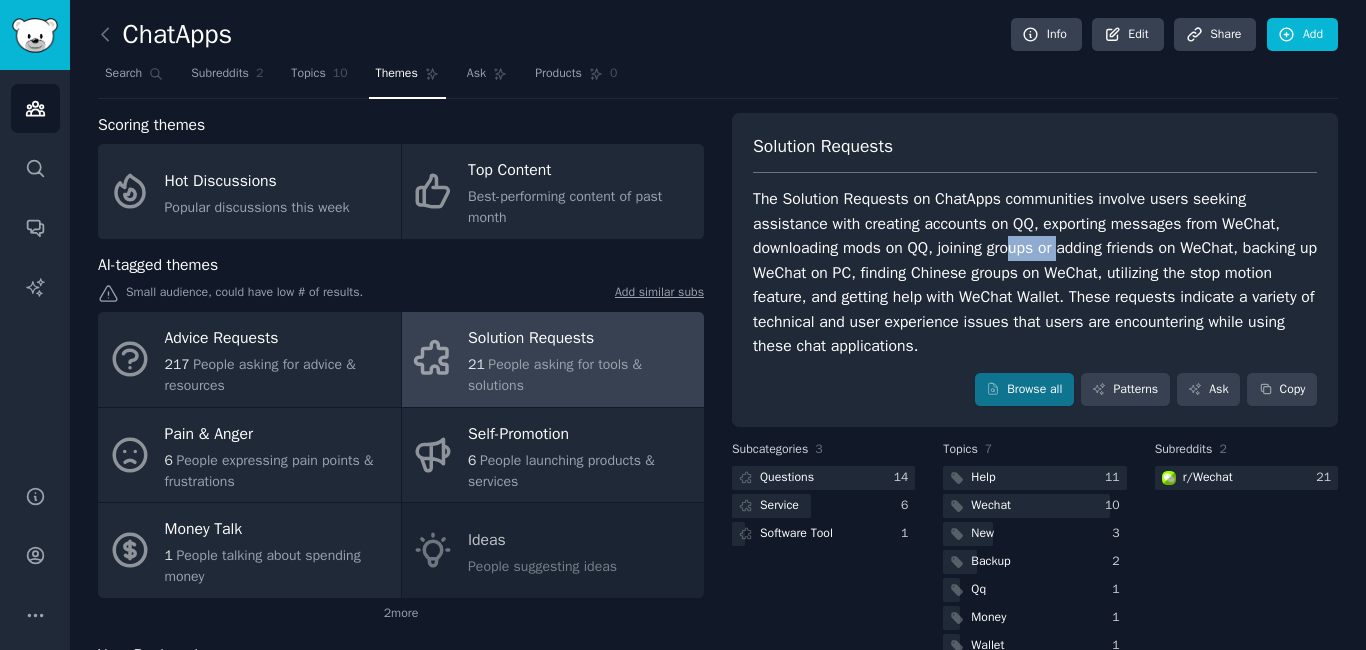 drag, startPoint x: 1023, startPoint y: 248, endPoint x: 1072, endPoint y: 249, distance: 49.010204 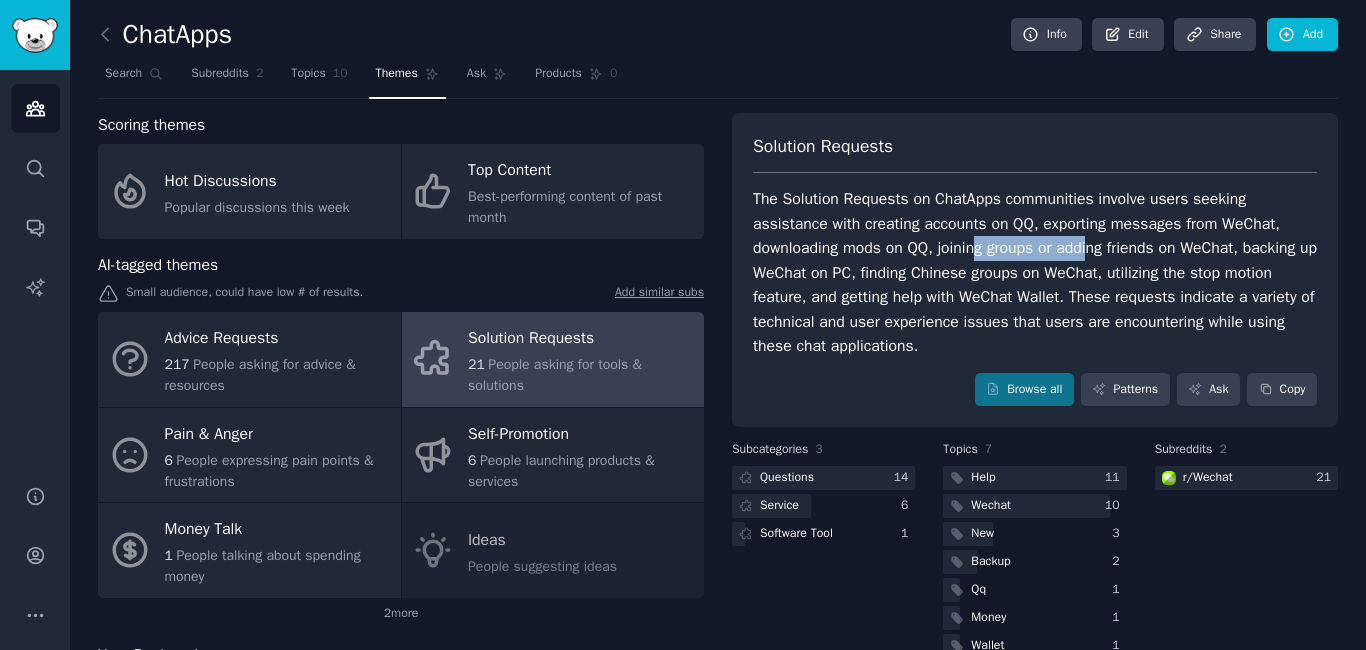 drag, startPoint x: 977, startPoint y: 258, endPoint x: 1100, endPoint y: 248, distance: 123.40584 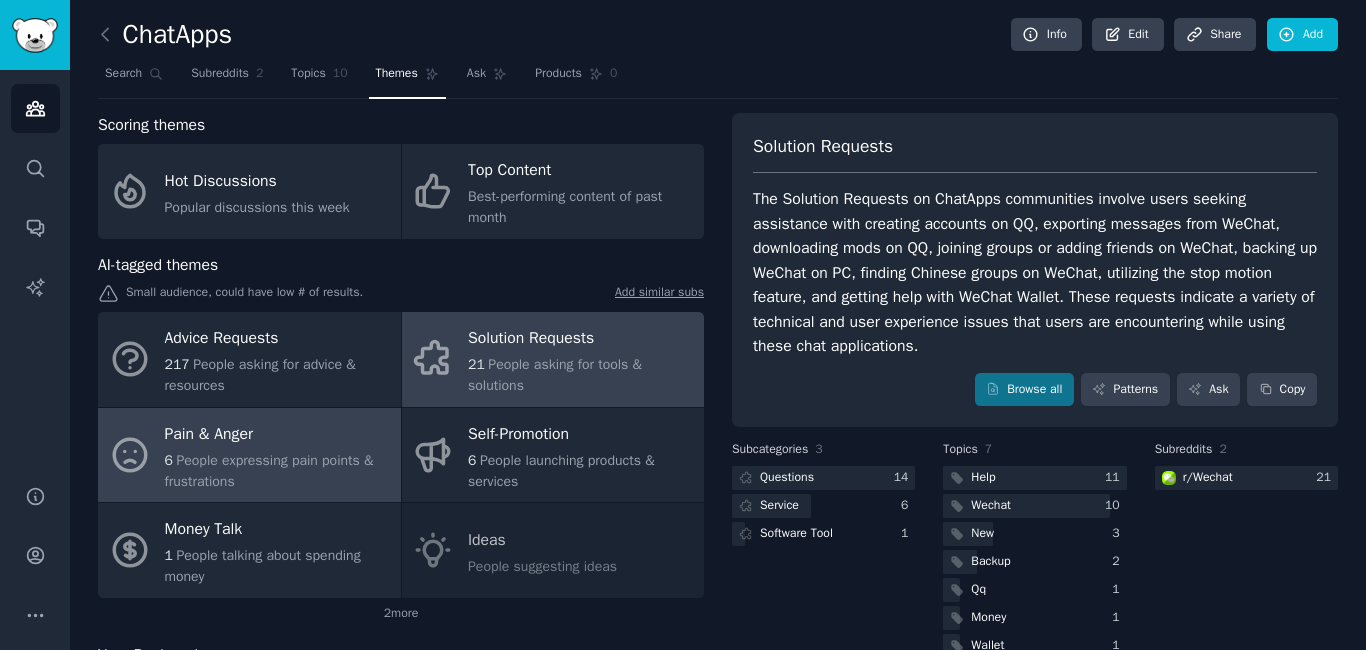 click on "Pain & Anger" at bounding box center (278, 434) 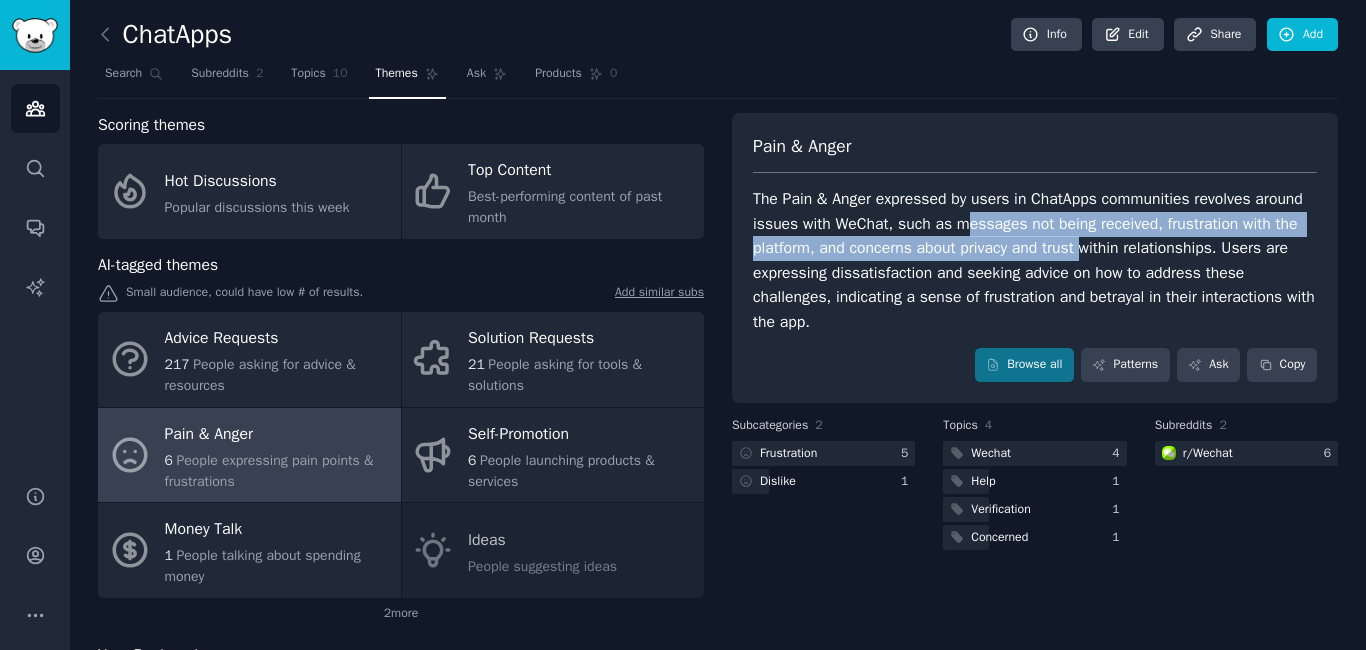 drag, startPoint x: 992, startPoint y: 228, endPoint x: 1078, endPoint y: 240, distance: 86.833176 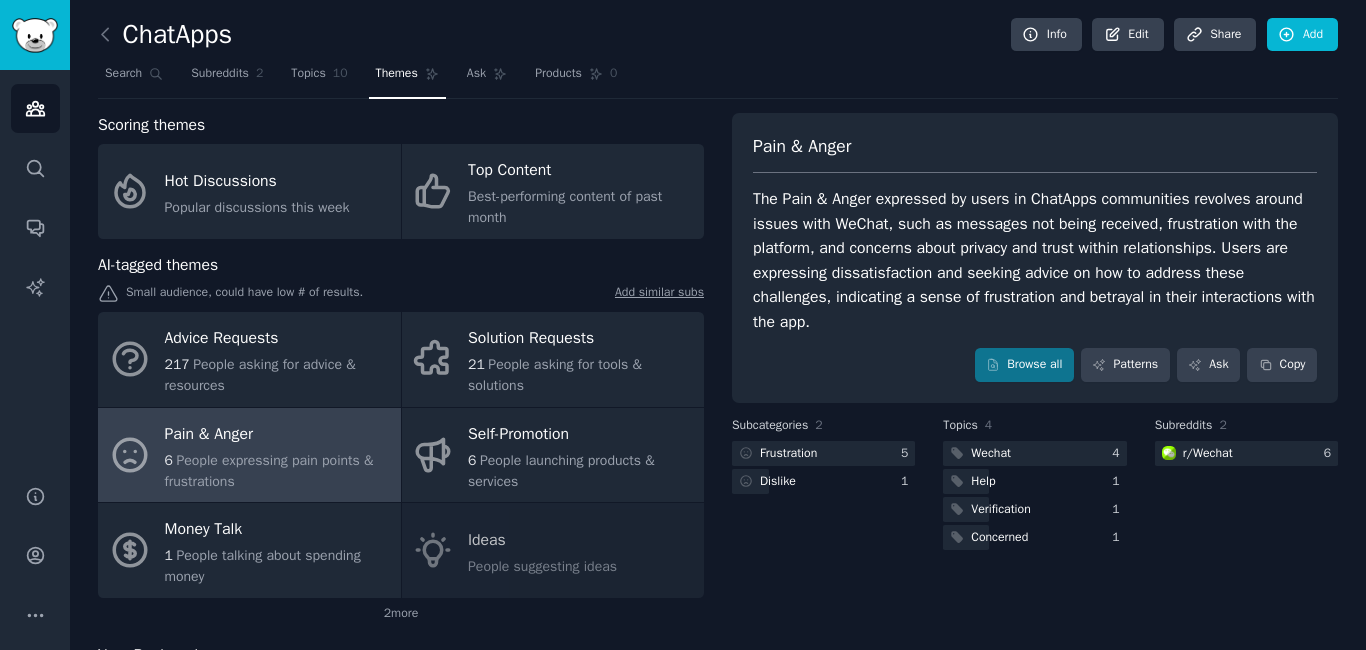 click on "The Pain & Anger expressed by users in ChatApps communities revolves around issues with WeChat, such as messages not being received, frustration with the platform, and concerns about privacy and trust within relationships. Users are expressing dissatisfaction and seeking advice on how to address these challenges, indicating a sense of frustration and betrayal in their interactions with the app." at bounding box center [1035, 260] 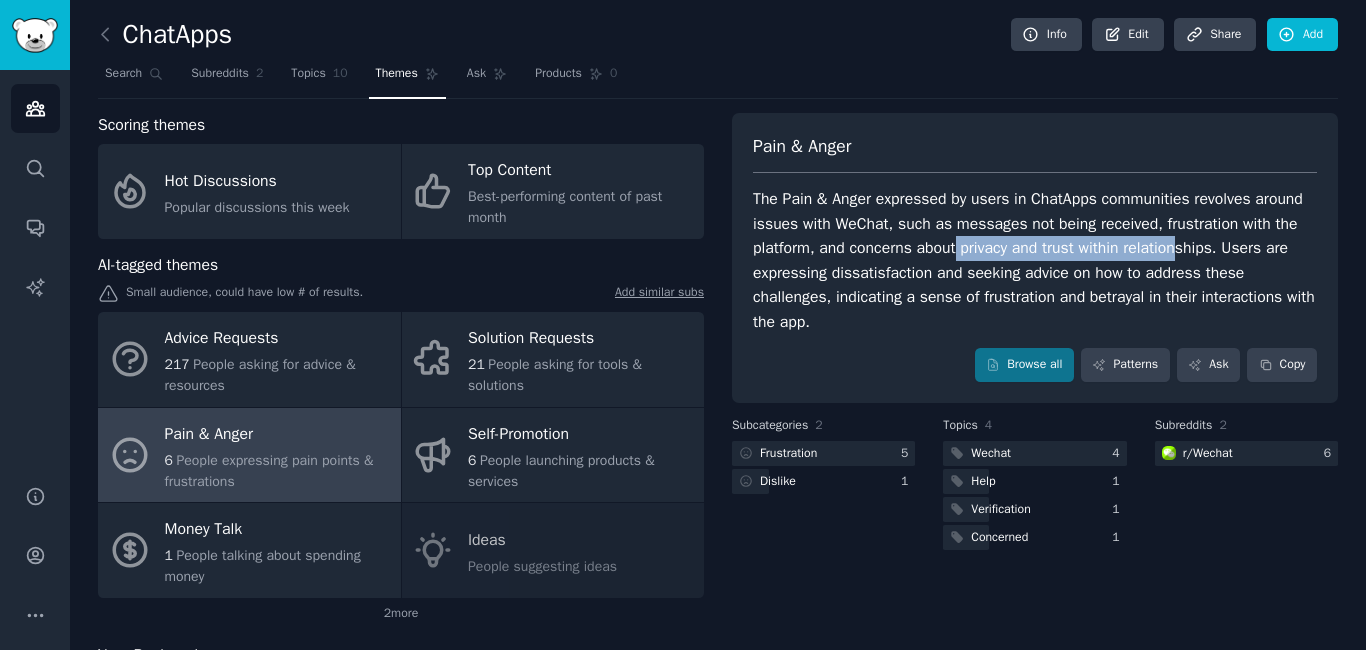 drag, startPoint x: 955, startPoint y: 244, endPoint x: 1248, endPoint y: 248, distance: 293.0273 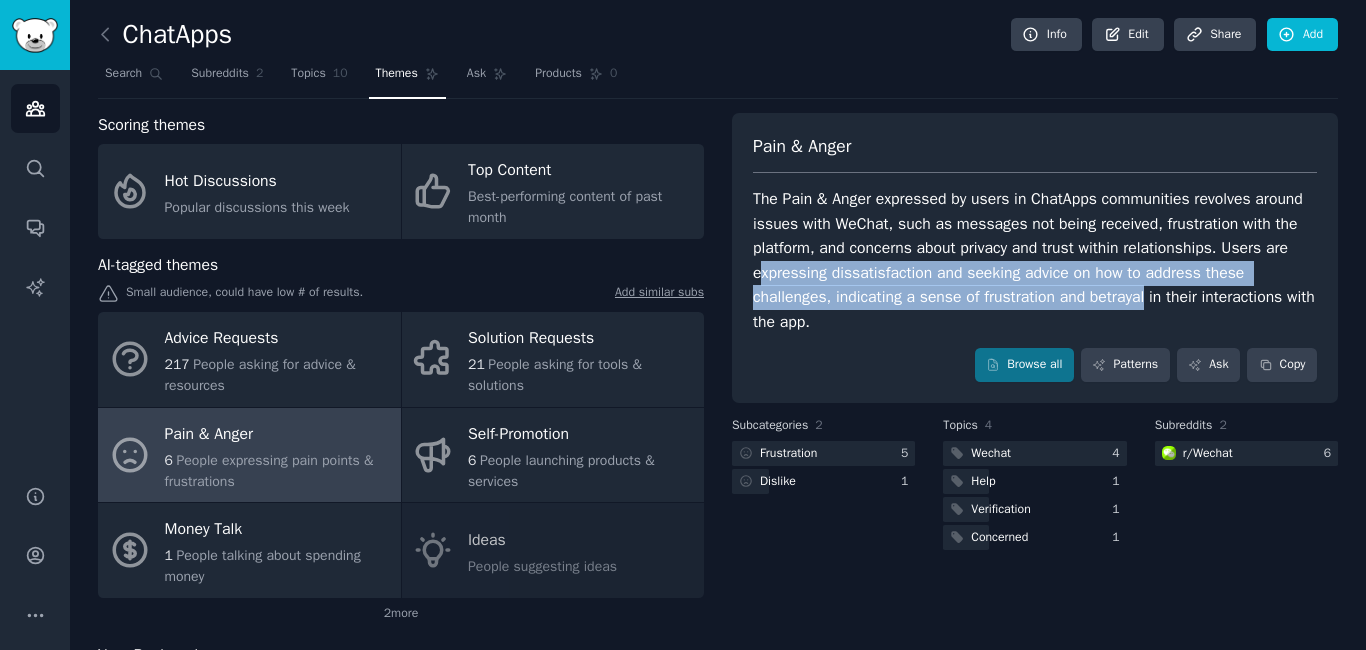 drag, startPoint x: 760, startPoint y: 273, endPoint x: 1140, endPoint y: 299, distance: 380.88843 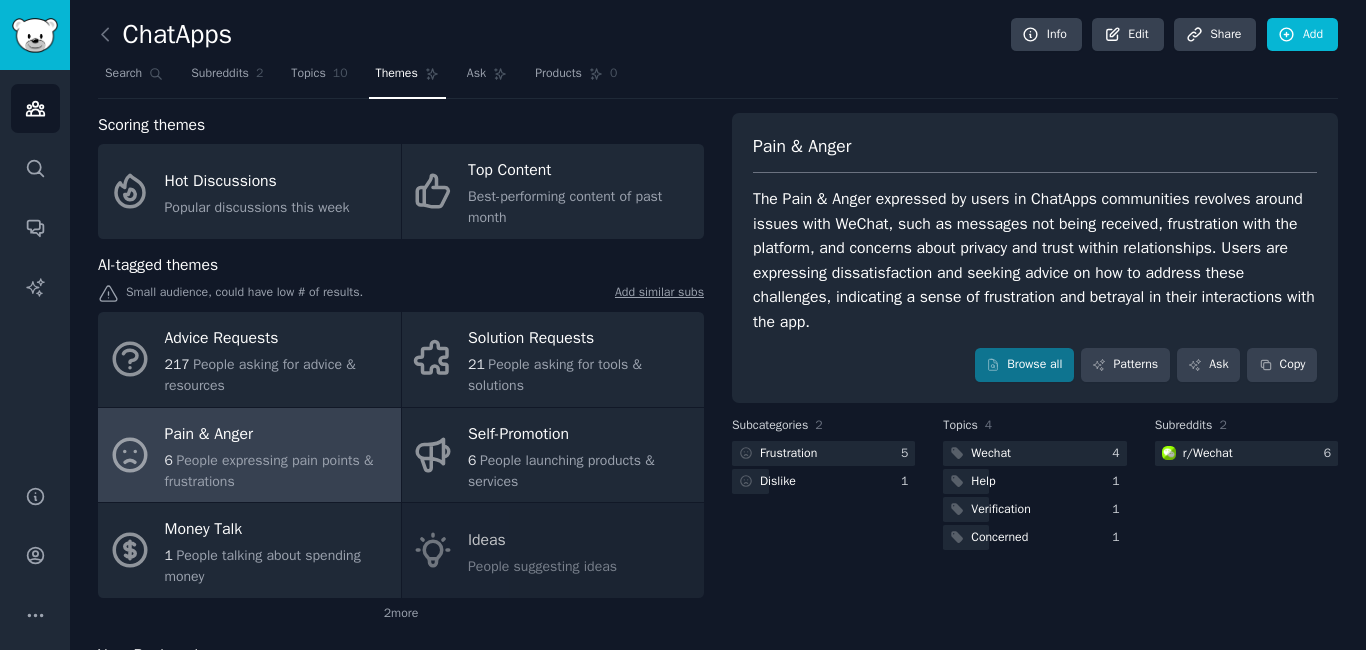 click on "The Pain & Anger expressed by users in ChatApps communities revolves around issues with WeChat, such as messages not being received, frustration with the platform, and concerns about privacy and trust within relationships. Users are expressing dissatisfaction and seeking advice on how to address these challenges, indicating a sense of frustration and betrayal in their interactions with the app." at bounding box center (1035, 260) 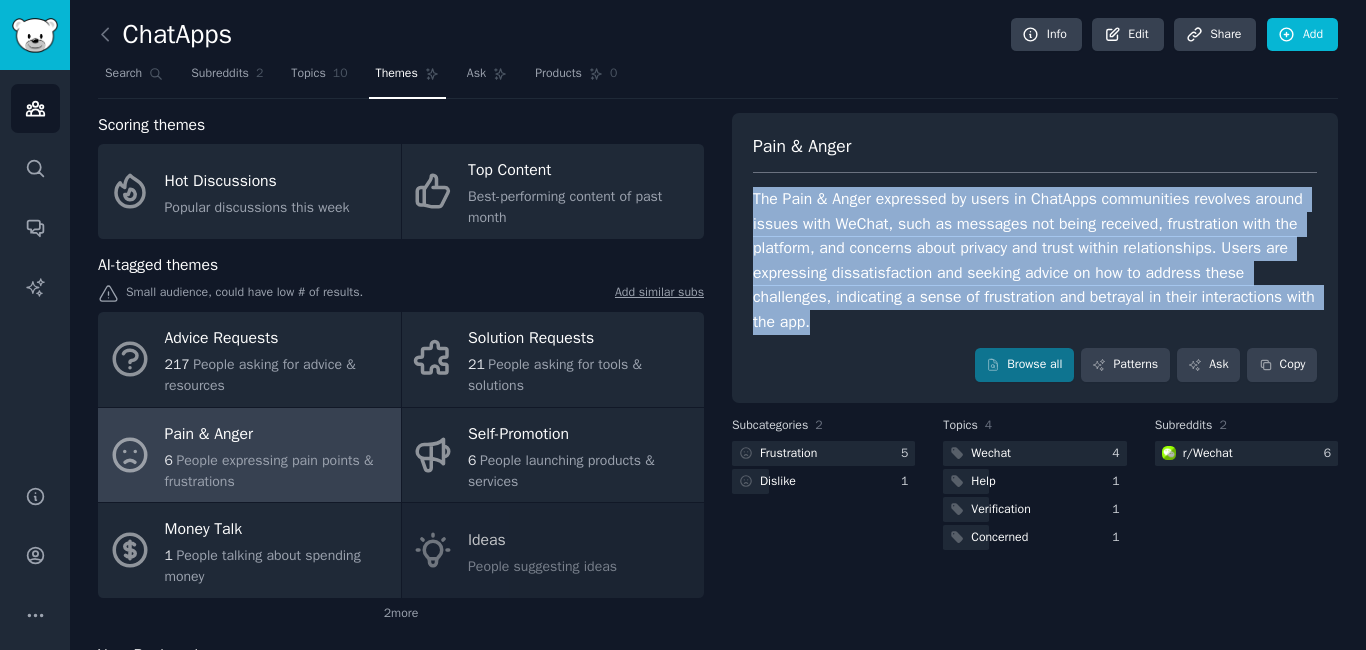 drag, startPoint x: 860, startPoint y: 353, endPoint x: 884, endPoint y: 168, distance: 186.55026 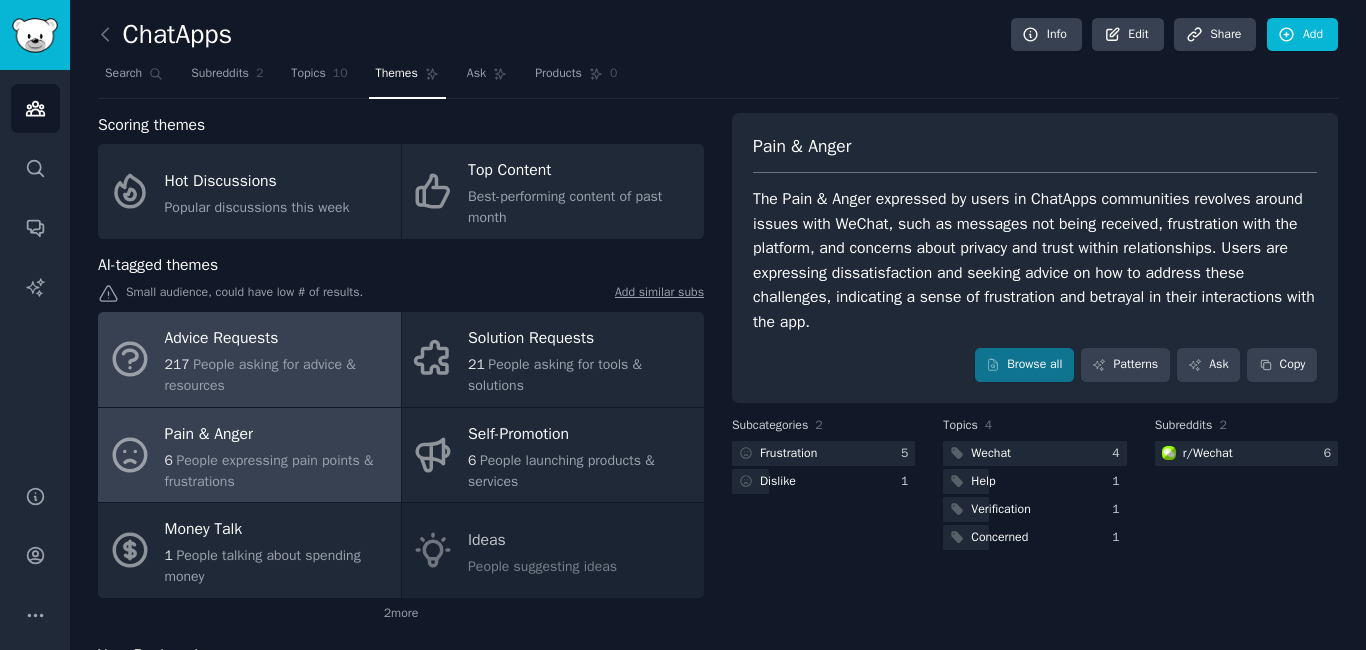 click on "217 People asking for advice & resources" at bounding box center (278, 375) 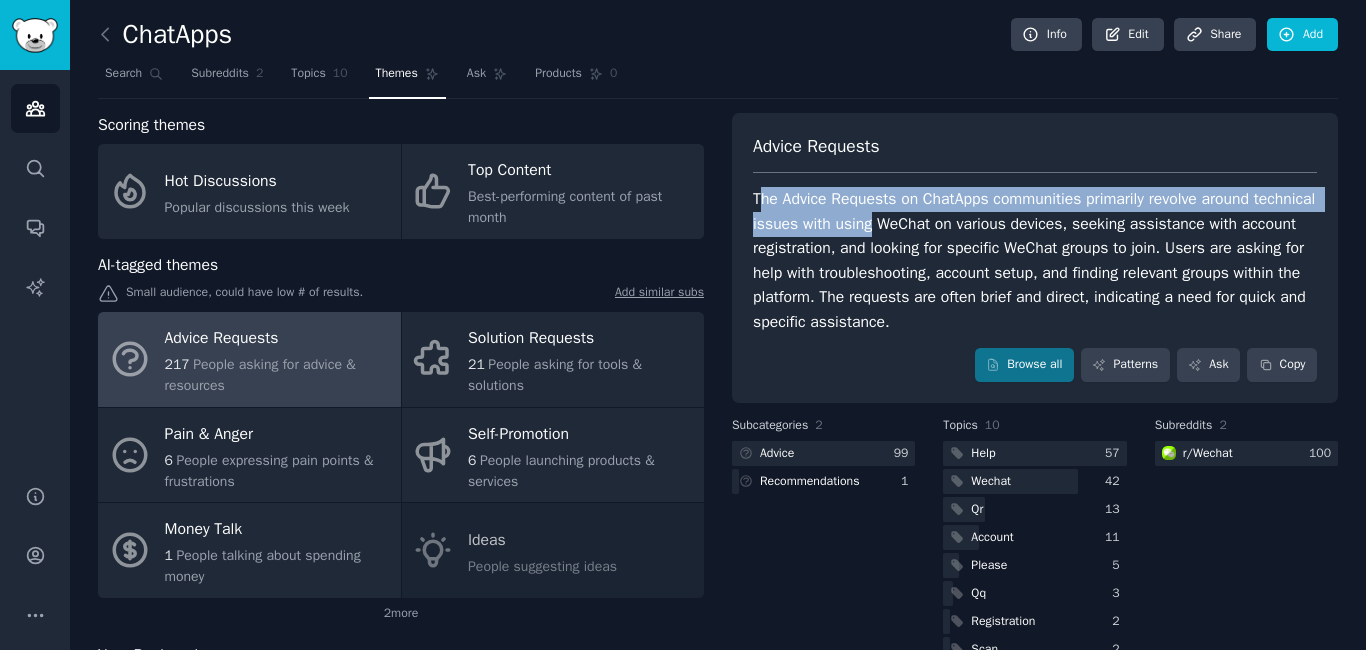 drag, startPoint x: 762, startPoint y: 192, endPoint x: 938, endPoint y: 231, distance: 180.26924 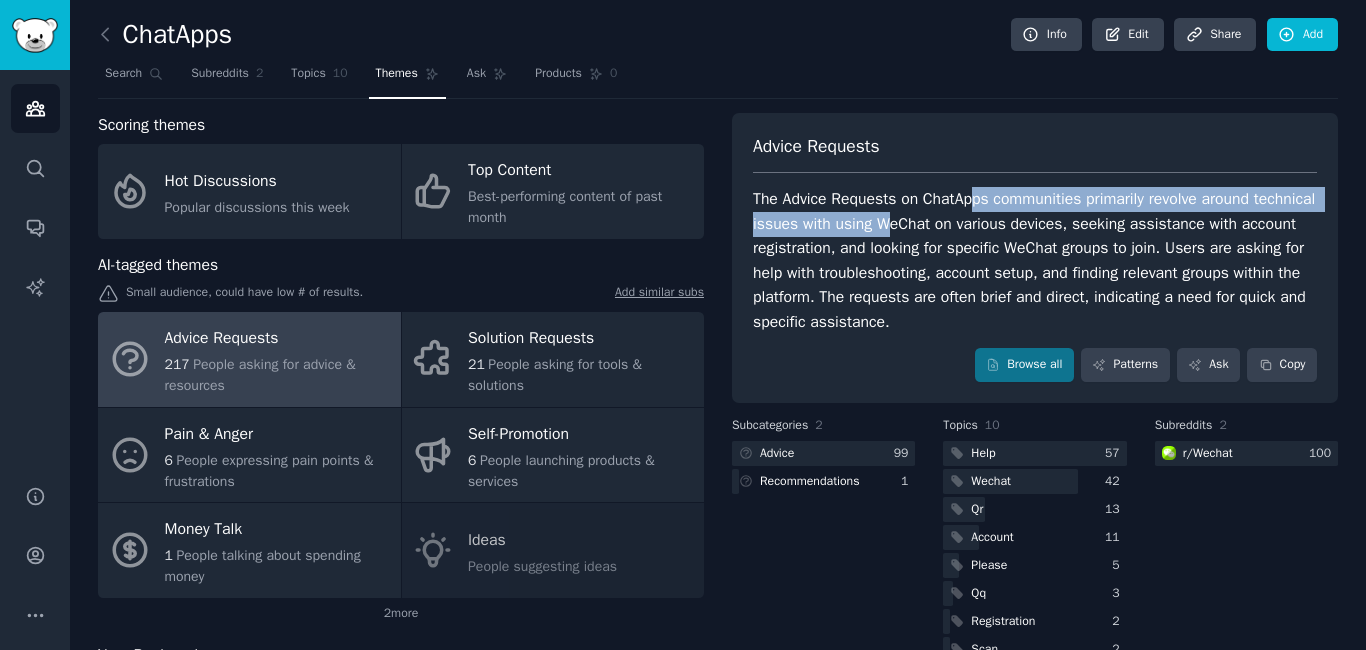 drag, startPoint x: 946, startPoint y: 219, endPoint x: 973, endPoint y: 210, distance: 28.460499 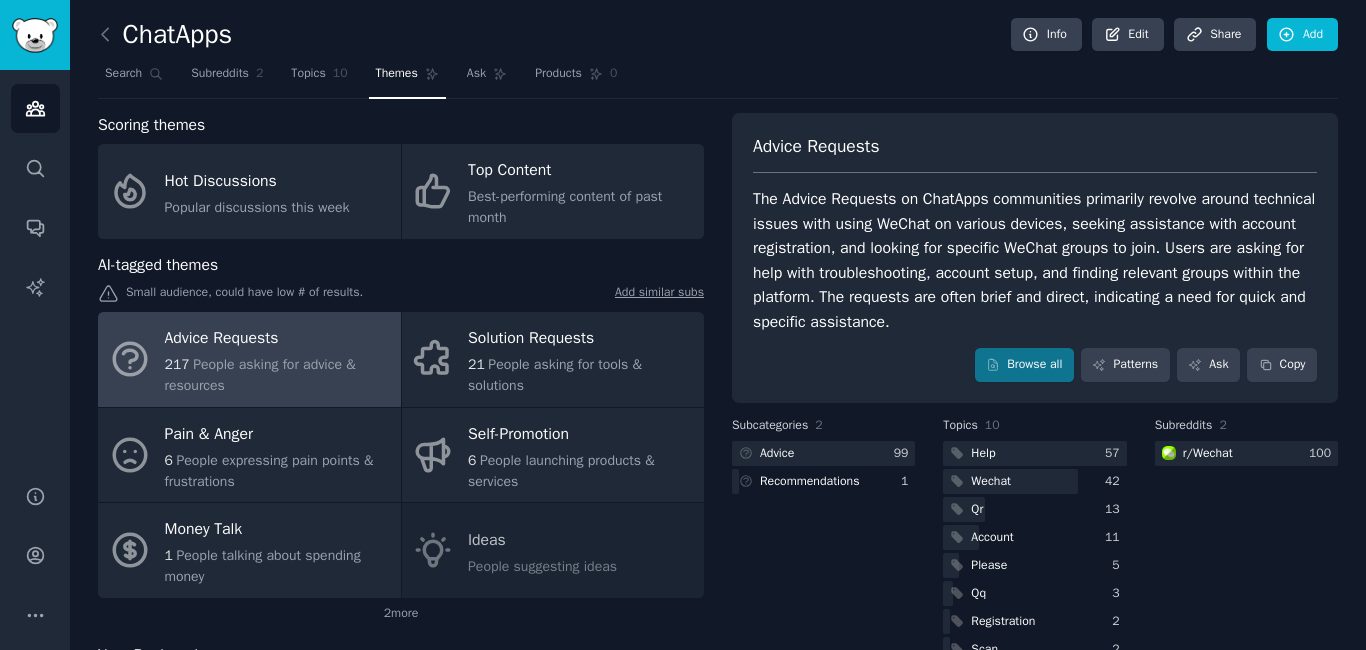click on "The Advice Requests on ChatApps communities primarily revolve around technical issues with using WeChat on various devices, seeking assistance with account registration, and looking for specific WeChat groups to join. Users are asking for help with troubleshooting, account setup, and finding relevant groups within the platform. The requests are often brief and direct, indicating a need for quick and specific assistance." at bounding box center (1035, 260) 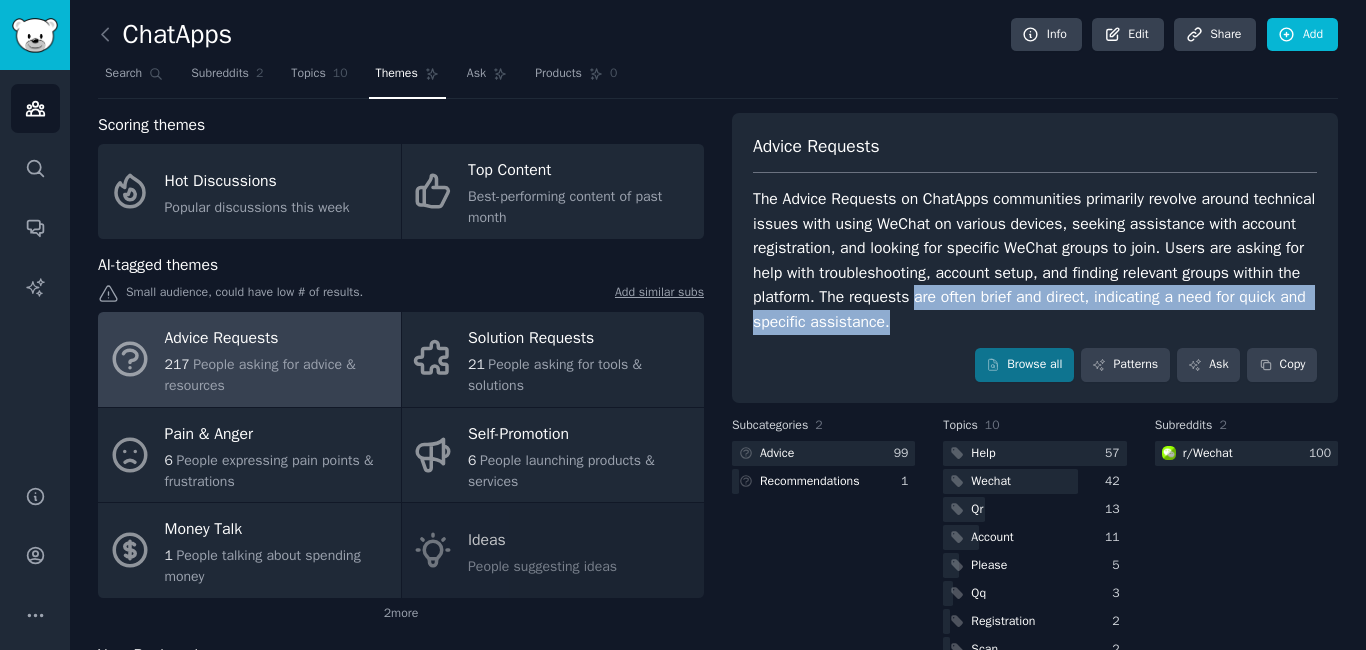 drag, startPoint x: 993, startPoint y: 304, endPoint x: 1118, endPoint y: 311, distance: 125.19585 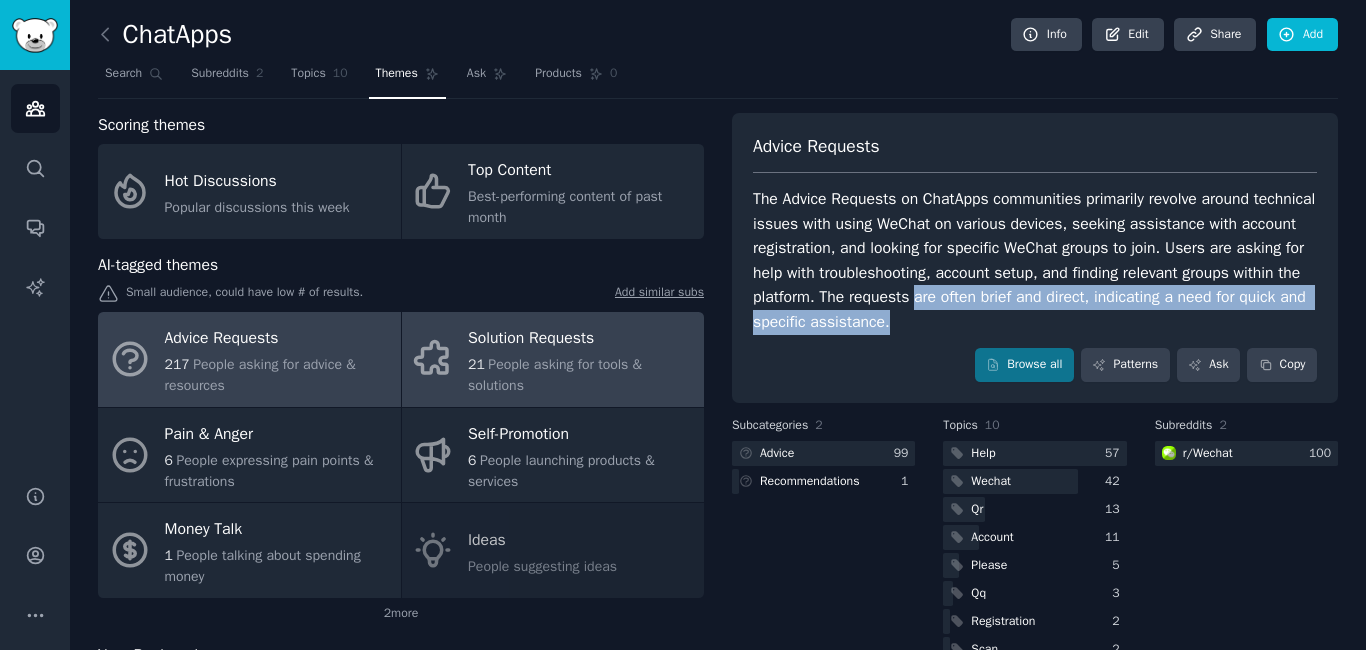 click on "People asking for tools & solutions" at bounding box center [555, 375] 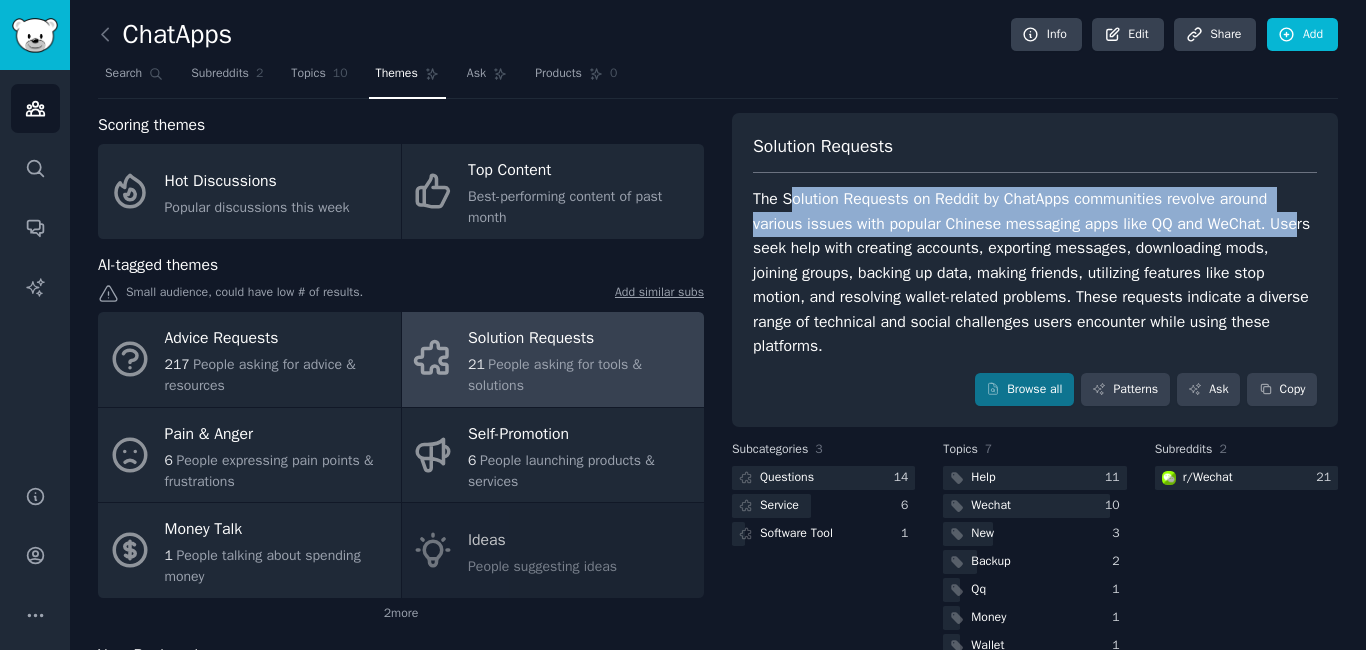 drag, startPoint x: 793, startPoint y: 193, endPoint x: 1292, endPoint y: 219, distance: 499.6769 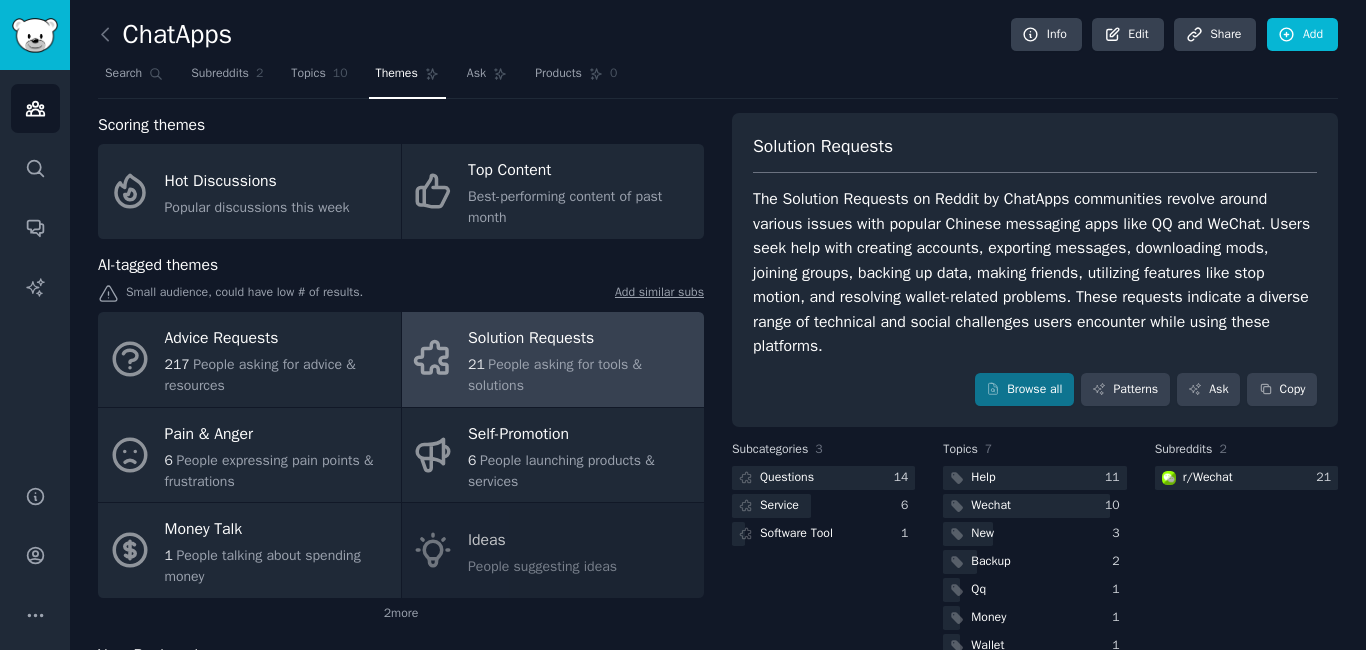 click on "The Solution Requests on Reddit by ChatApps communities revolve around various issues with popular Chinese messaging apps like QQ and WeChat. Users seek help with creating accounts, exporting messages, downloading mods, joining groups, backing up data, making friends, utilizing features like stop motion, and resolving wallet-related problems. These requests indicate a diverse range of technical and social challenges users encounter while using these platforms." at bounding box center (1035, 273) 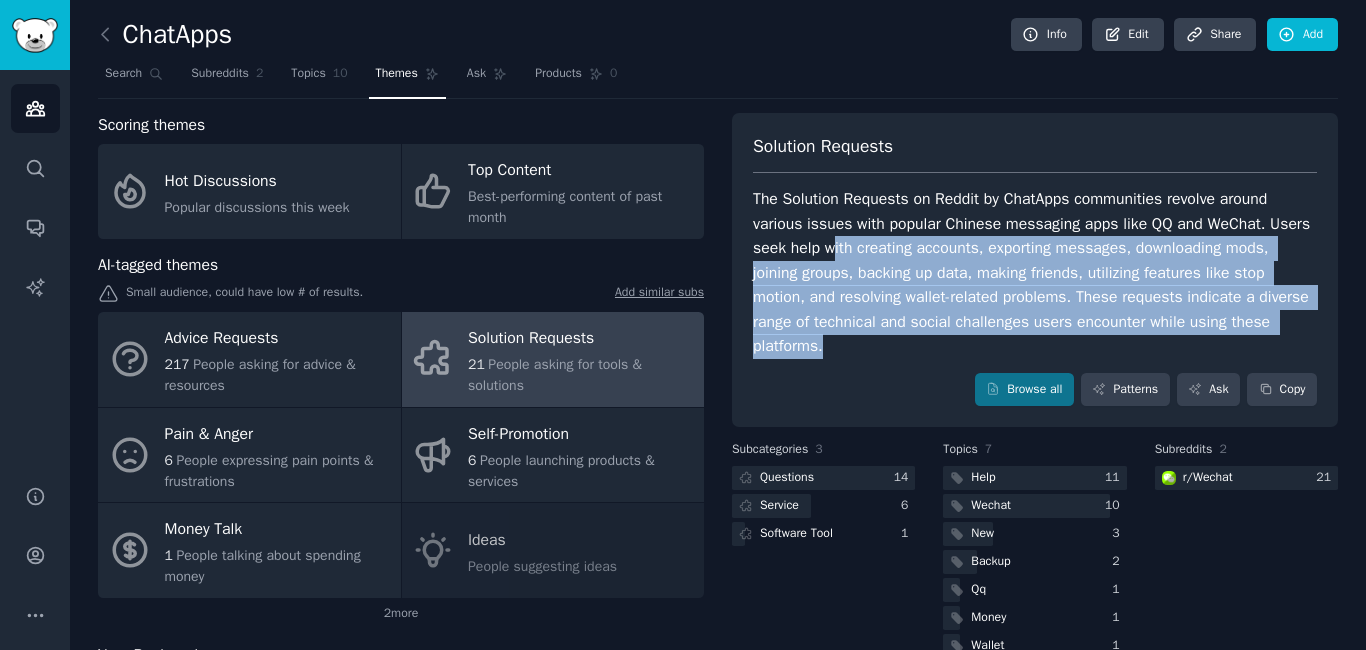 drag, startPoint x: 829, startPoint y: 247, endPoint x: 1283, endPoint y: 337, distance: 462.83475 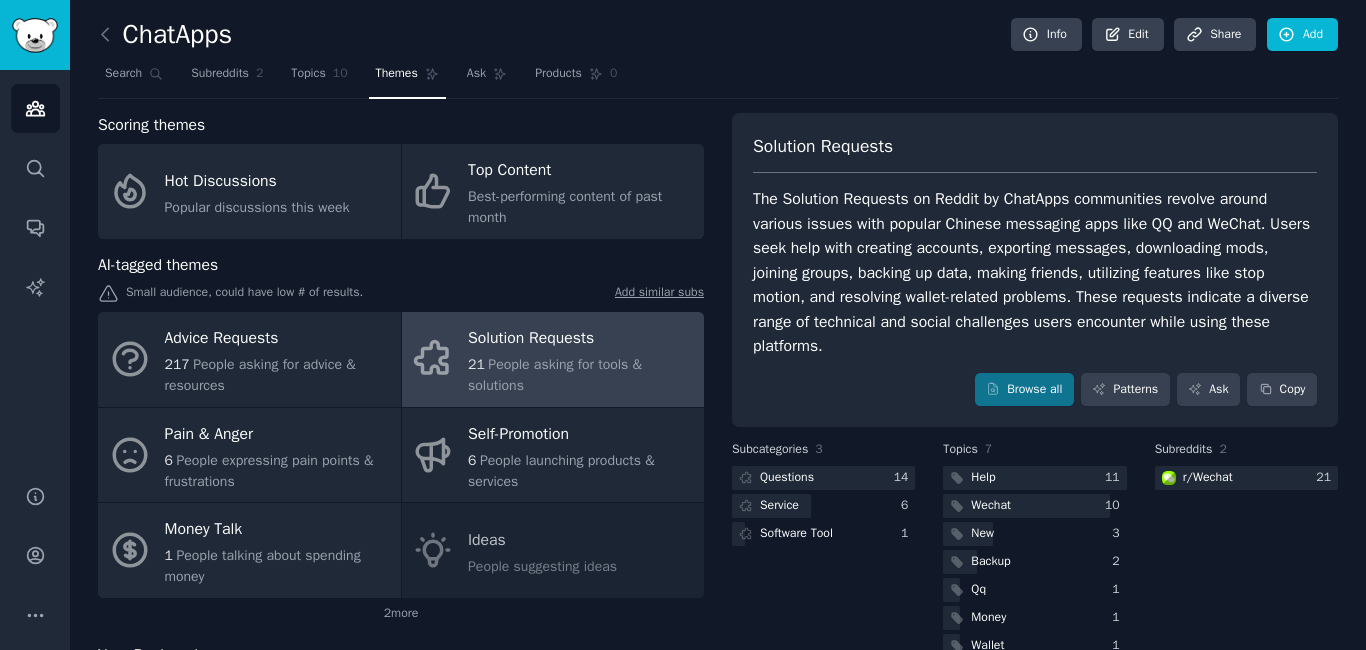click on "Solution Requests The Solution Requests on Reddit by ChatApps communities revolve around various issues with popular Chinese messaging apps like QQ and WeChat. Users seek help with creating accounts, exporting messages, downloading mods, joining groups, backing up data, making friends, utilizing features like stop motion, and resolving wallet-related problems. These requests indicate a diverse range of technical and social challenges users encounter while using these platforms. Browse all Patterns Ask Copy" at bounding box center (1035, 270) 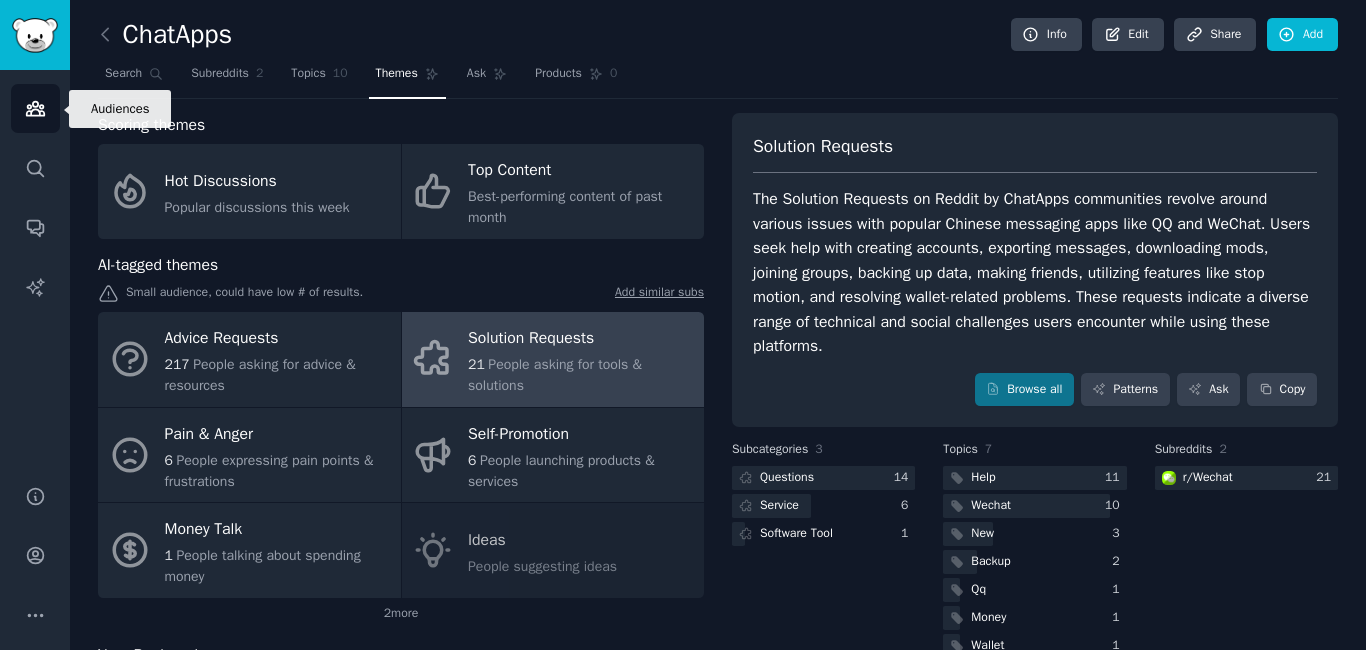 click on "Audiences" at bounding box center [35, 108] 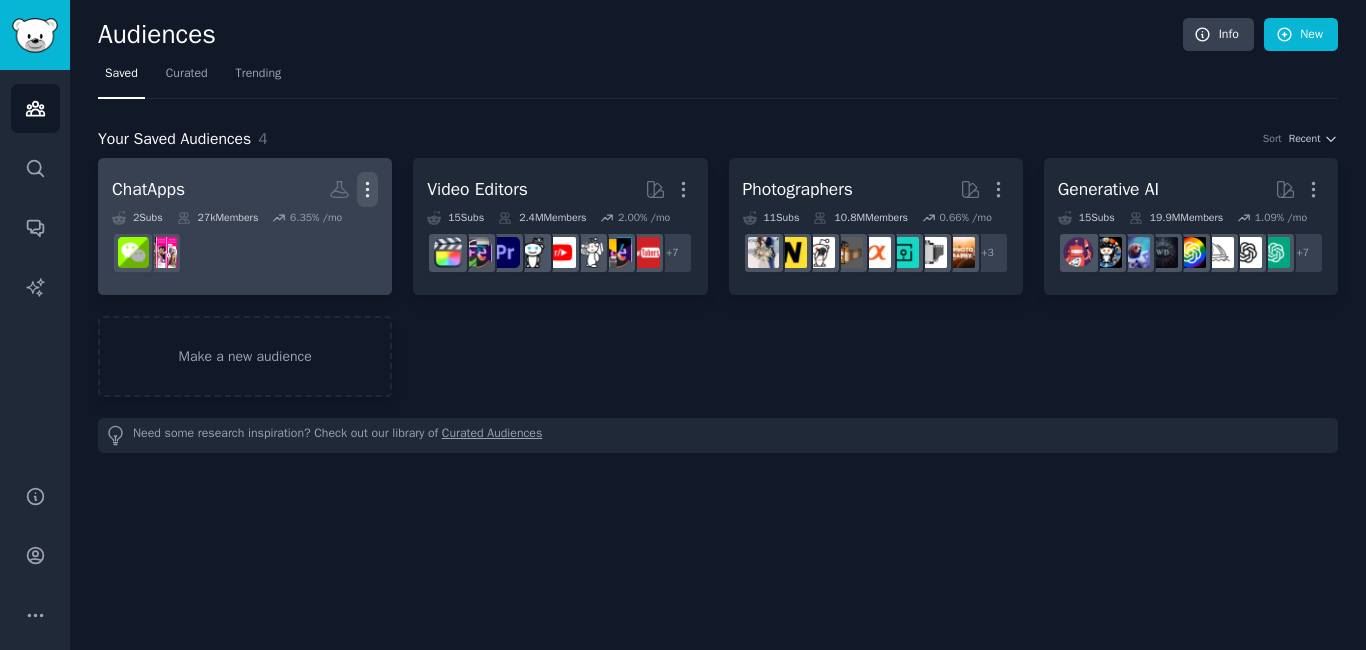 click 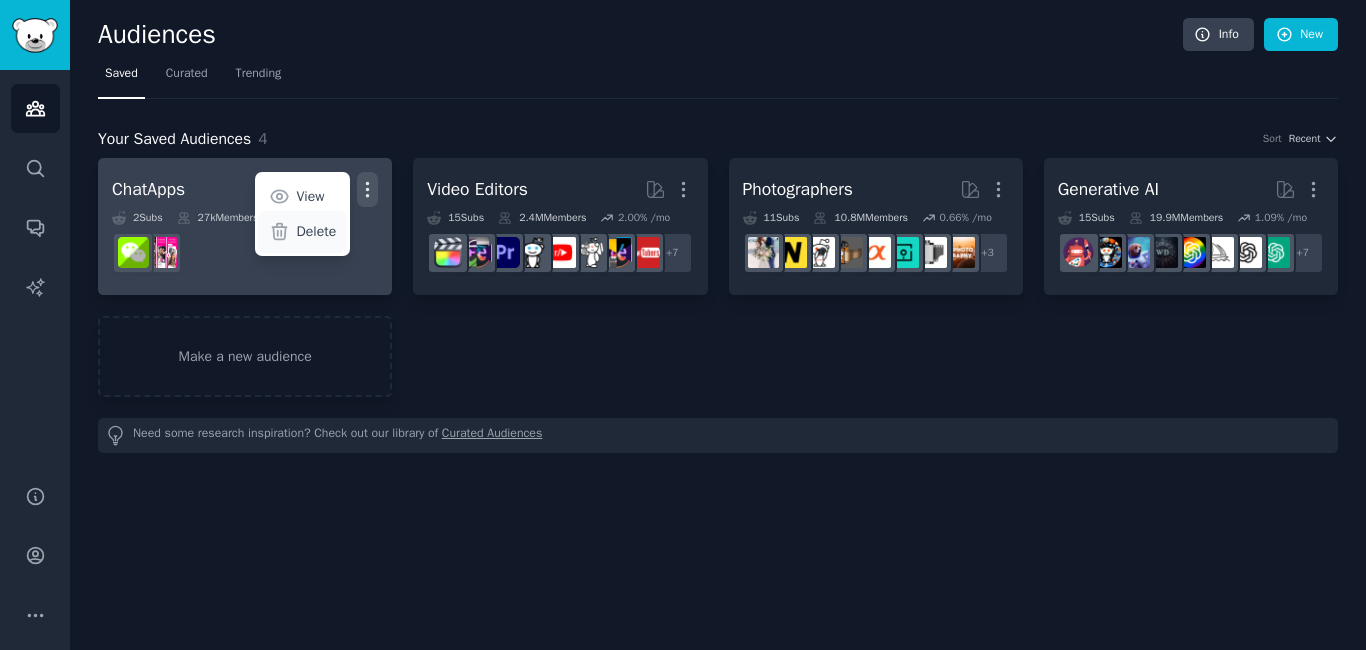 click on "Delete" at bounding box center (302, 232) 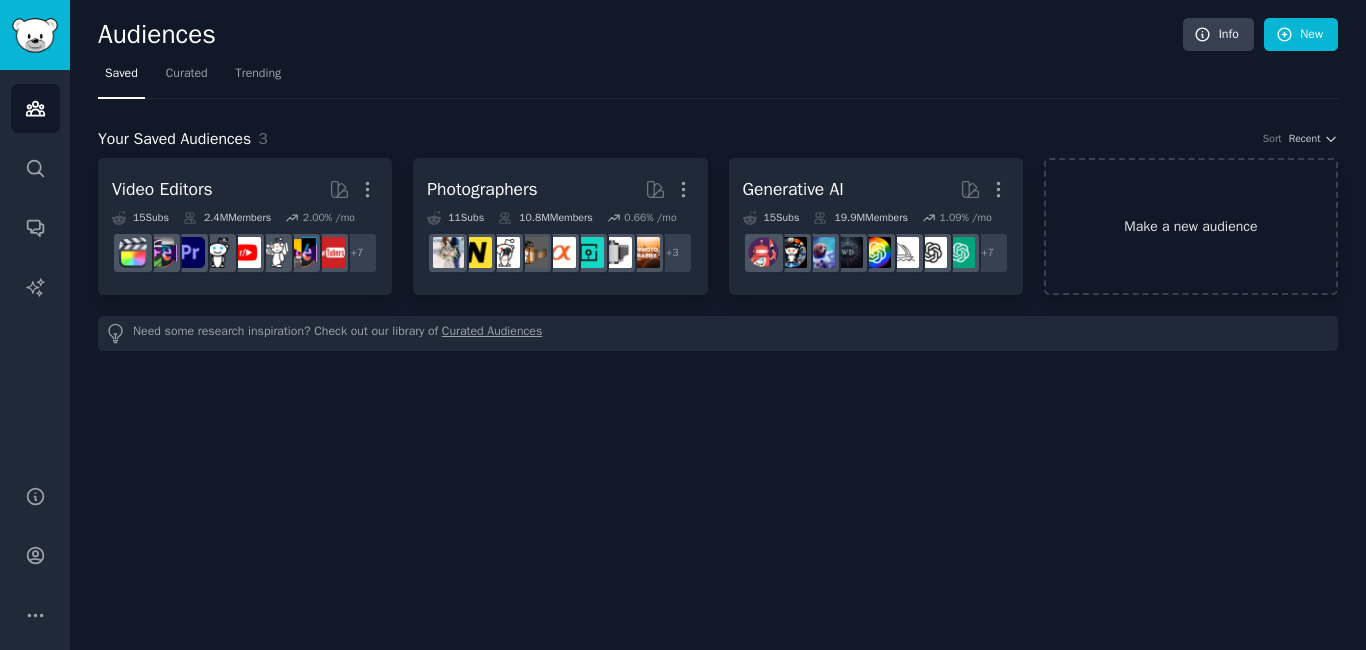 click on "Make a new audience" at bounding box center (1191, 226) 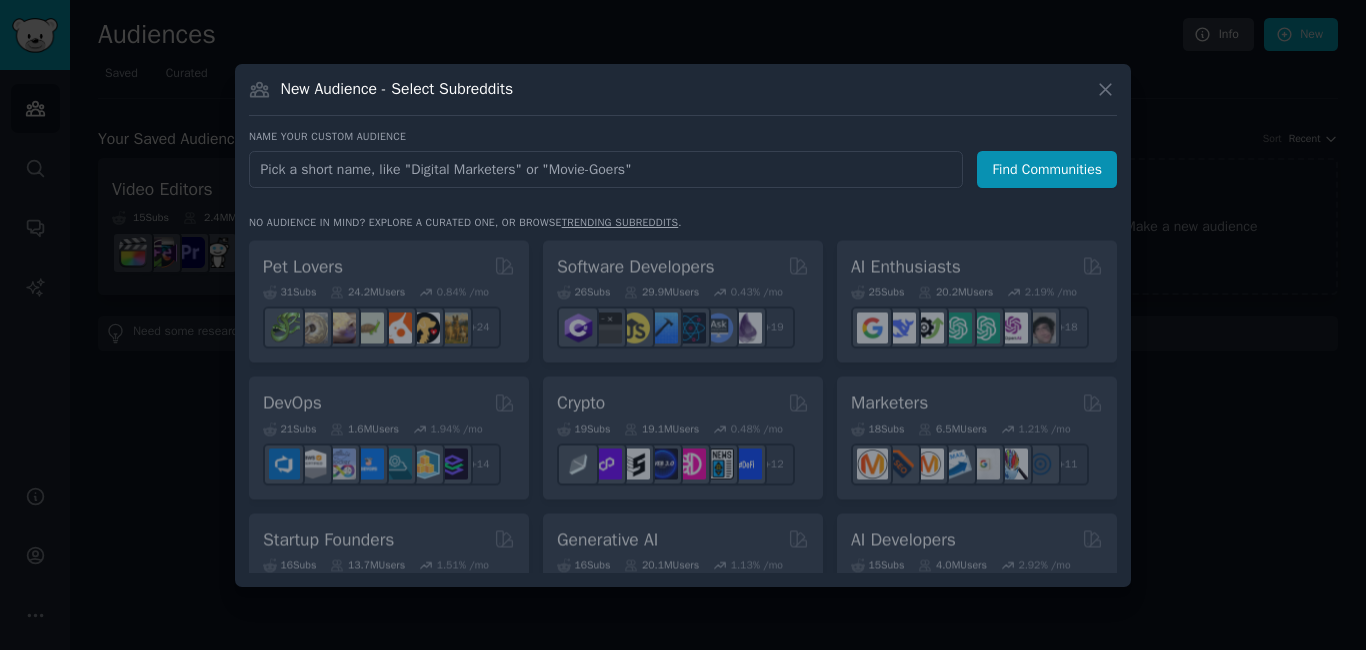 click at bounding box center [606, 169] 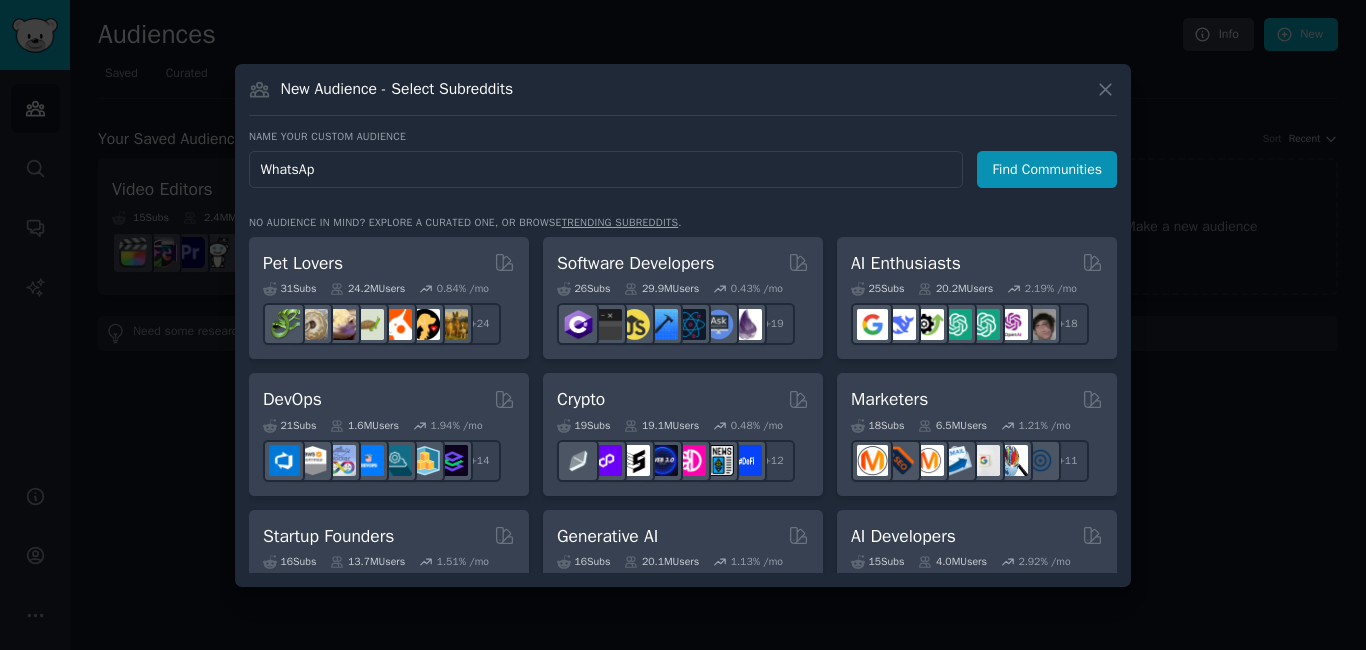 type on "WhatsApp" 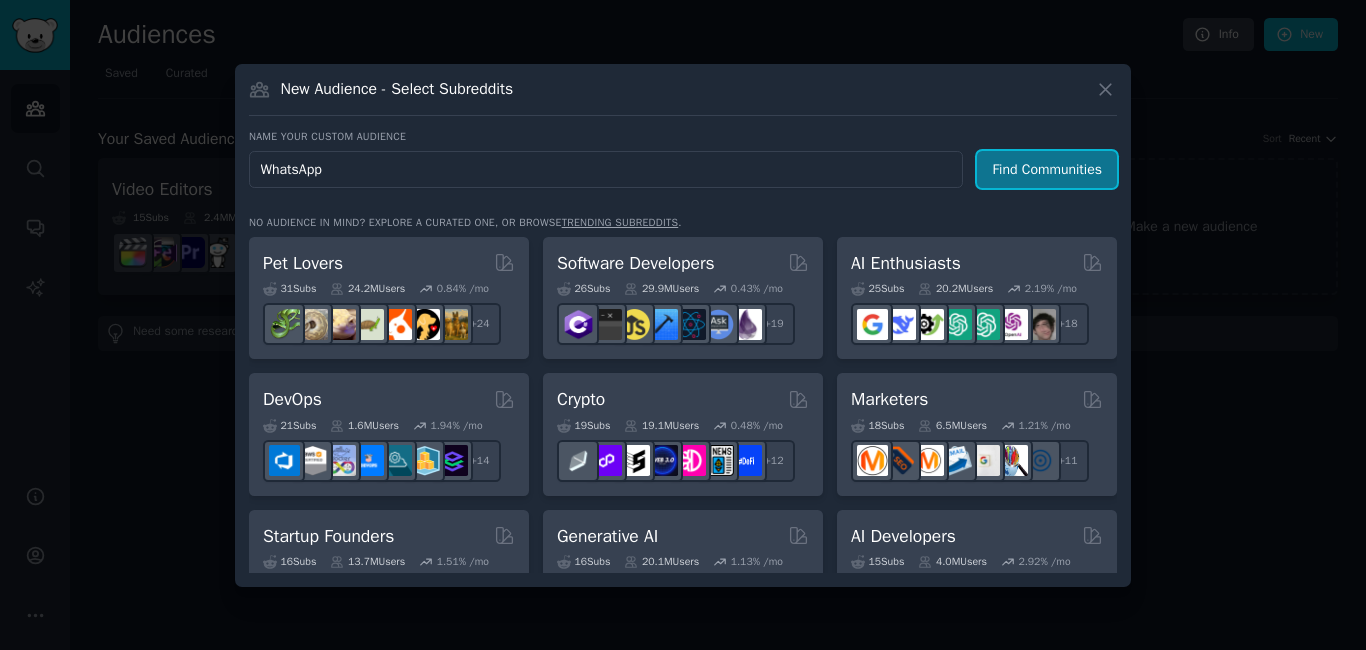 click on "Find Communities" at bounding box center [1047, 169] 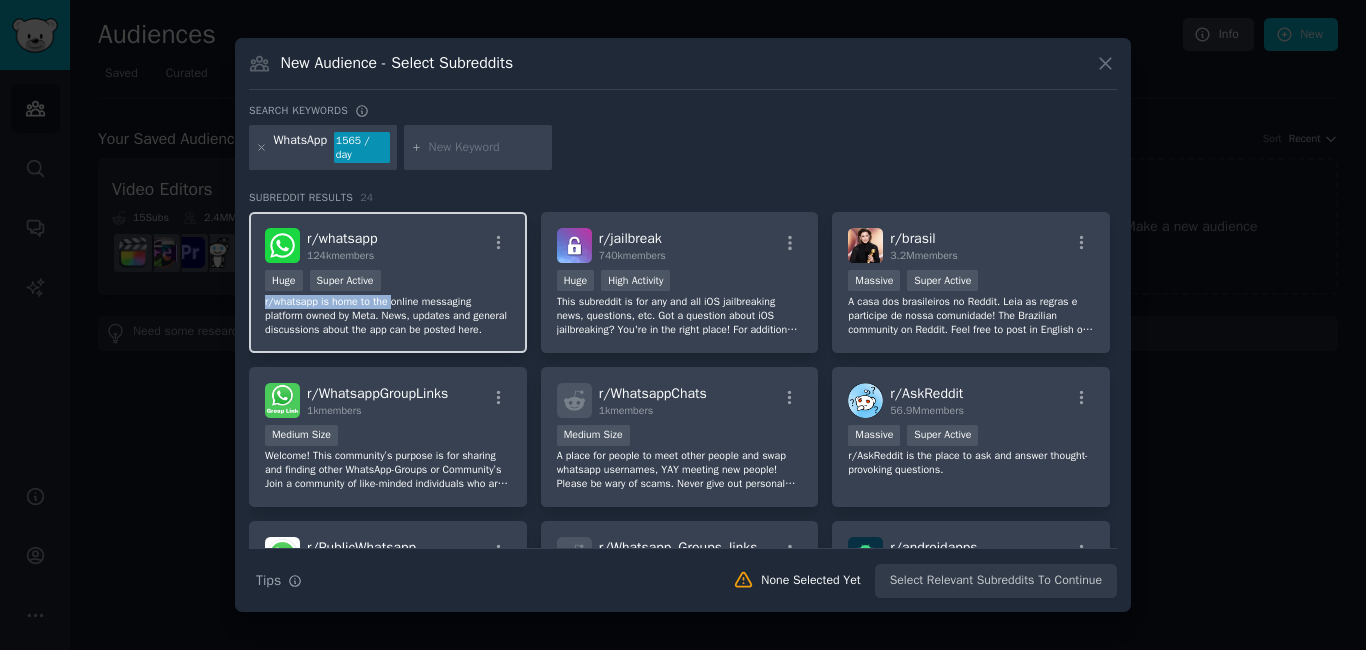 click on "Huge Super Active r/whatsapp is home to the online messaging platform owned by Meta. News, updates and general discussions about the app can be posted here." 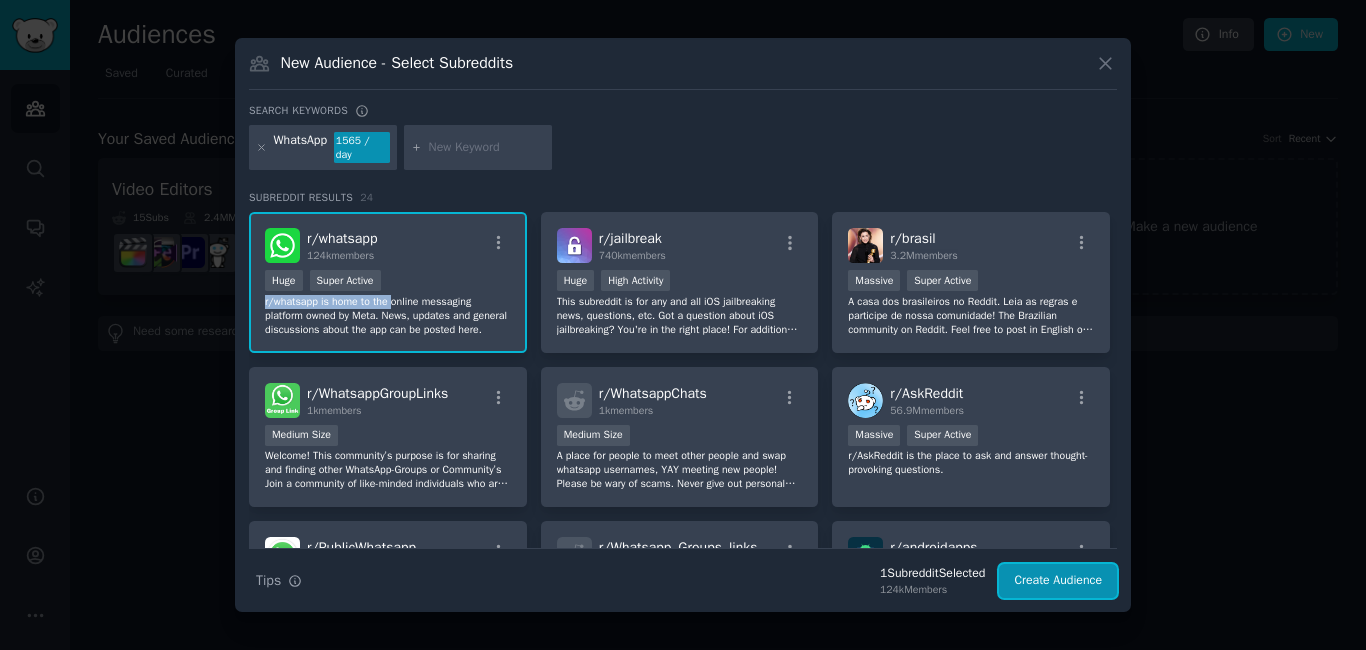 click on "Create Audience" at bounding box center [1058, 581] 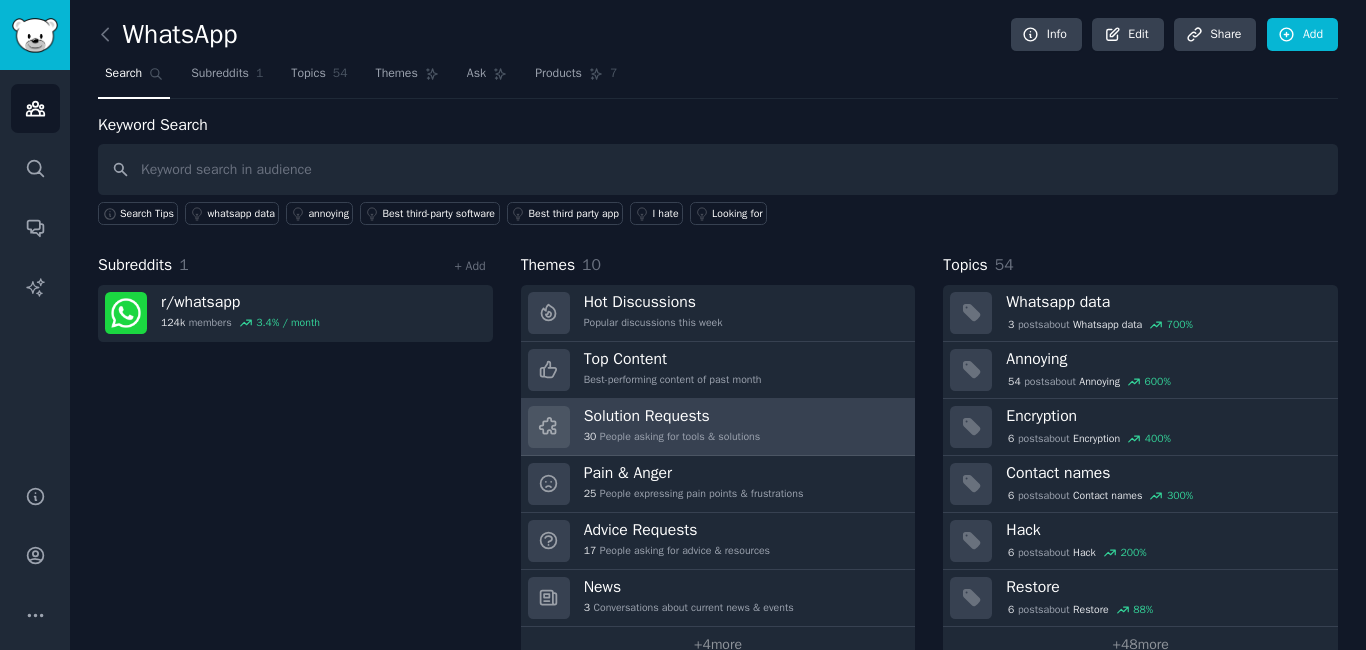 click on "Solution Requests" at bounding box center [672, 416] 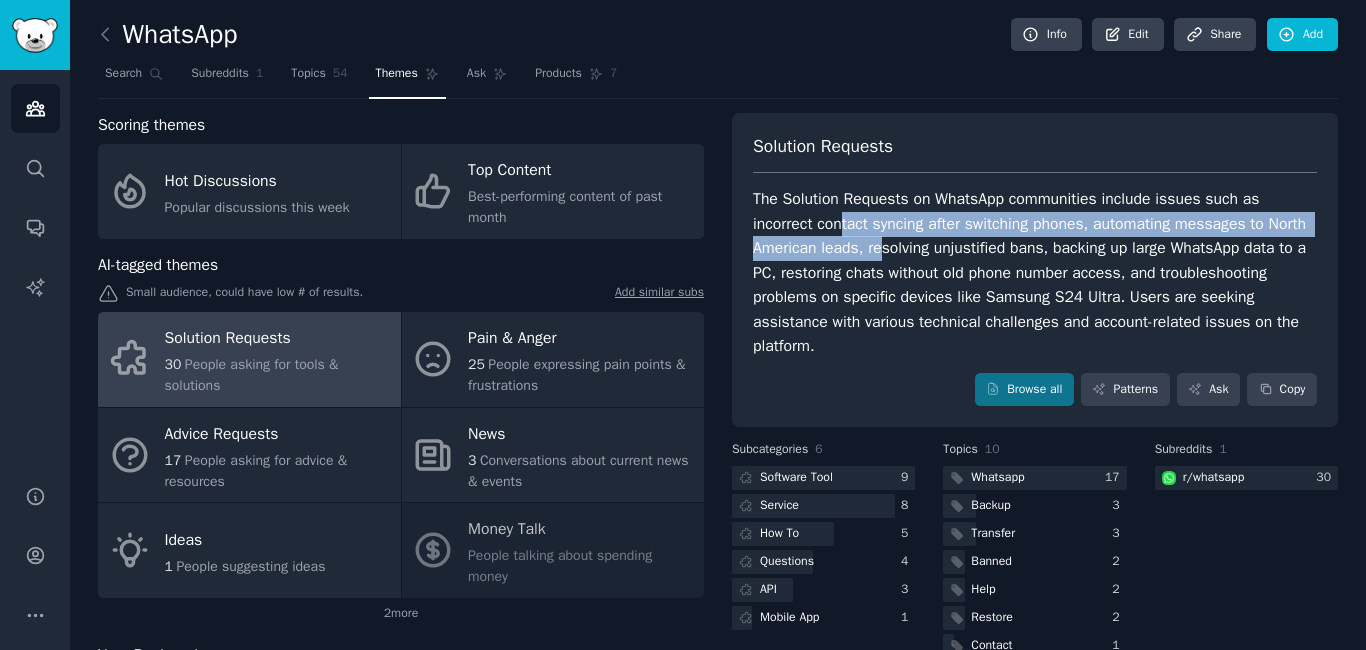 drag, startPoint x: 841, startPoint y: 231, endPoint x: 874, endPoint y: 241, distance: 34.48188 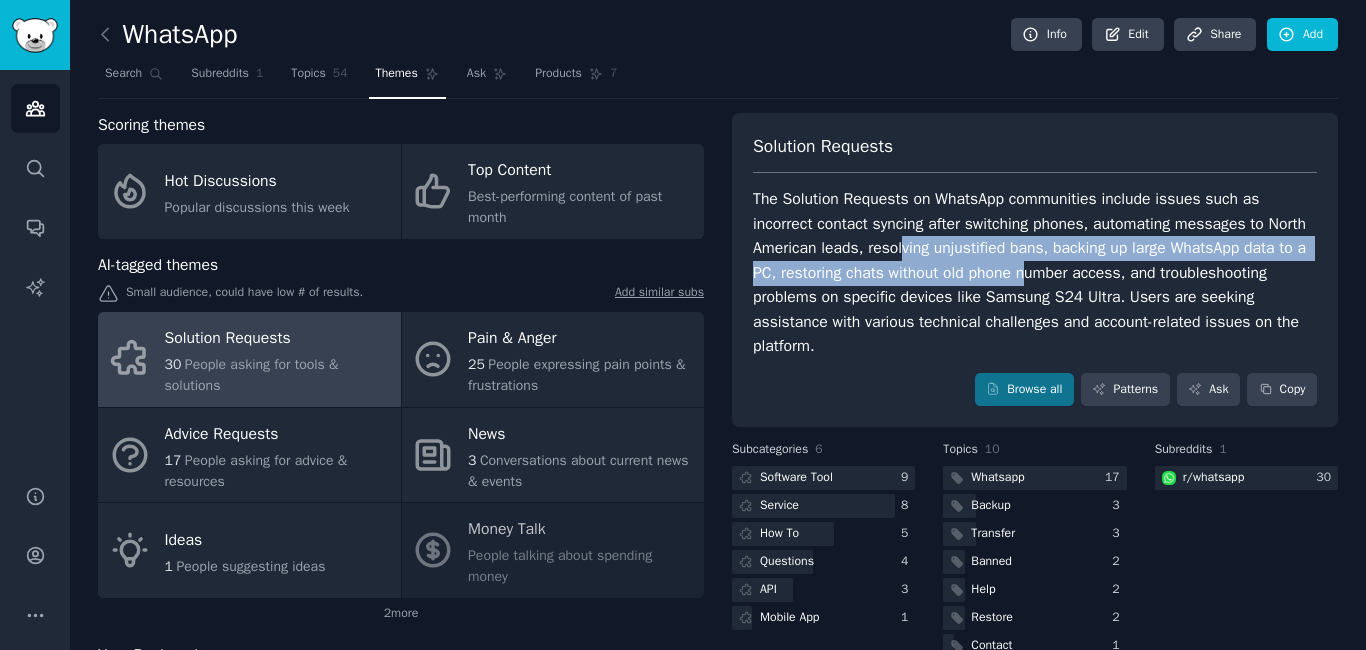 drag, startPoint x: 913, startPoint y: 244, endPoint x: 1022, endPoint y: 270, distance: 112.05802 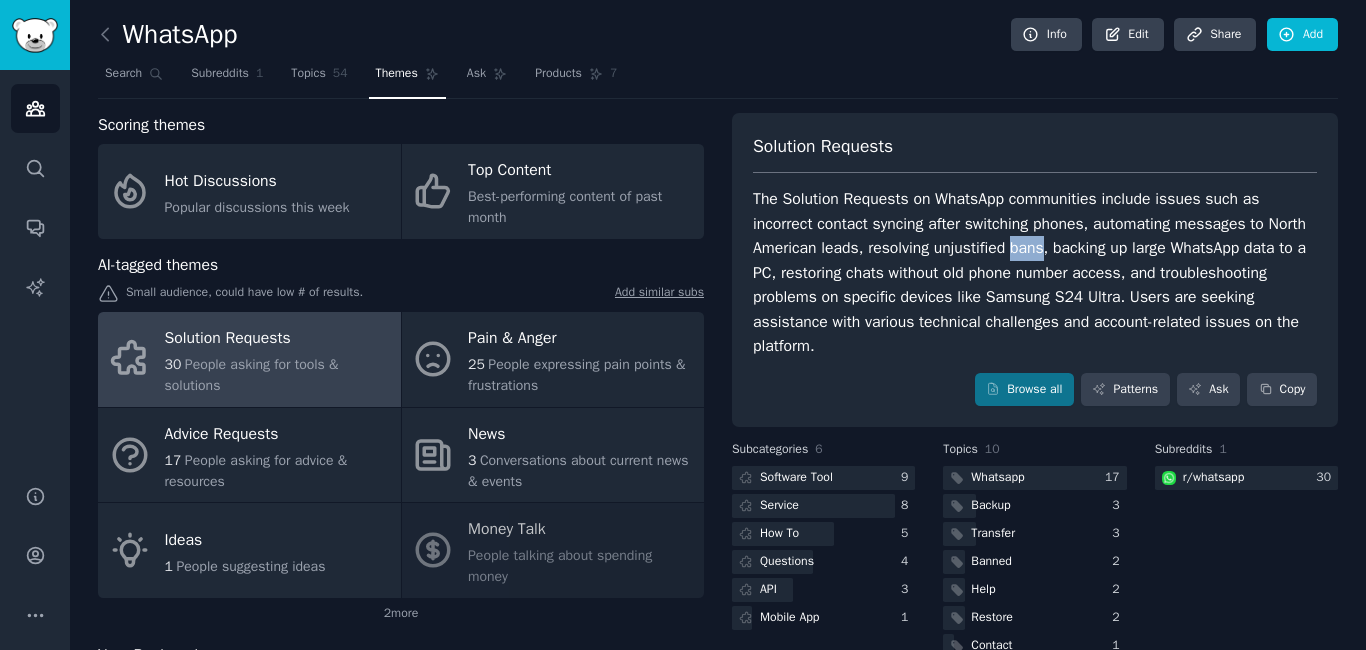 click on "The Solution Requests on WhatsApp communities include issues such as incorrect contact syncing after switching phones, automating messages to North American leads, resolving unjustified bans, backing up large WhatsApp data to a PC, restoring chats without old phone number access, and troubleshooting problems on specific devices like Samsung S24 Ultra. Users are seeking assistance with various technical challenges and account-related issues on the platform." at bounding box center (1035, 273) 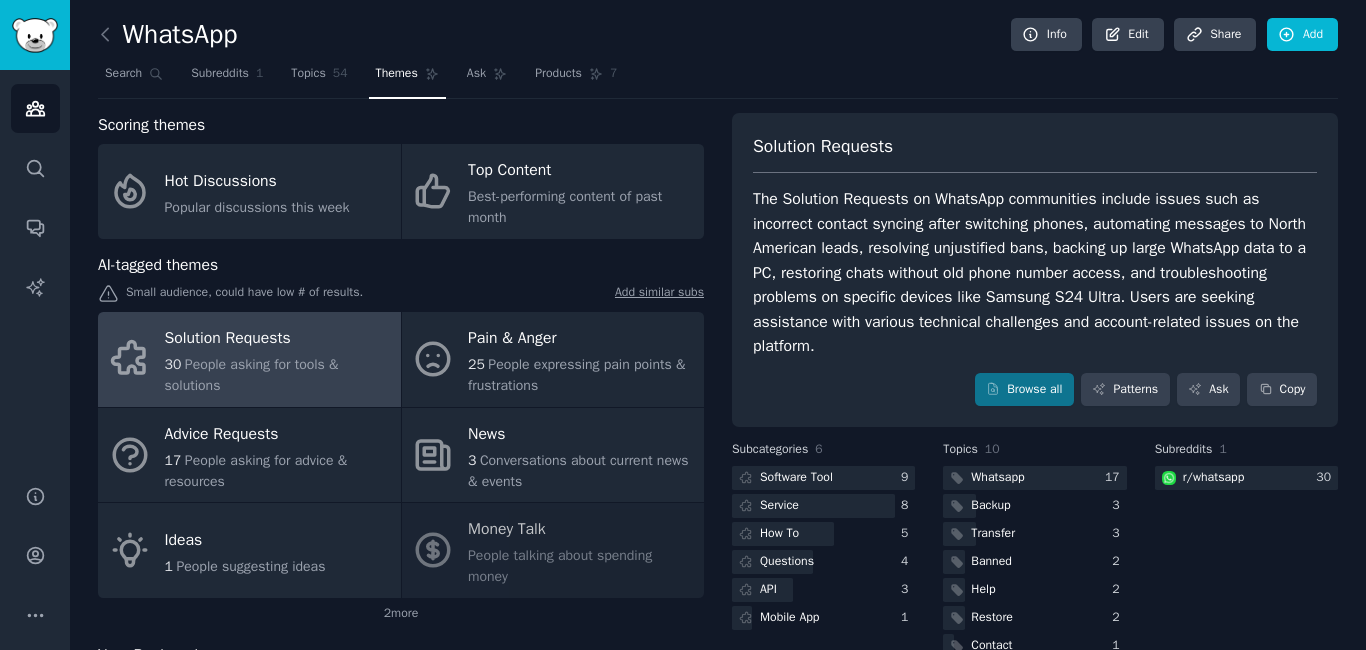 click on "The Solution Requests on WhatsApp communities include issues such as incorrect contact syncing after switching phones, automating messages to North American leads, resolving unjustified bans, backing up large WhatsApp data to a PC, restoring chats without old phone number access, and troubleshooting problems on specific devices like Samsung S24 Ultra. Users are seeking assistance with various technical challenges and account-related issues on the platform." at bounding box center [1035, 273] 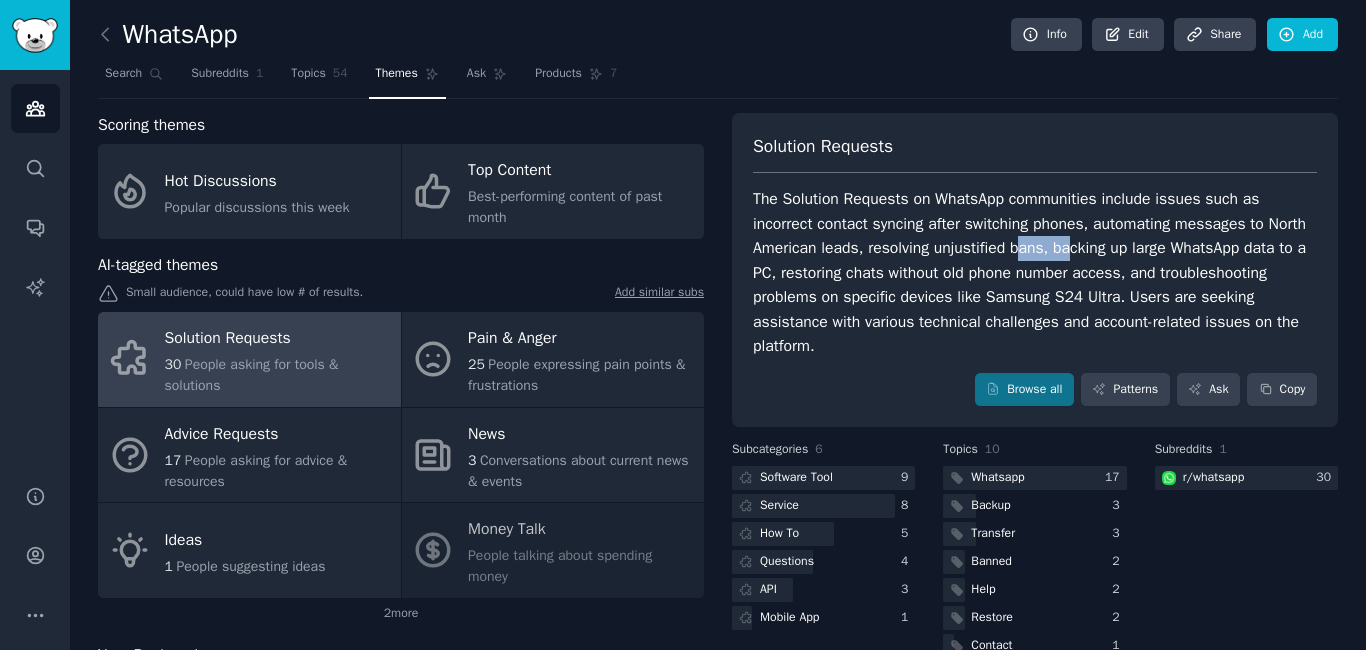 drag, startPoint x: 1055, startPoint y: 250, endPoint x: 1081, endPoint y: 250, distance: 26 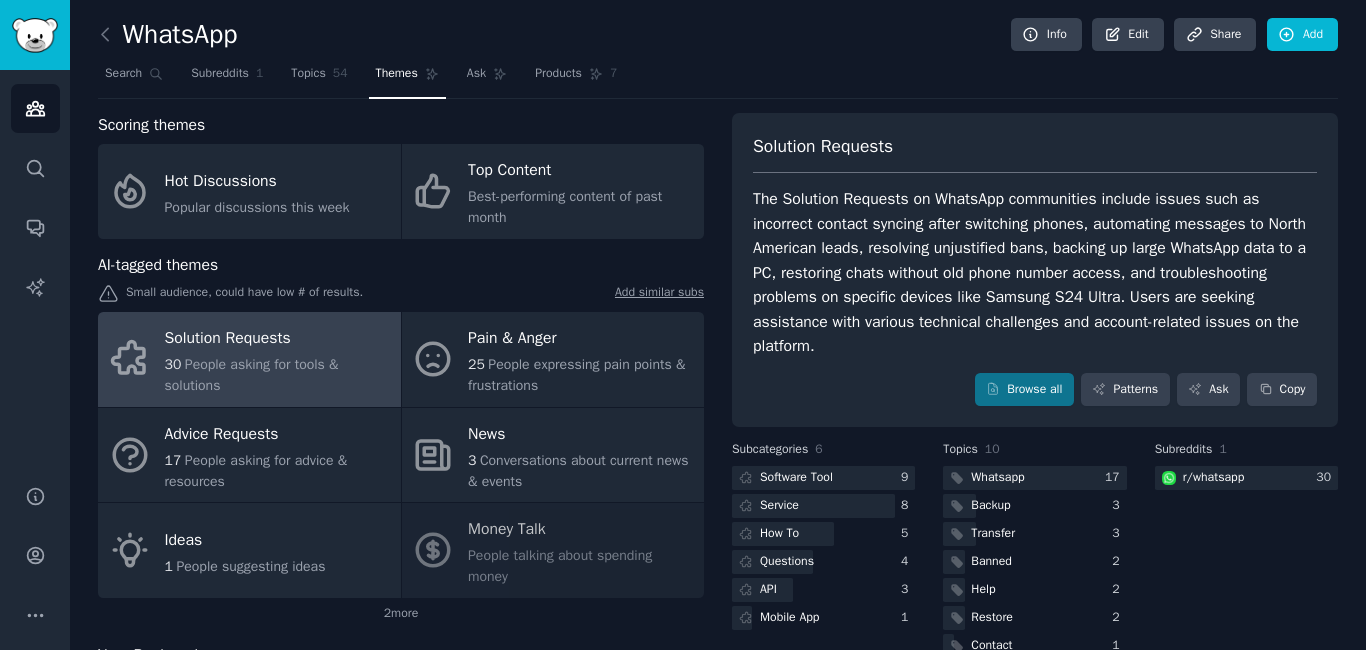 click on "The Solution Requests on WhatsApp communities include issues such as incorrect contact syncing after switching phones, automating messages to North American leads, resolving unjustified bans, backing up large WhatsApp data to a PC, restoring chats without old phone number access, and troubleshooting problems on specific devices like Samsung S24 Ultra. Users are seeking assistance with various technical challenges and account-related issues on the platform." at bounding box center (1035, 273) 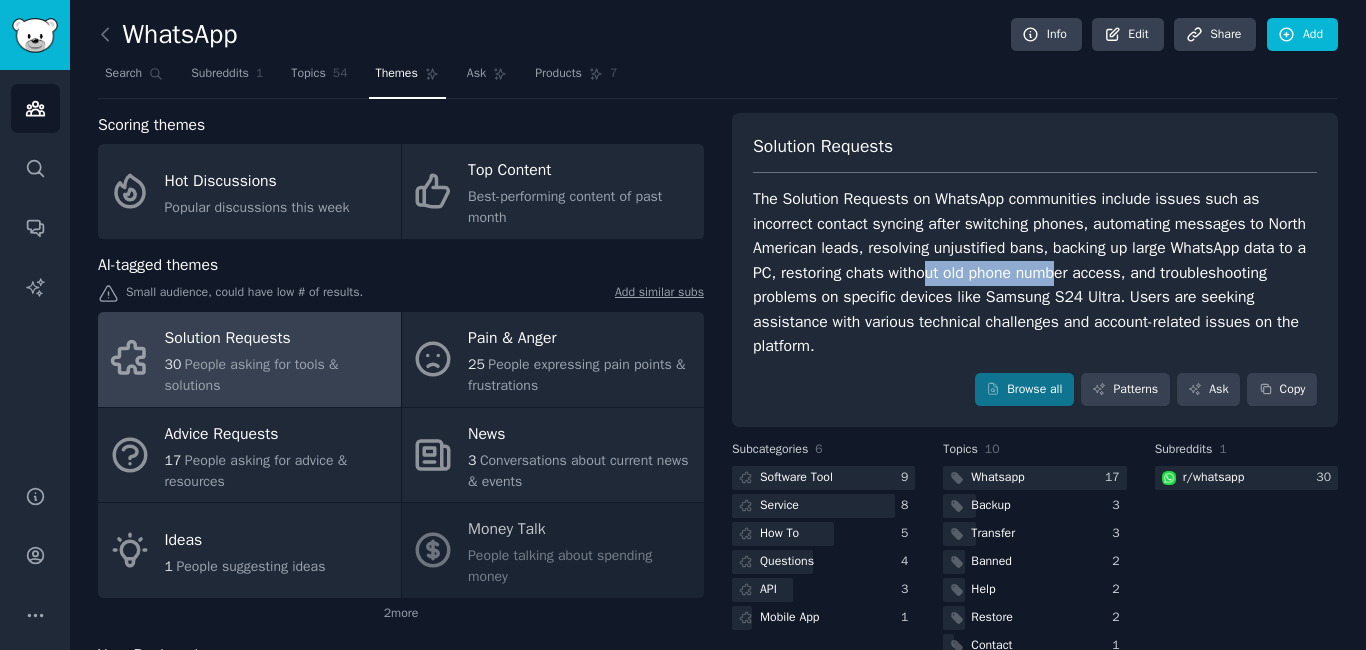 drag, startPoint x: 926, startPoint y: 273, endPoint x: 1059, endPoint y: 279, distance: 133.13527 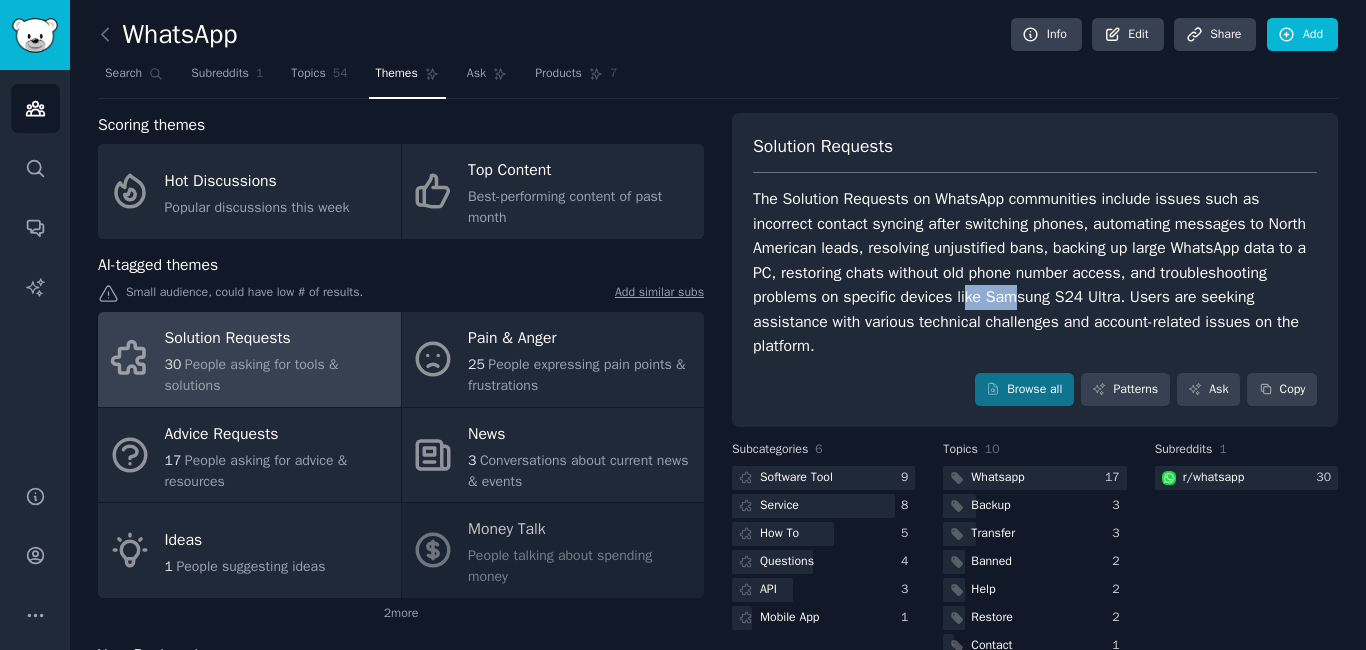 click on "The Solution Requests on WhatsApp communities include issues such as incorrect contact syncing after switching phones, automating messages to North American leads, resolving unjustified bans, backing up large WhatsApp data to a PC, restoring chats without old phone number access, and troubleshooting problems on specific devices like Samsung S24 Ultra. Users are seeking assistance with various technical challenges and account-related issues on the platform." at bounding box center (1035, 273) 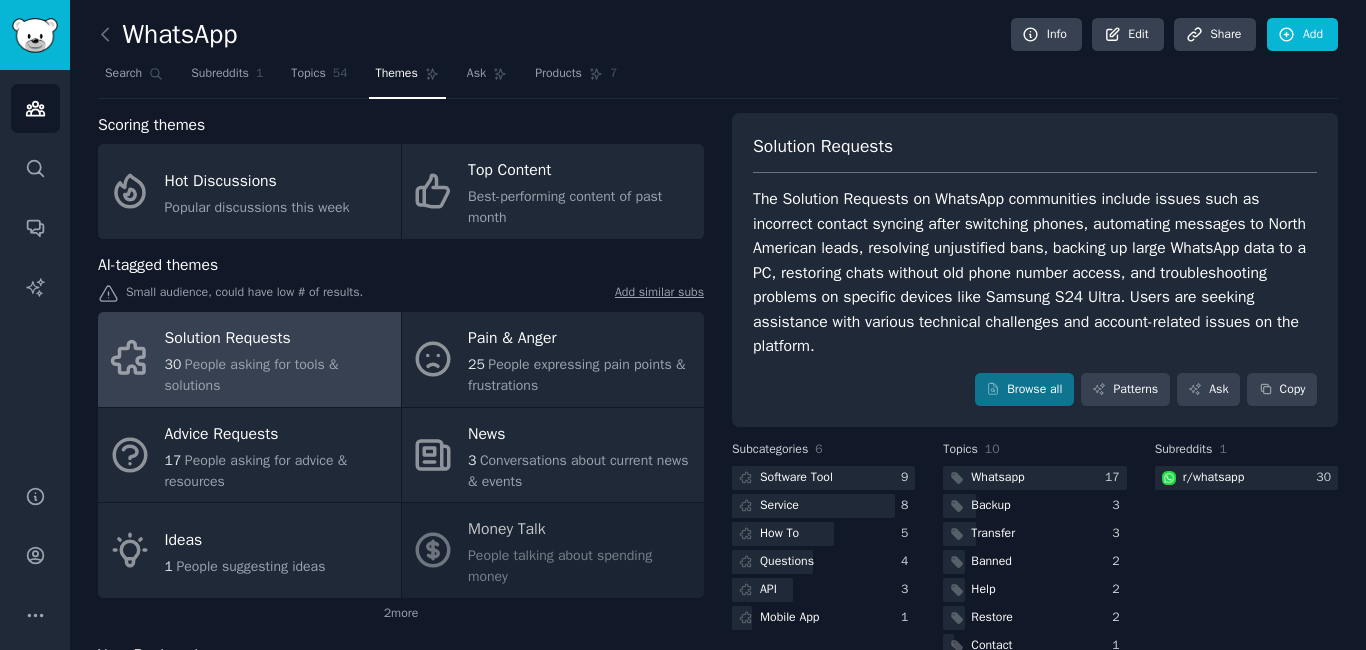 click on "The Solution Requests on WhatsApp communities include issues such as incorrect contact syncing after switching phones, automating messages to North American leads, resolving unjustified bans, backing up large WhatsApp data to a PC, restoring chats without old phone number access, and troubleshooting problems on specific devices like Samsung S24 Ultra. Users are seeking assistance with various technical challenges and account-related issues on the platform." at bounding box center (1035, 273) 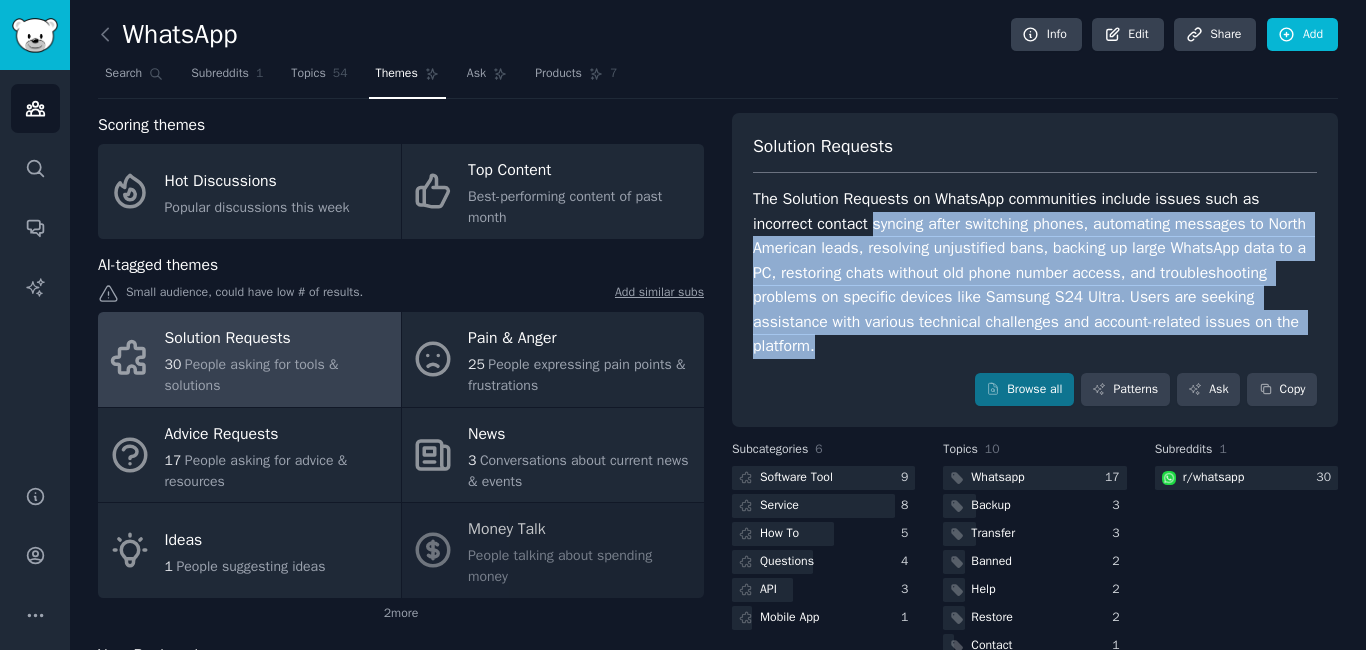 drag, startPoint x: 868, startPoint y: 363, endPoint x: 873, endPoint y: 219, distance: 144.08678 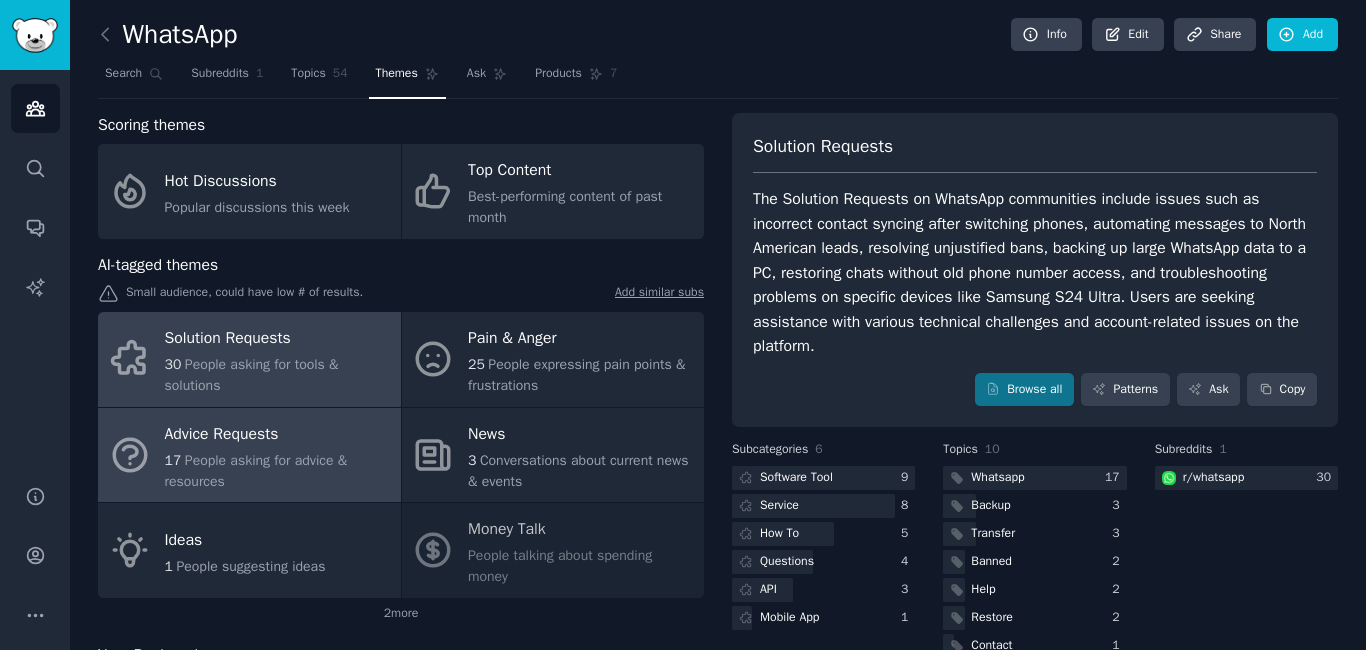 click on "17 People asking for advice & resources" at bounding box center [278, 471] 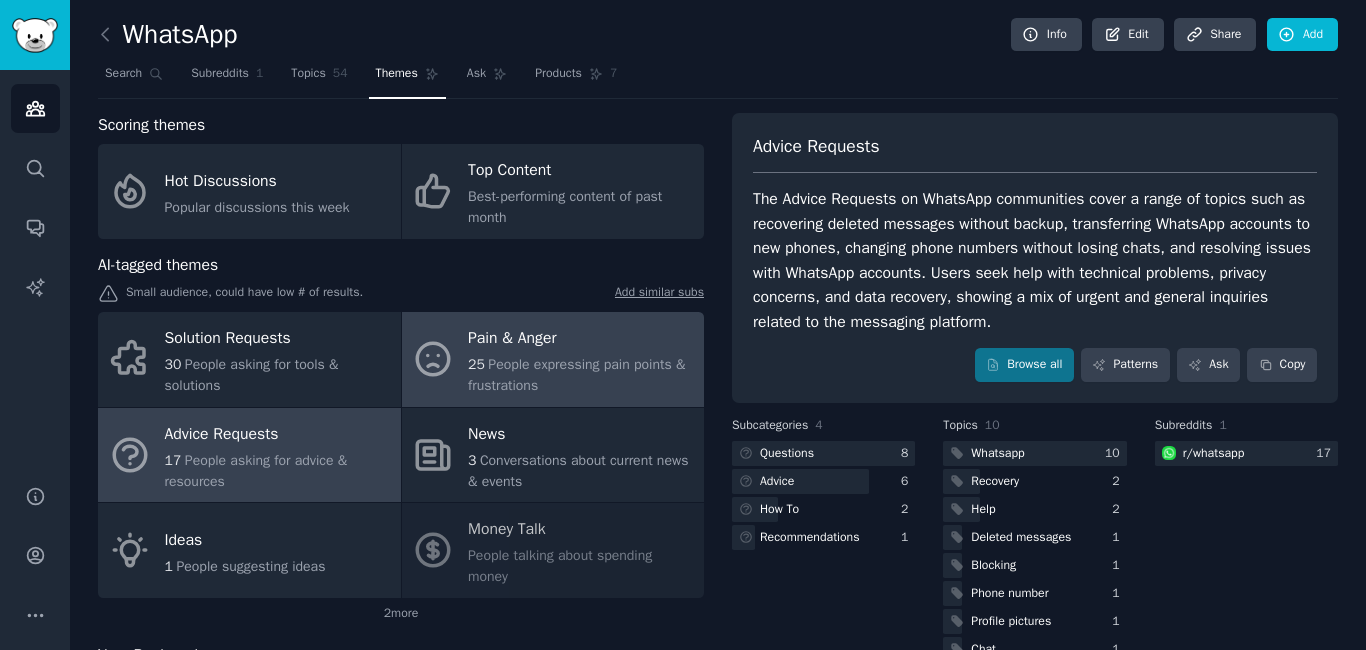 click on "People expressing pain points & frustrations" at bounding box center [576, 375] 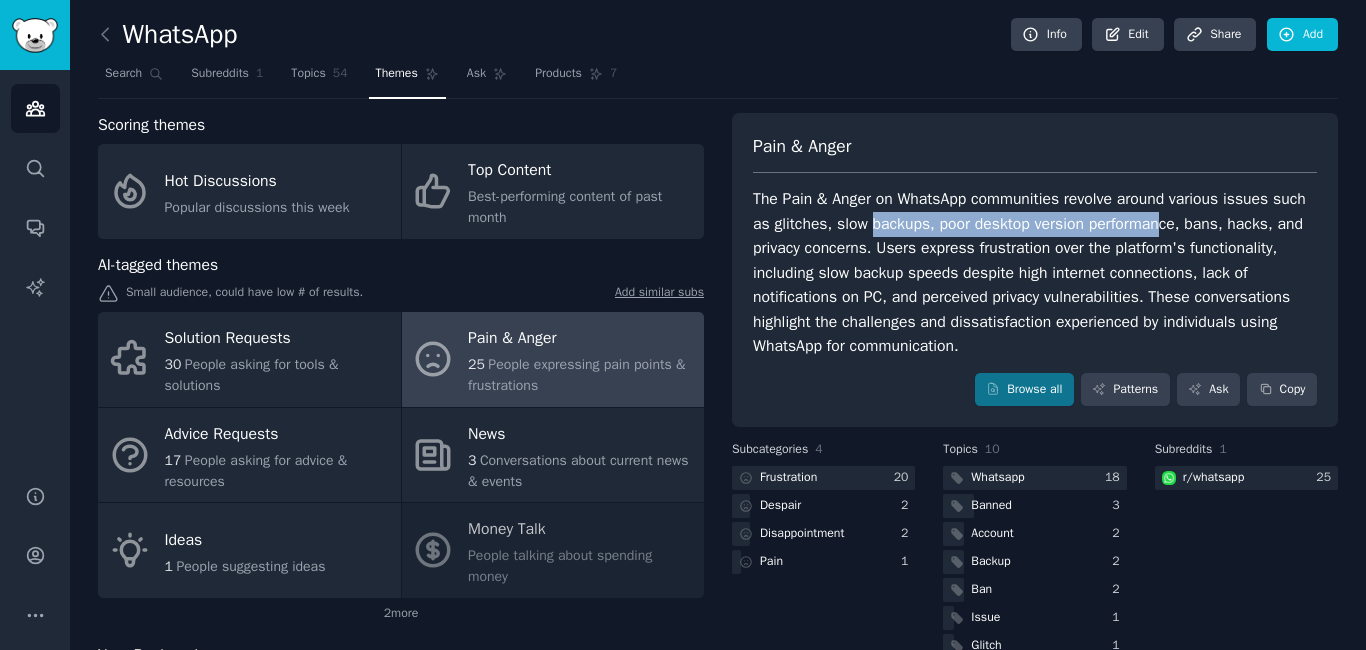drag, startPoint x: 865, startPoint y: 227, endPoint x: 1157, endPoint y: 223, distance: 292.0274 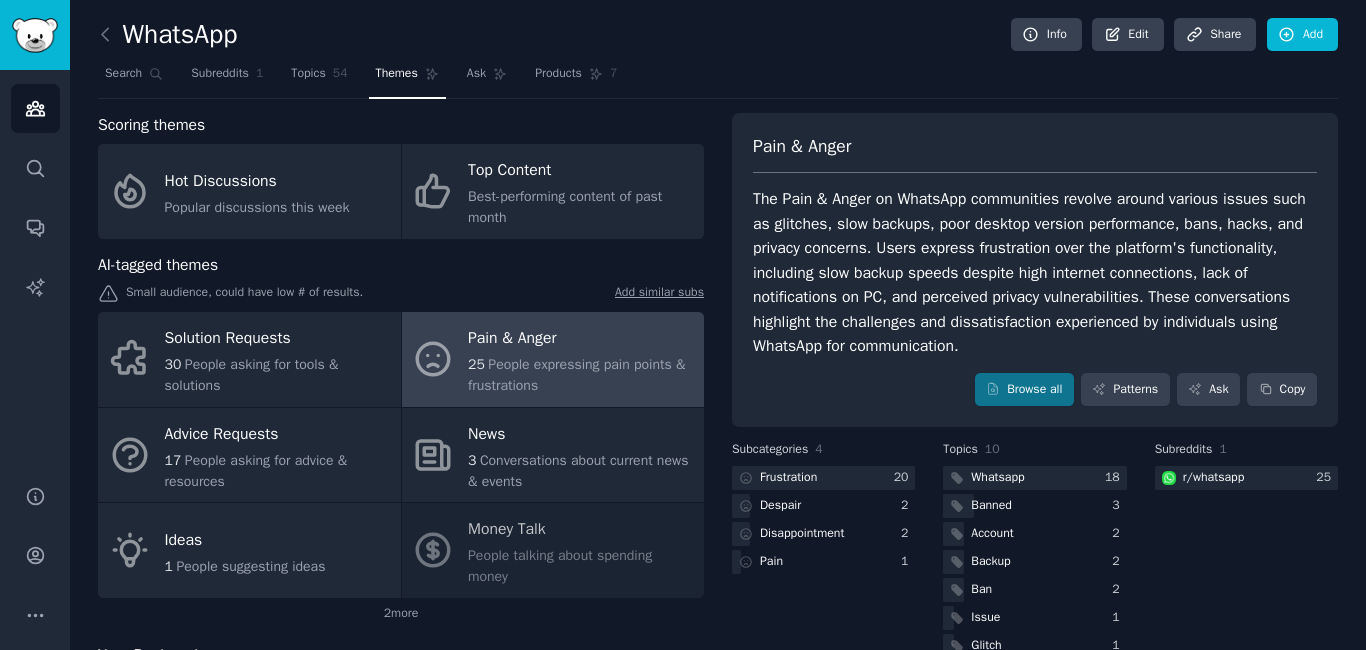 click on "The Pain & Anger on WhatsApp communities revolve around various issues such as glitches, slow backups, poor desktop version performance, bans, hacks, and privacy concerns. Users express frustration over the platform's functionality, including slow backup speeds despite high internet connections, lack of notifications on PC, and perceived privacy vulnerabilities. These conversations highlight the challenges and dissatisfaction experienced by individuals using WhatsApp for communication." at bounding box center [1035, 273] 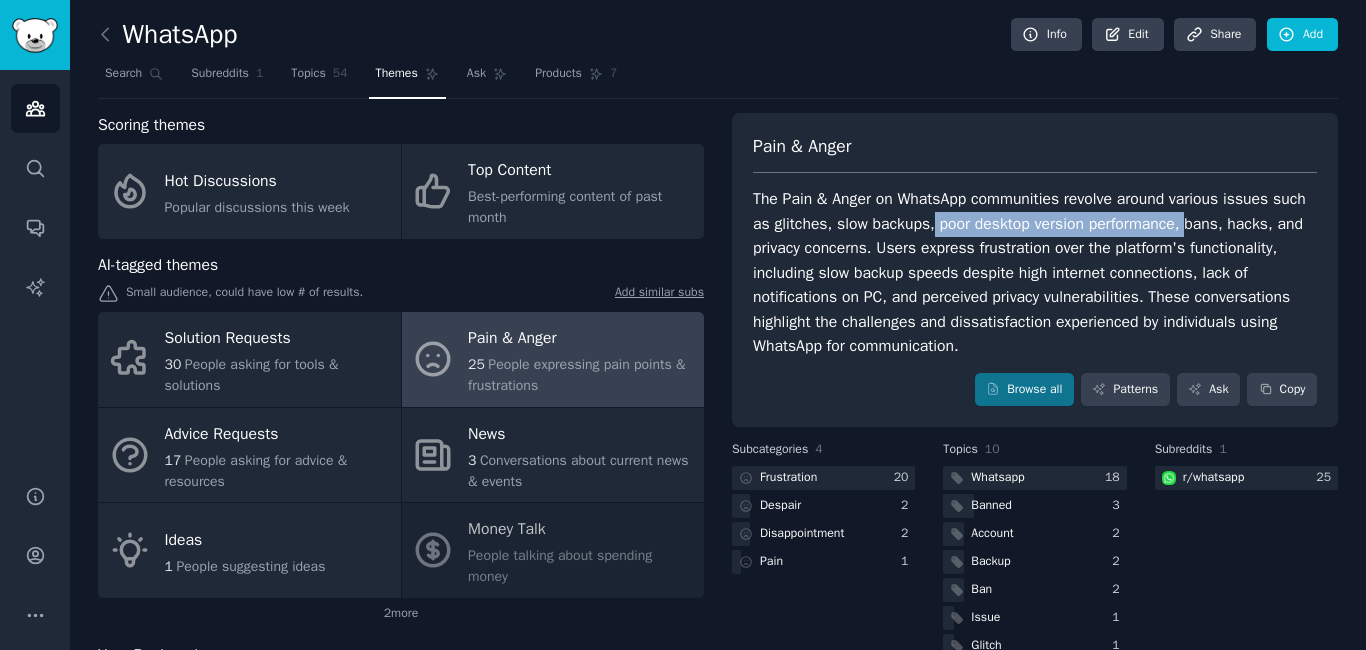 drag, startPoint x: 928, startPoint y: 220, endPoint x: 1183, endPoint y: 227, distance: 255.09605 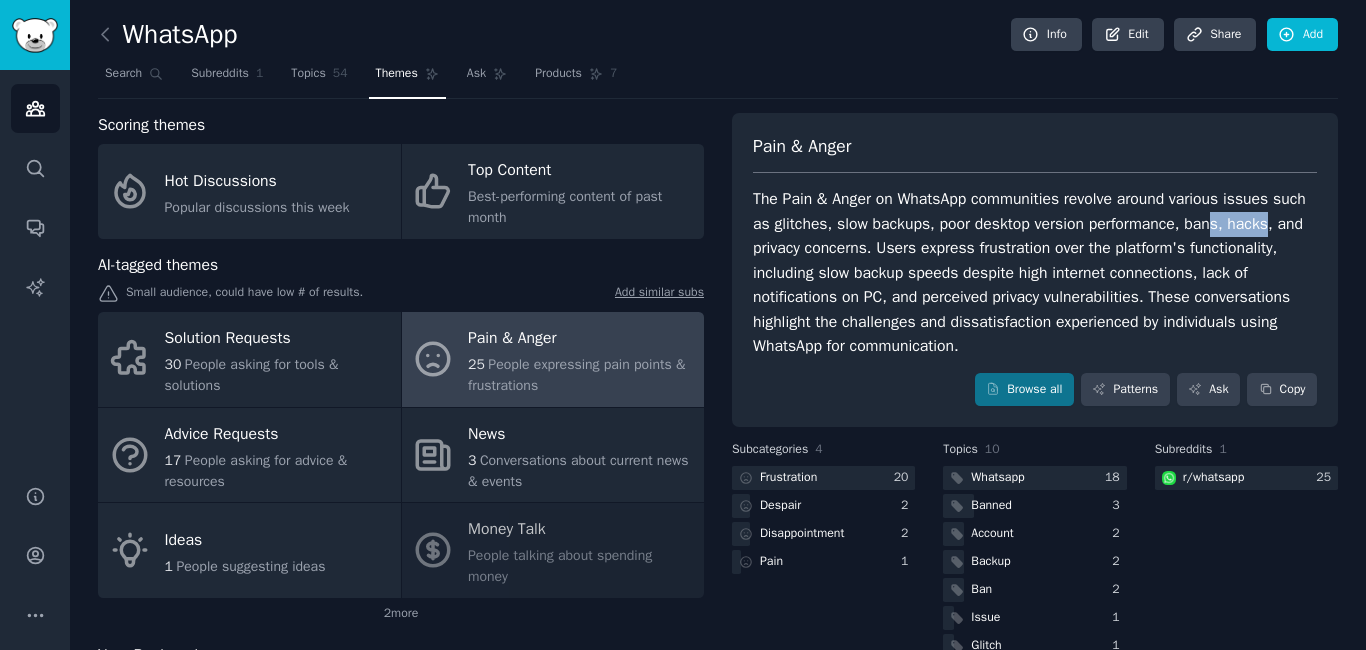 drag, startPoint x: 1202, startPoint y: 232, endPoint x: 1258, endPoint y: 231, distance: 56.008926 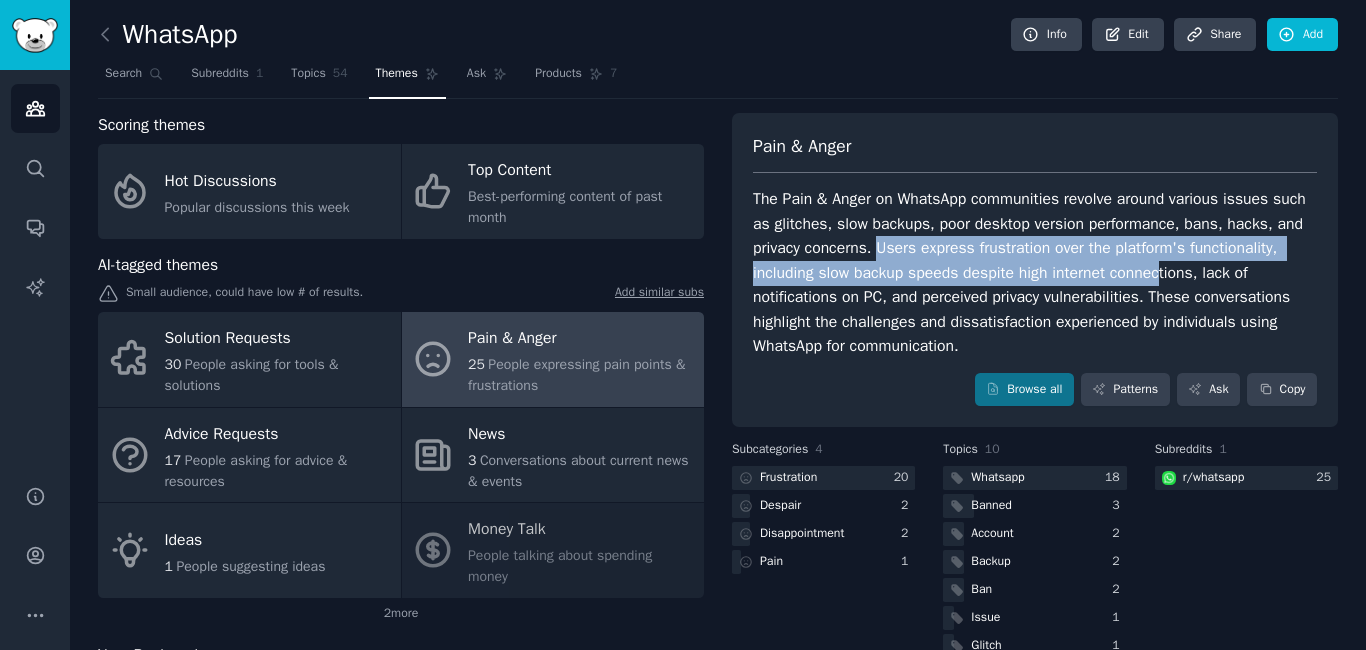 drag, startPoint x: 872, startPoint y: 254, endPoint x: 1162, endPoint y: 270, distance: 290.44104 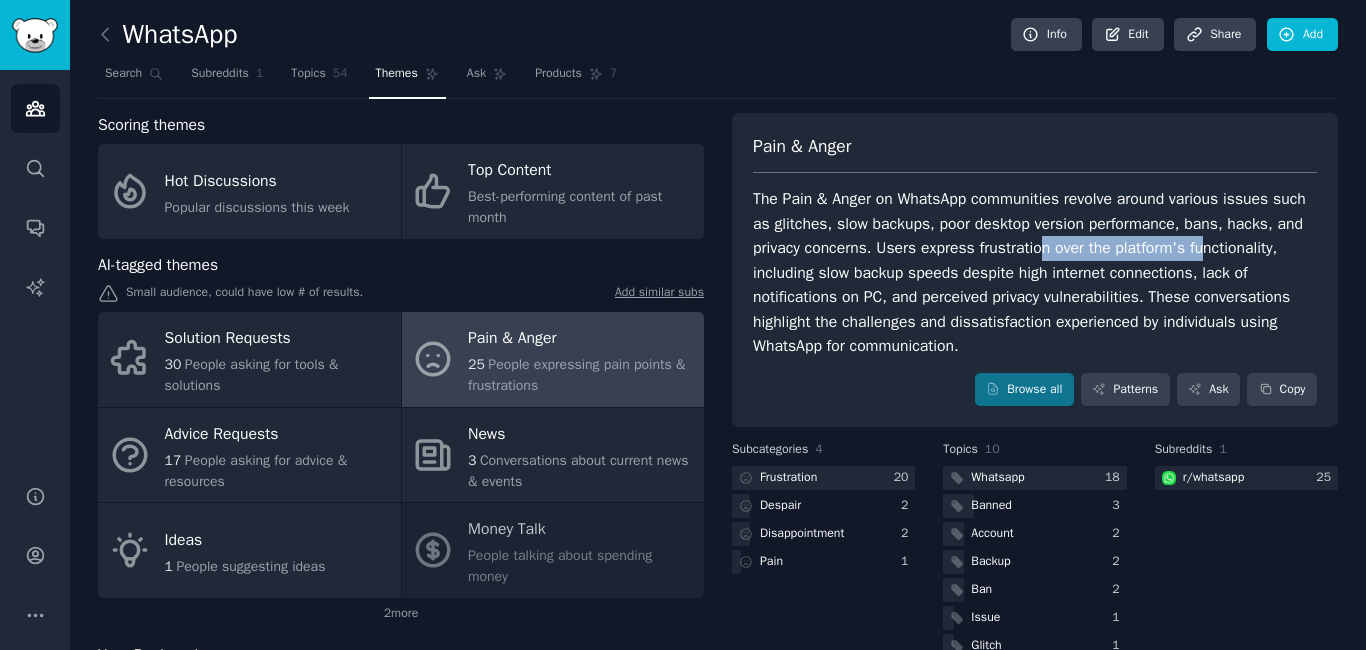 drag, startPoint x: 1036, startPoint y: 249, endPoint x: 1192, endPoint y: 238, distance: 156.38734 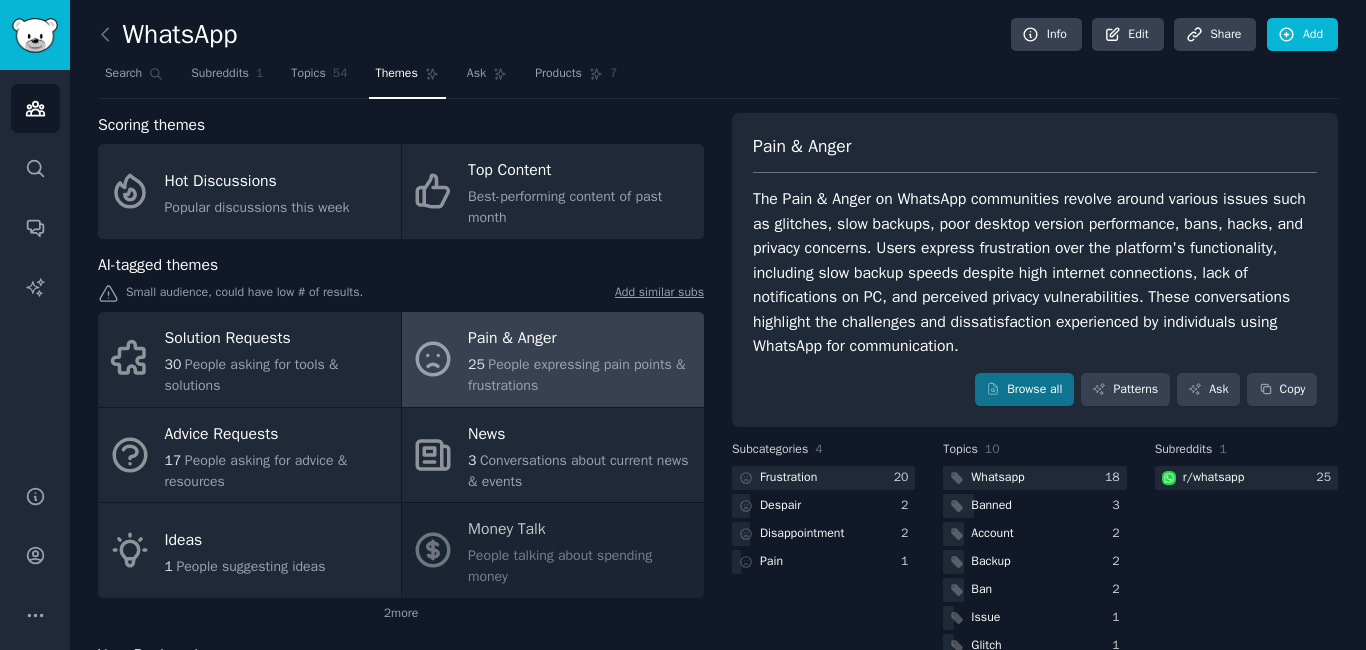 click on "The Pain & Anger on WhatsApp communities revolve around various issues such as glitches, slow backups, poor desktop version performance, bans, hacks, and privacy concerns. Users express frustration over the platform's functionality, including slow backup speeds despite high internet connections, lack of notifications on PC, and perceived privacy vulnerabilities. These conversations highlight the challenges and dissatisfaction experienced by individuals using WhatsApp for communication." at bounding box center [1035, 273] 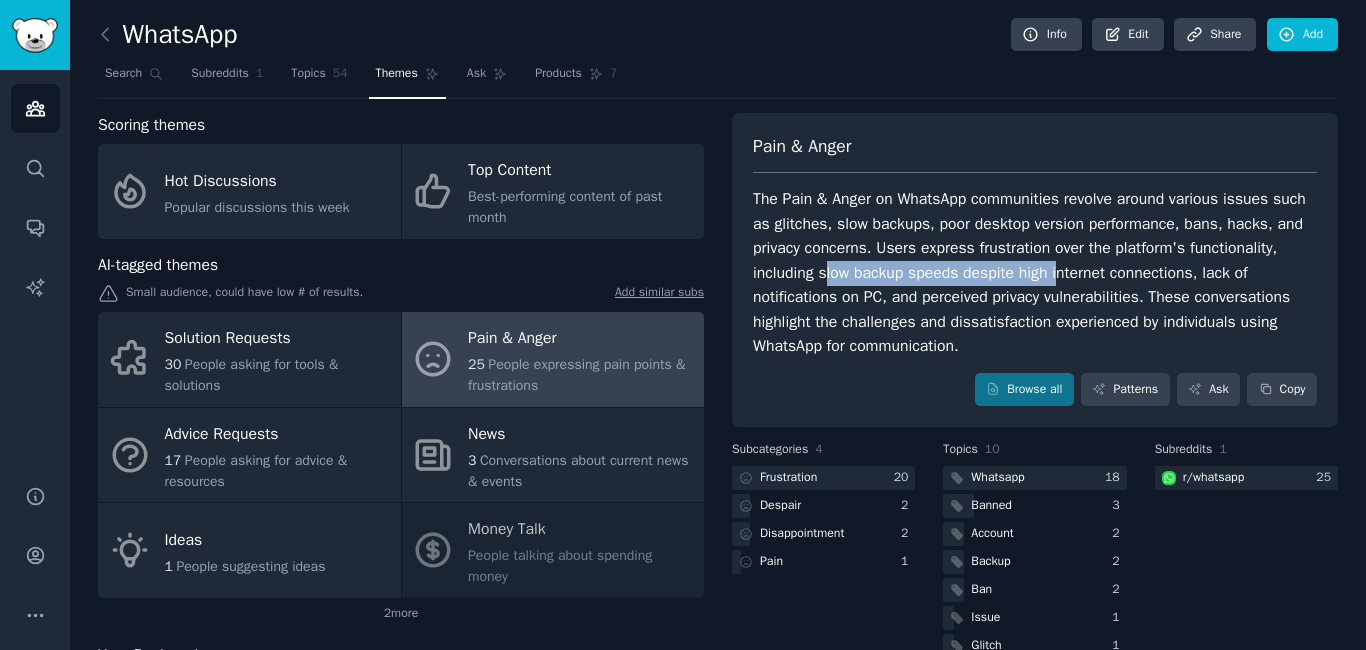 drag, startPoint x: 825, startPoint y: 281, endPoint x: 1060, endPoint y: 277, distance: 235.03404 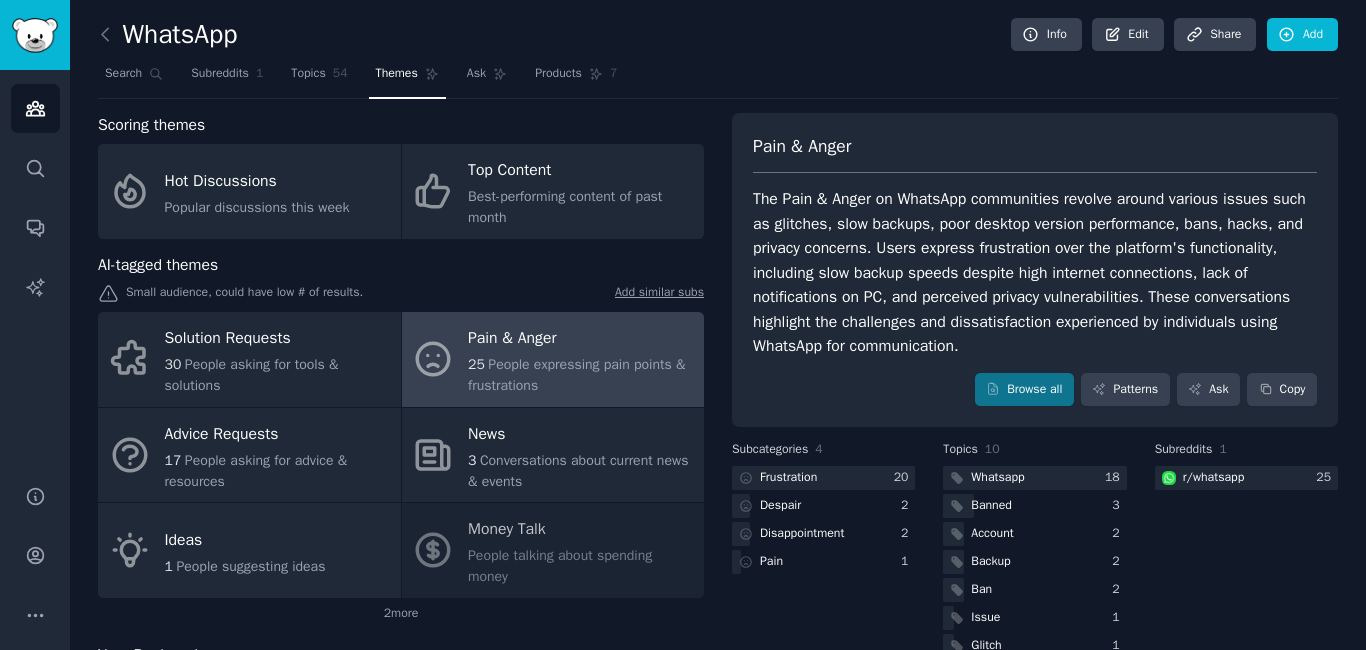 click on "The Pain & Anger on WhatsApp communities revolve around various issues such as glitches, slow backups, poor desktop version performance, bans, hacks, and privacy concerns. Users express frustration over the platform's functionality, including slow backup speeds despite high internet connections, lack of notifications on PC, and perceived privacy vulnerabilities. These conversations highlight the challenges and dissatisfaction experienced by individuals using WhatsApp for communication." at bounding box center (1035, 273) 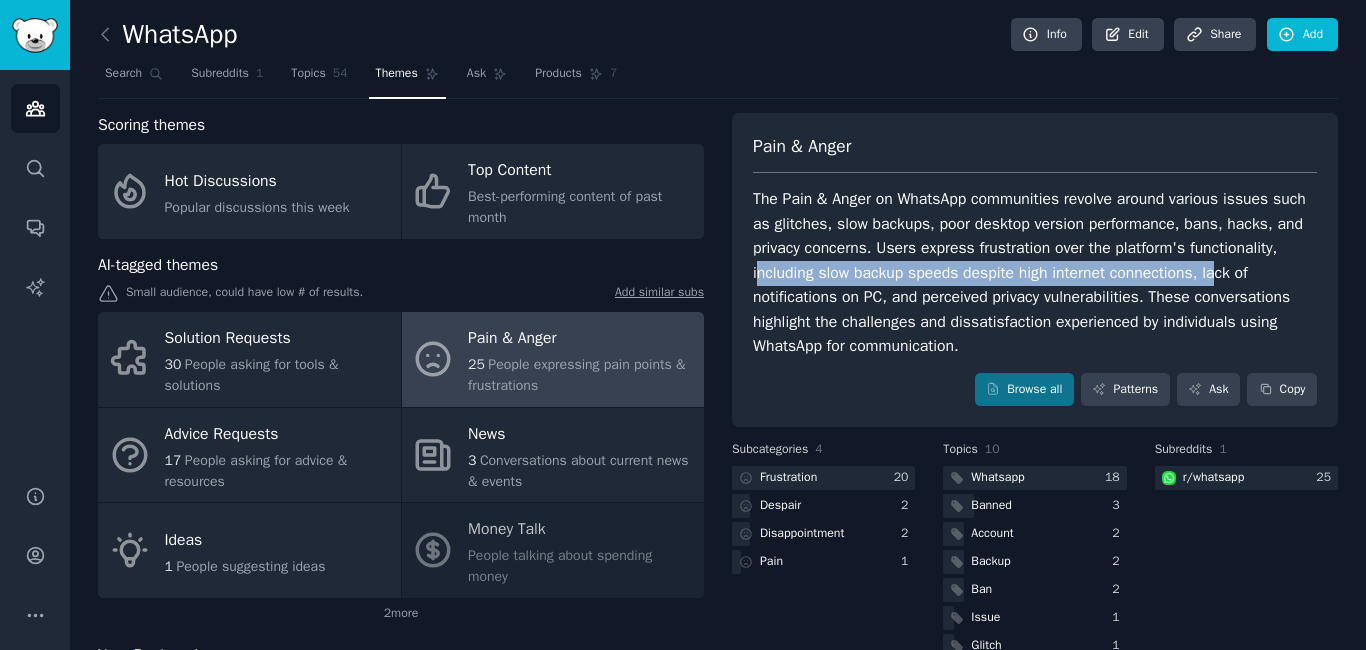 drag, startPoint x: 756, startPoint y: 268, endPoint x: 1144, endPoint y: 288, distance: 388.51514 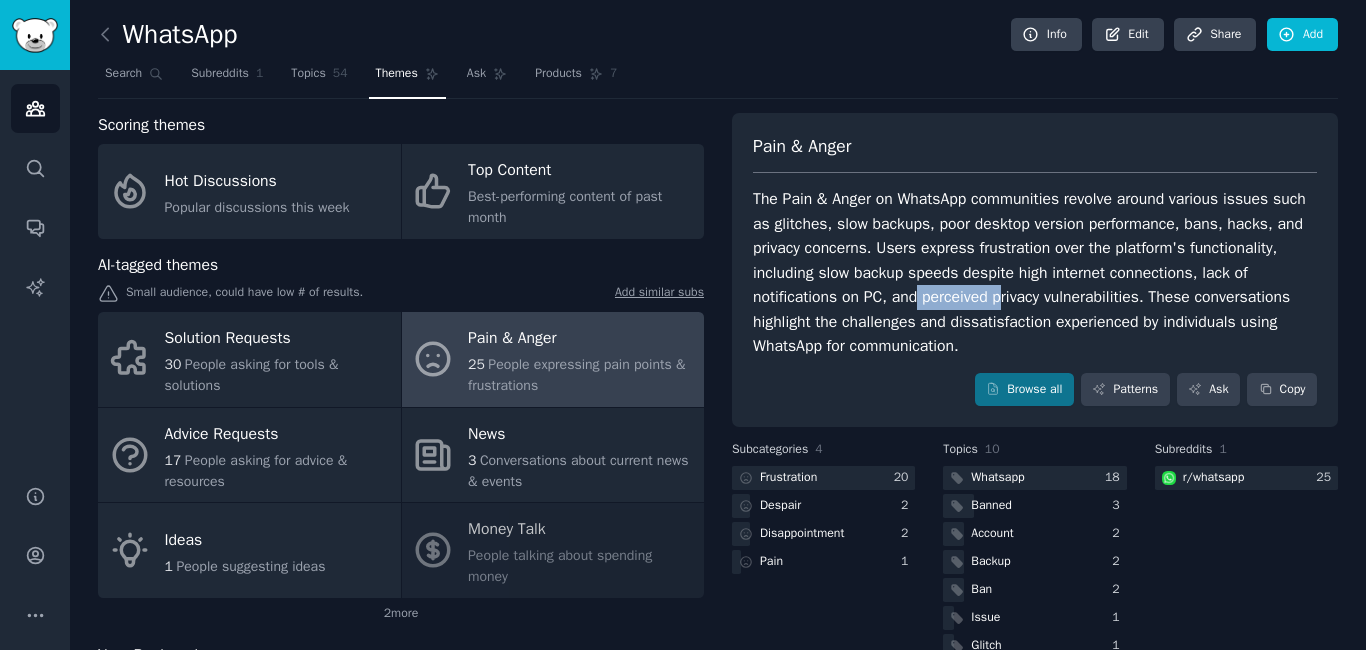 drag, startPoint x: 914, startPoint y: 299, endPoint x: 1000, endPoint y: 300, distance: 86.00581 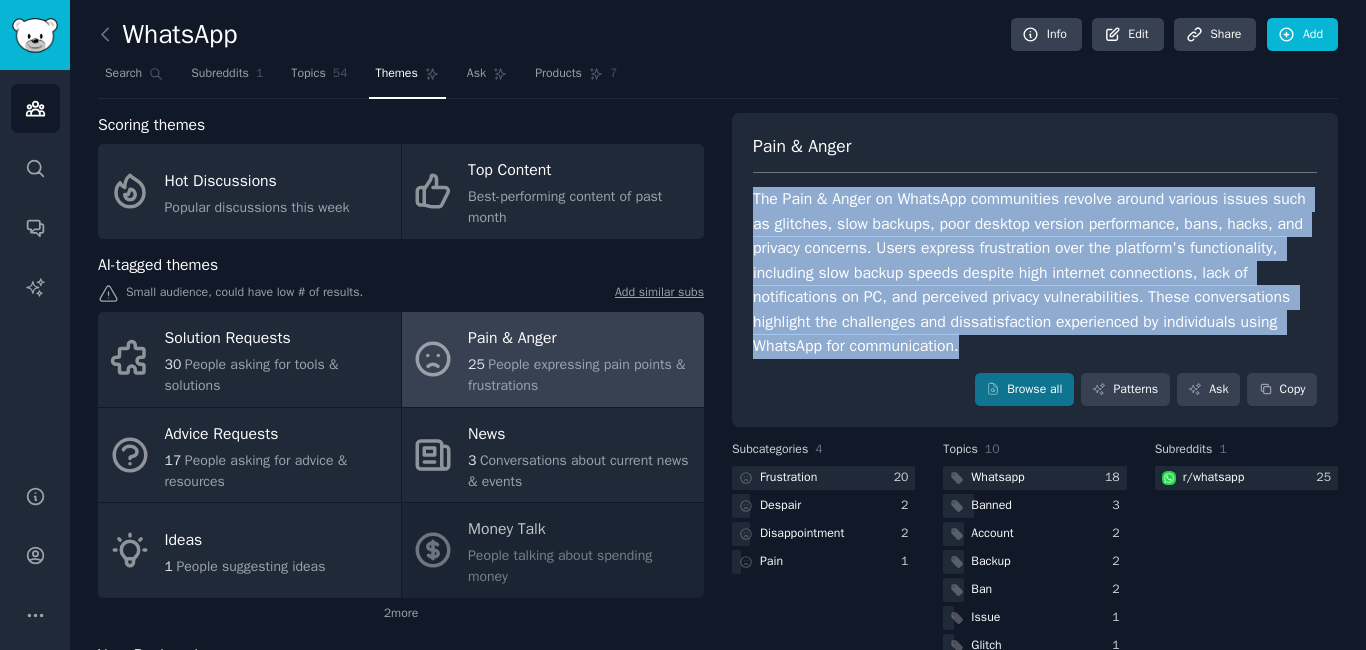 drag, startPoint x: 914, startPoint y: 388, endPoint x: 754, endPoint y: 187, distance: 256.9066 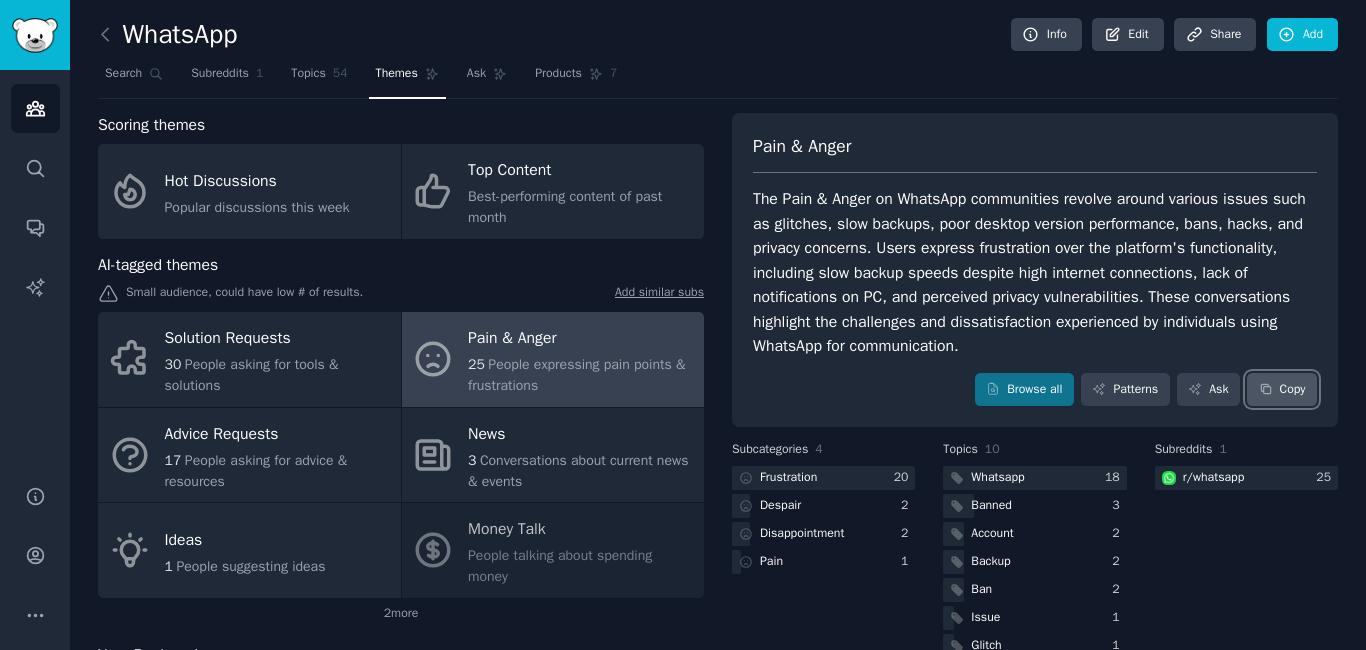 click on "Copy" at bounding box center [1282, 390] 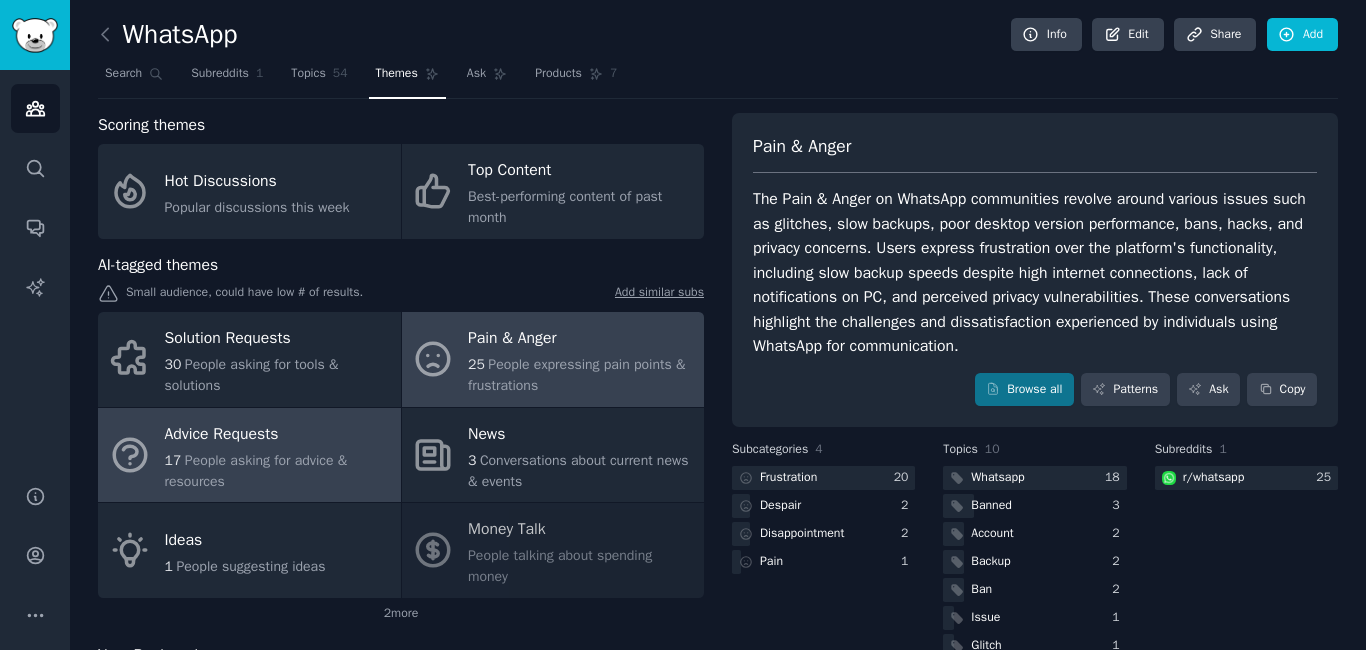 click on "People asking for advice & resources" at bounding box center [256, 471] 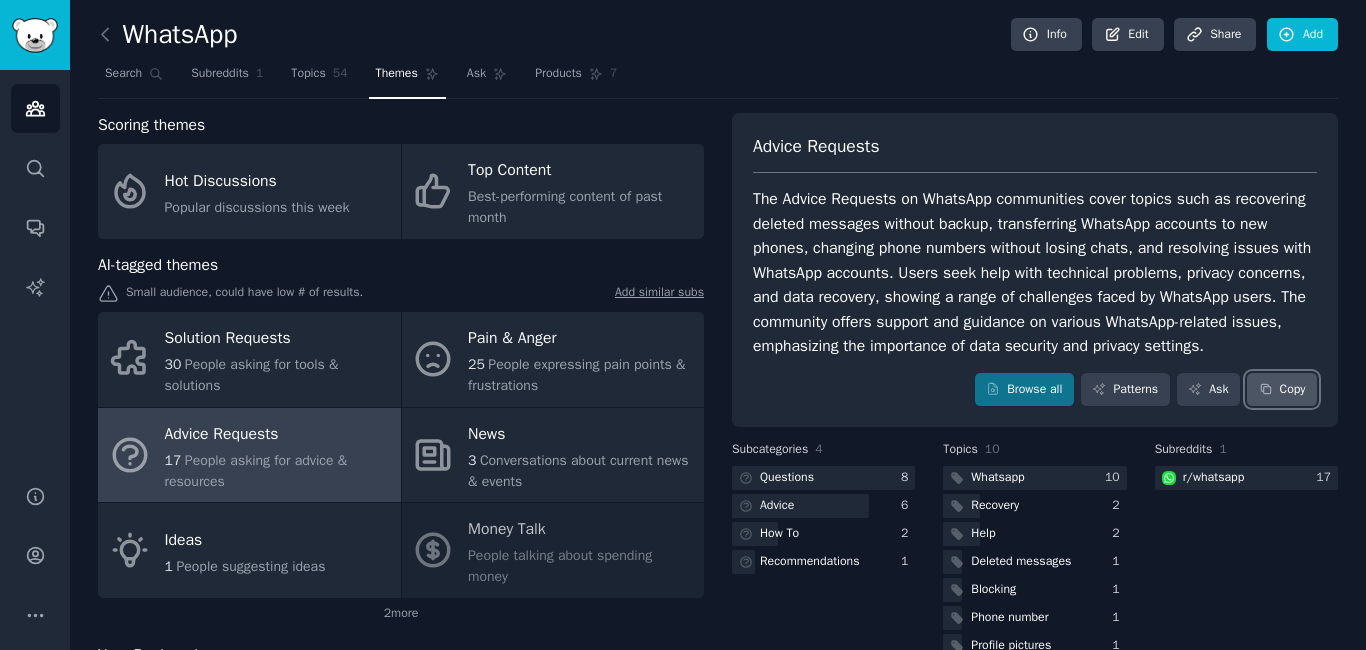 click on "Copy" at bounding box center (1282, 390) 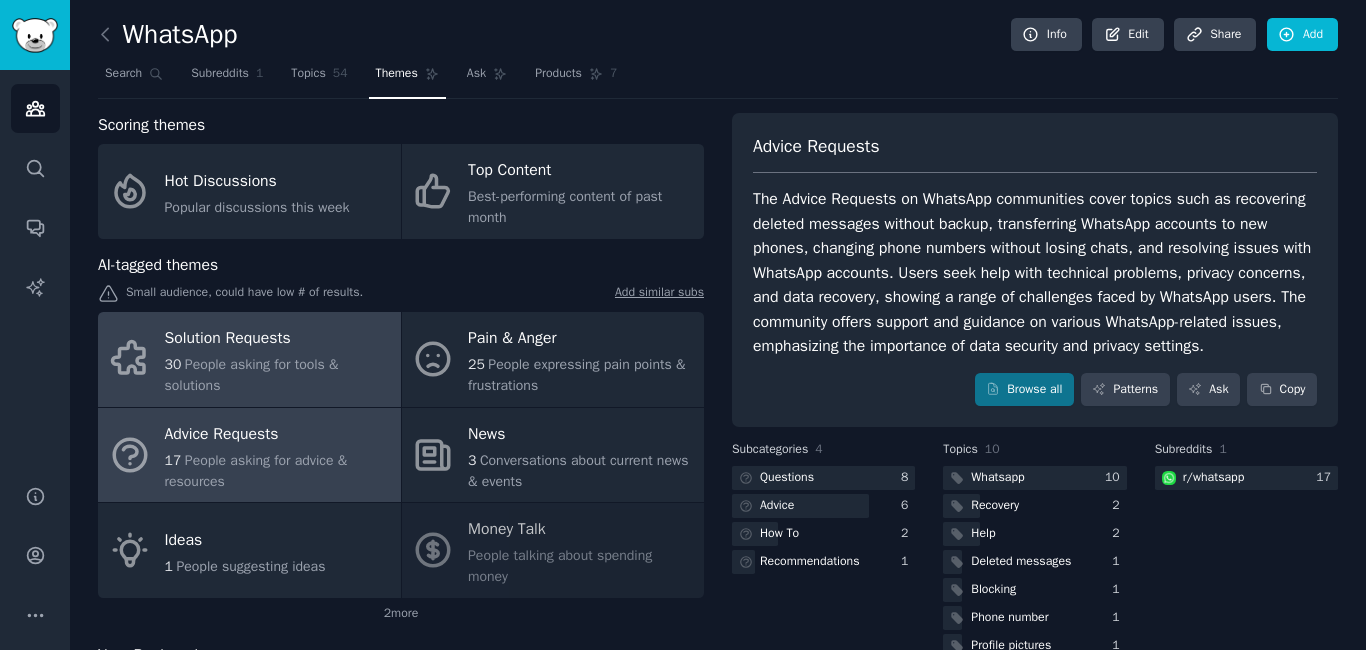 click on "Solution Requests" at bounding box center (278, 339) 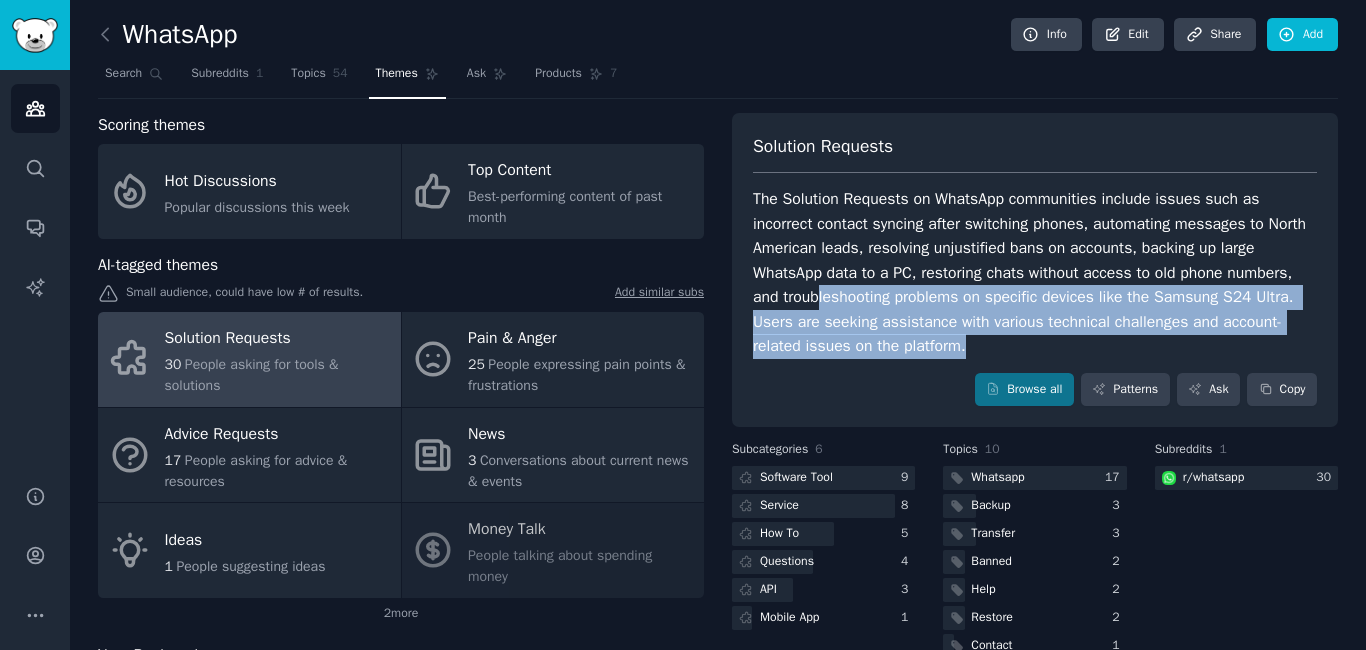 drag, startPoint x: 787, startPoint y: 380, endPoint x: 817, endPoint y: 300, distance: 85.44004 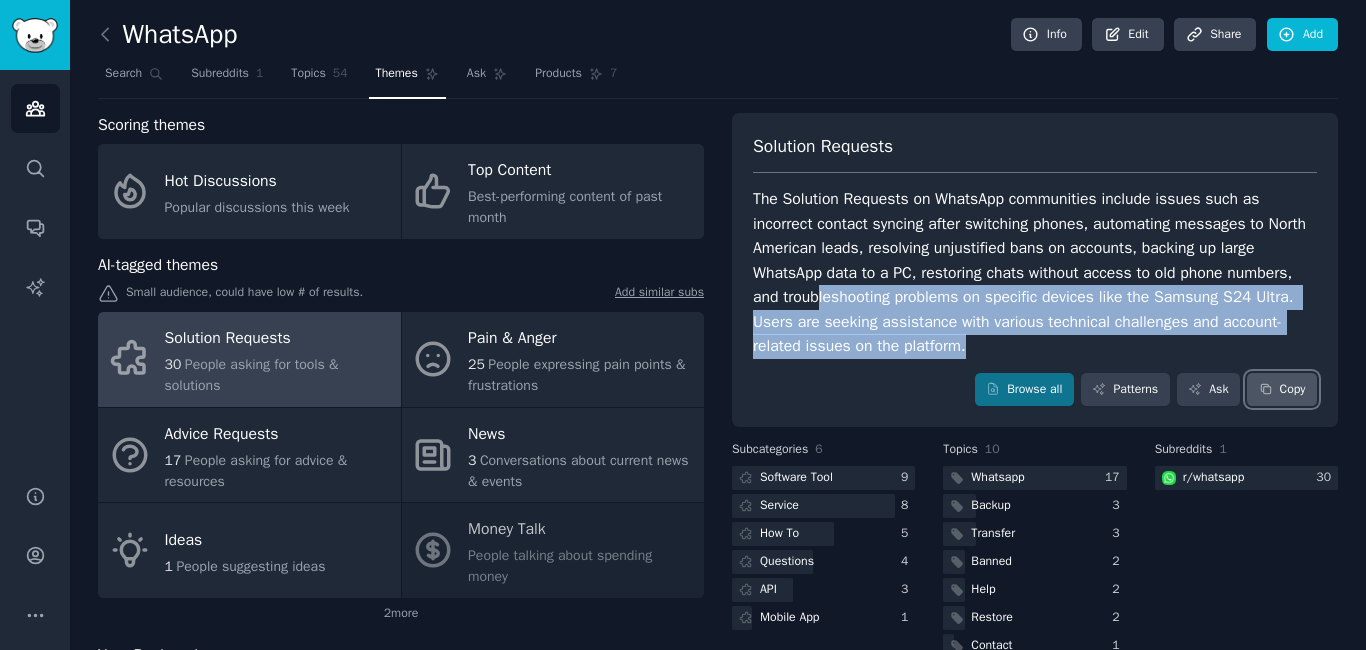 click on "Copy" at bounding box center (1282, 390) 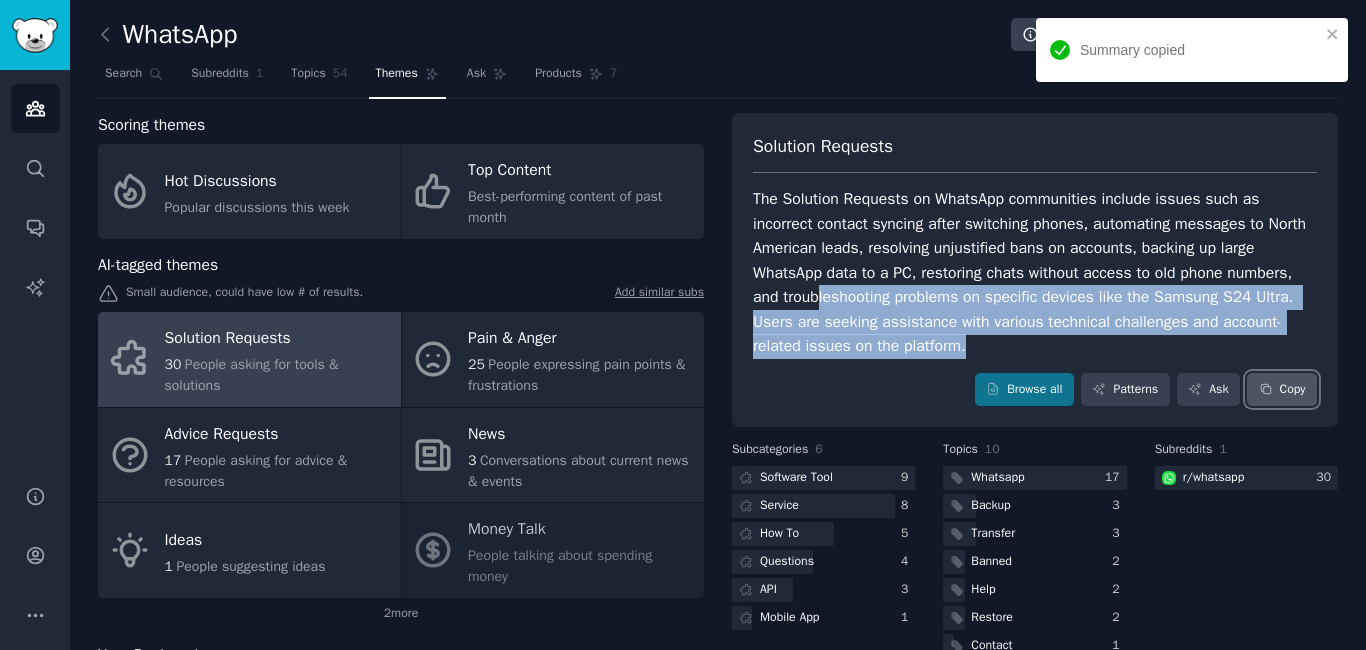 click on "Copy" at bounding box center (1282, 390) 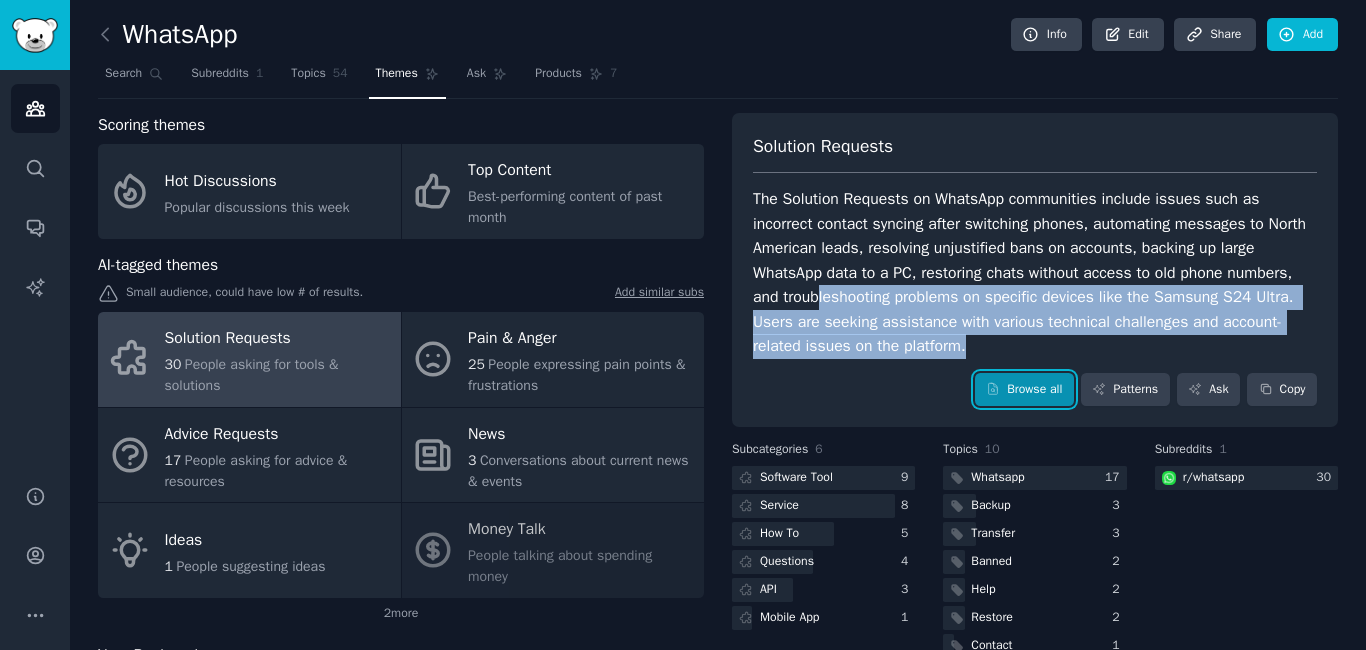 click on "Browse all" at bounding box center [1024, 390] 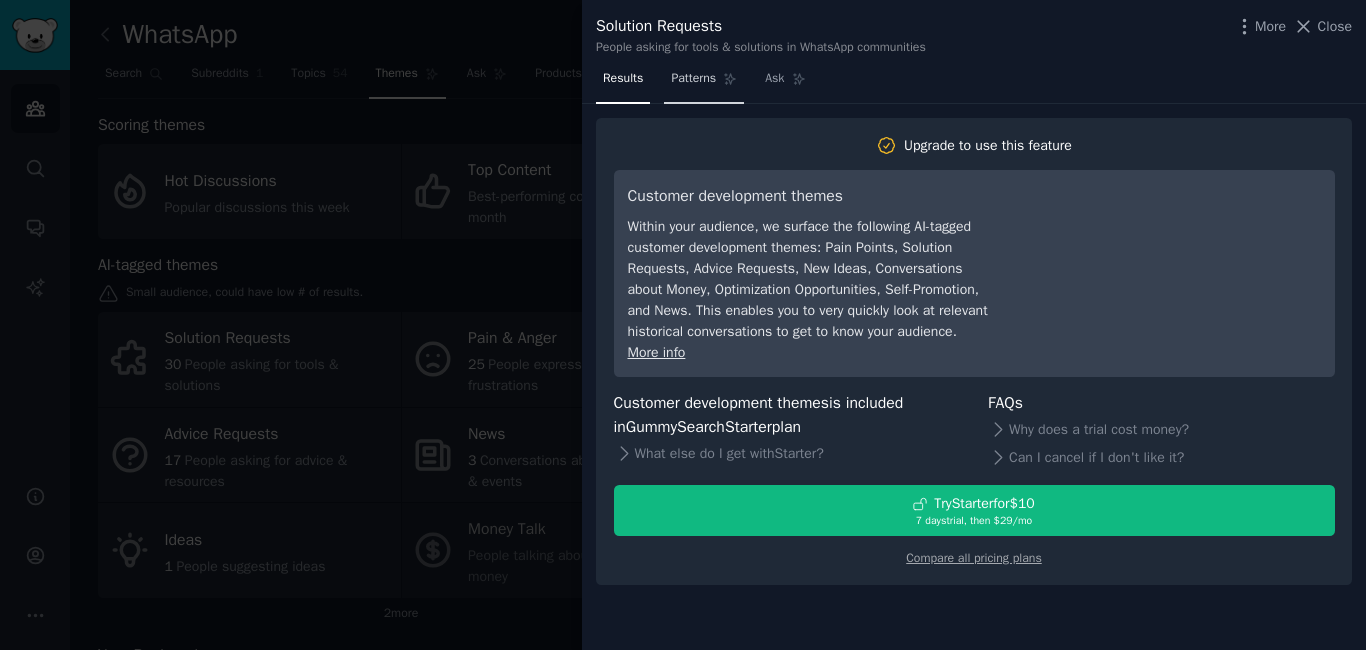 click on "Patterns" at bounding box center (693, 79) 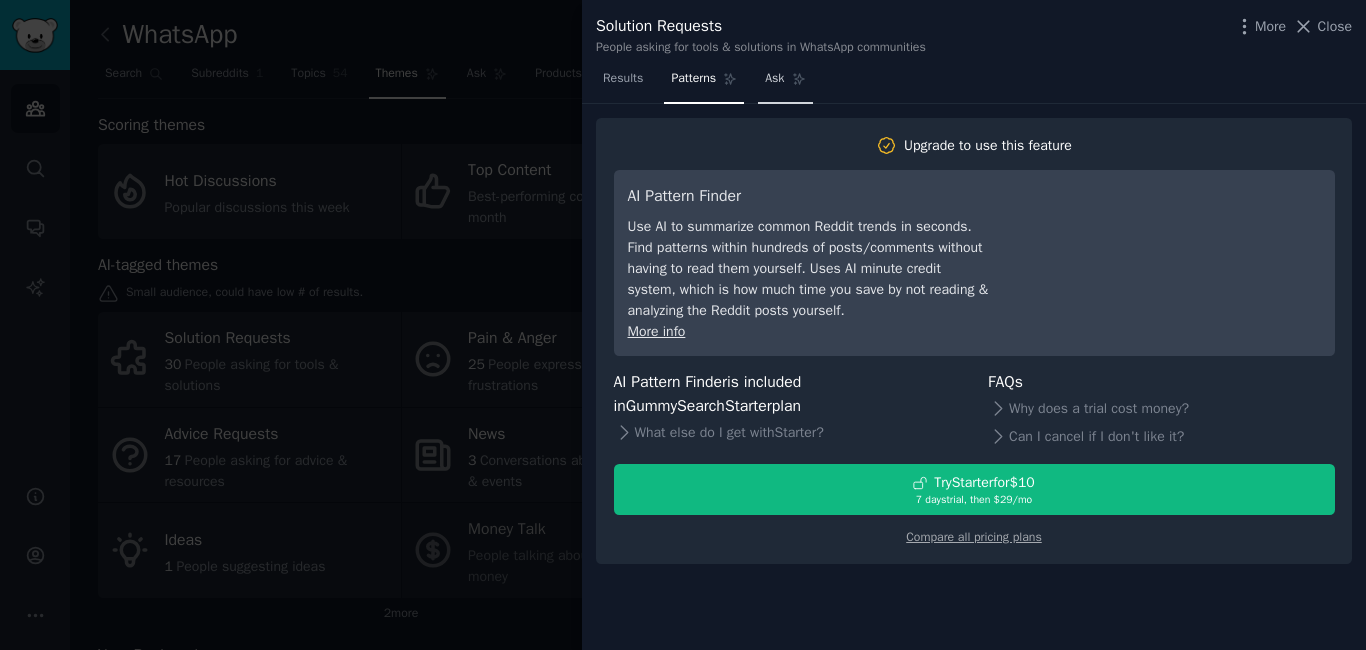 click on "Ask" at bounding box center [774, 79] 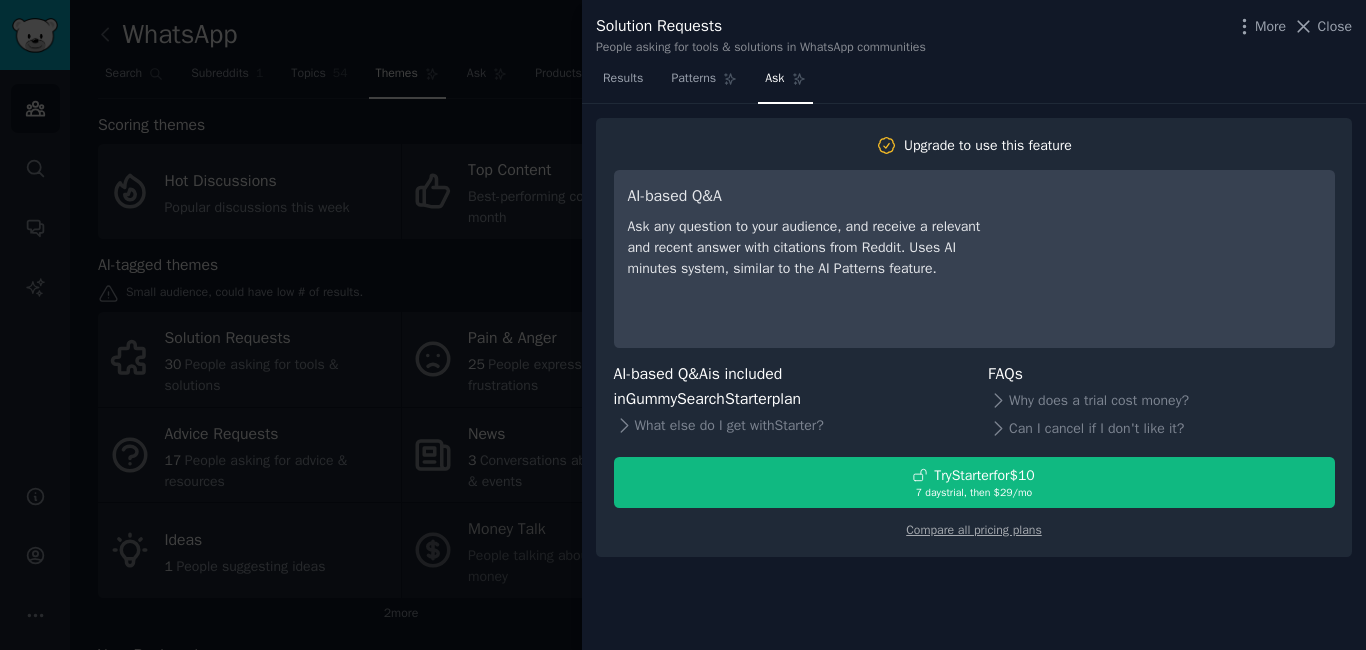 click at bounding box center [683, 325] 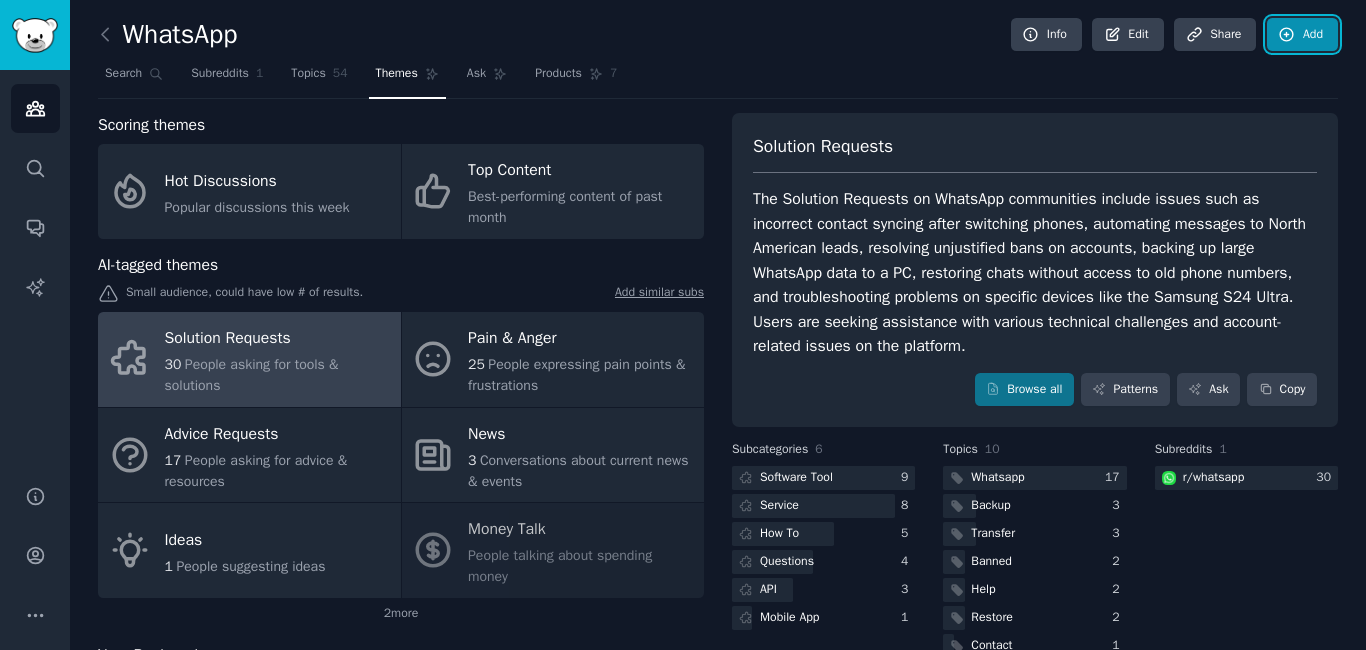 click on "Add" at bounding box center (1302, 35) 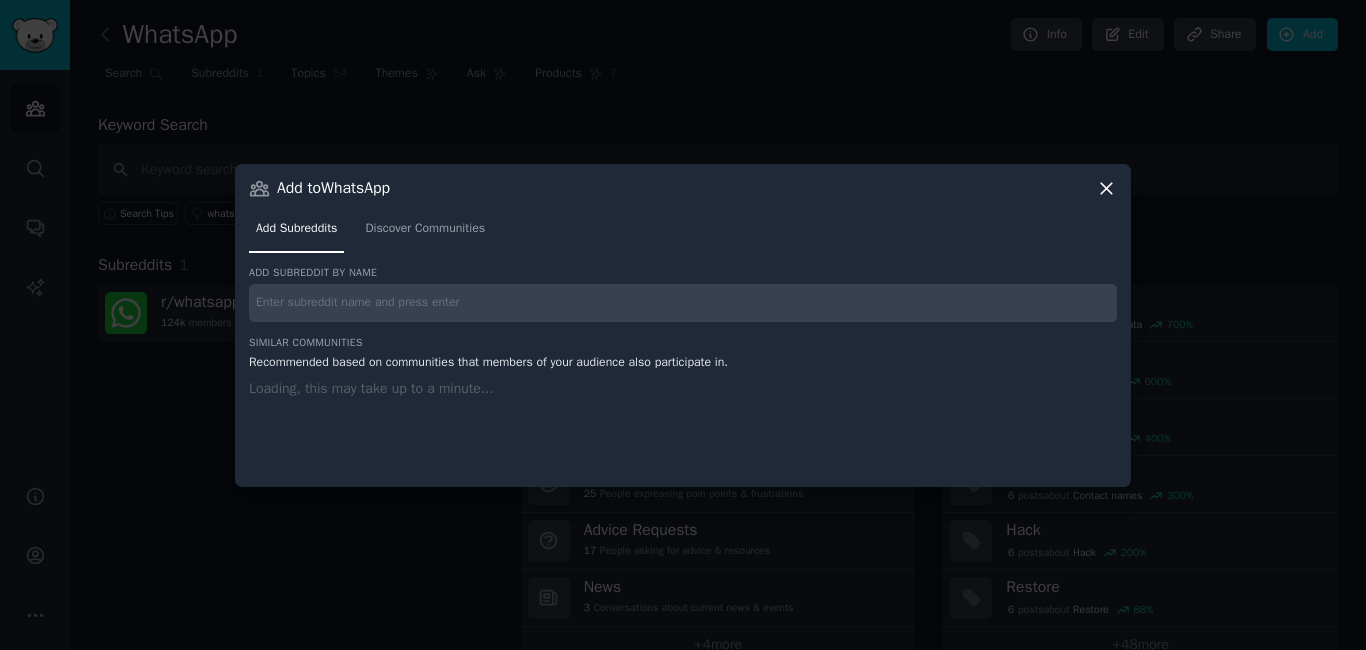 click 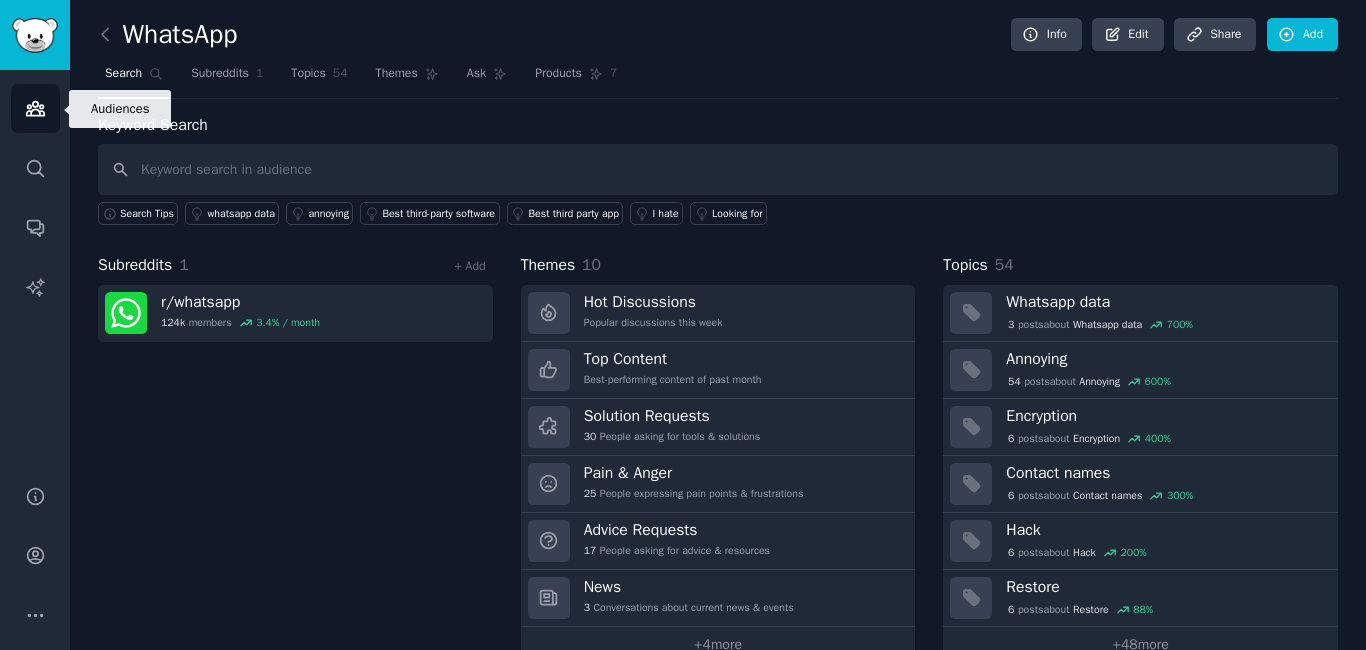 click on "Audiences" at bounding box center (35, 108) 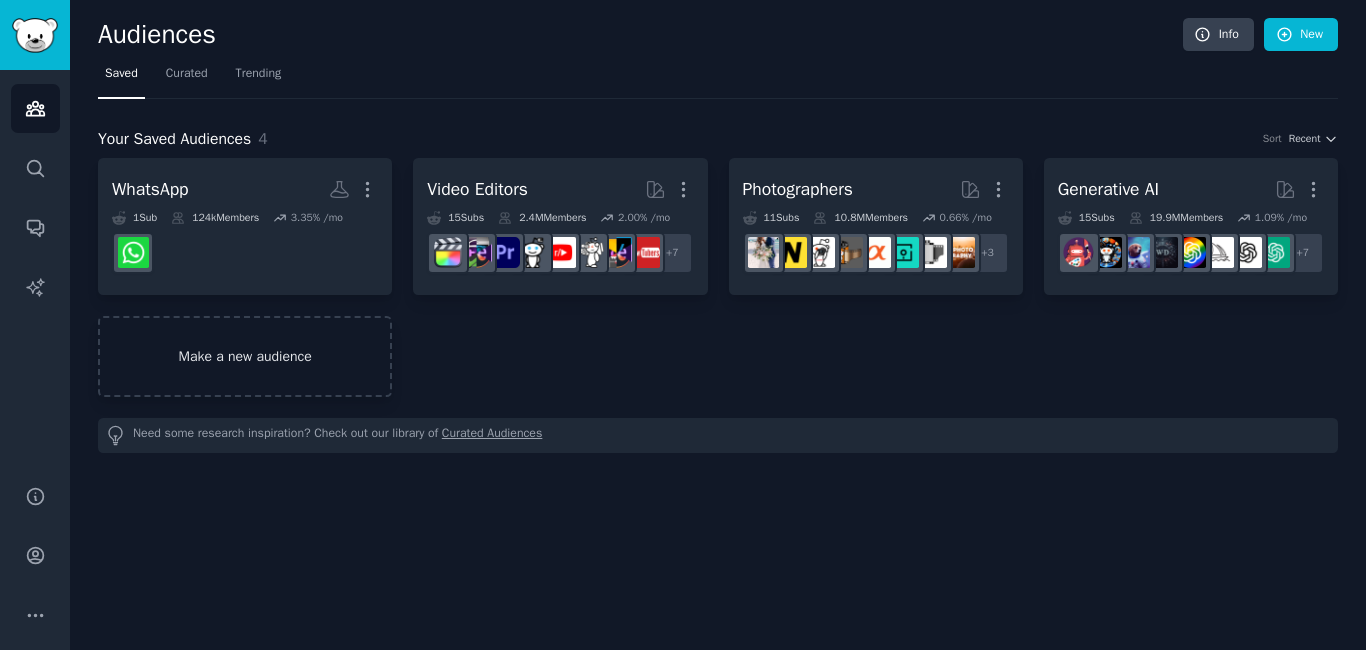 click on "Make a new audience" at bounding box center [245, 356] 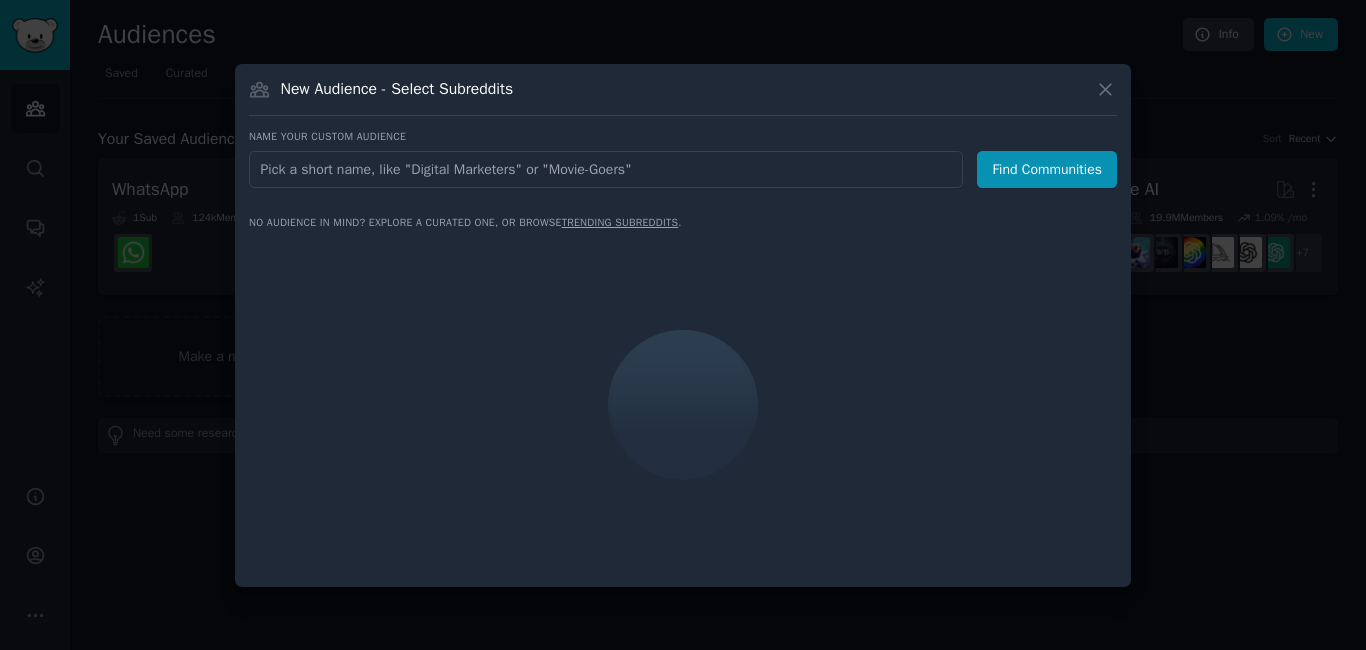 click at bounding box center (606, 169) 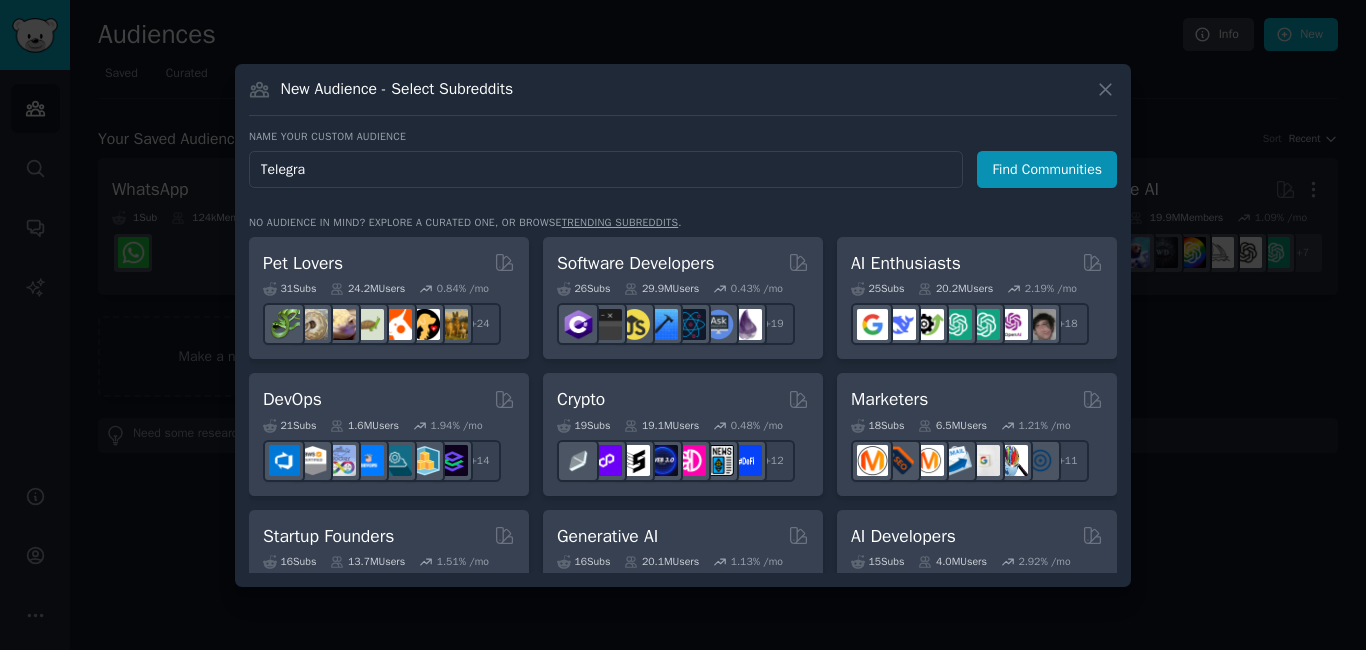 type on "Telegram" 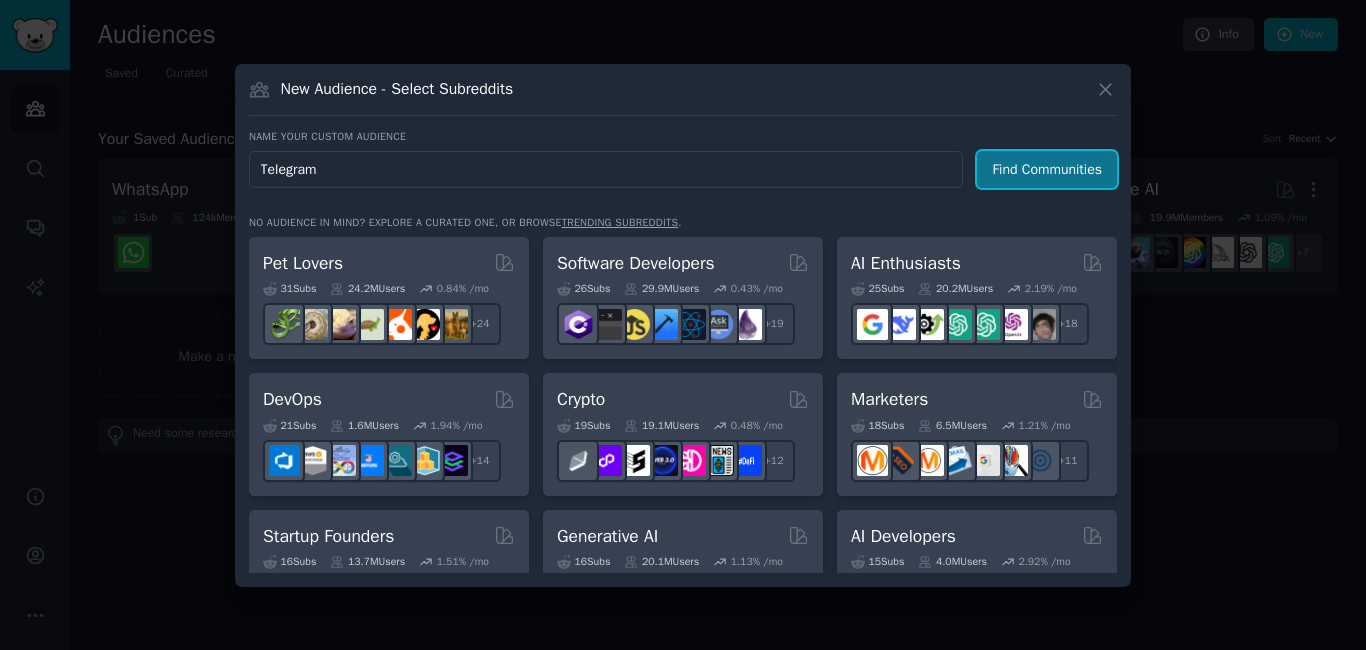click on "Find Communities" at bounding box center (1047, 169) 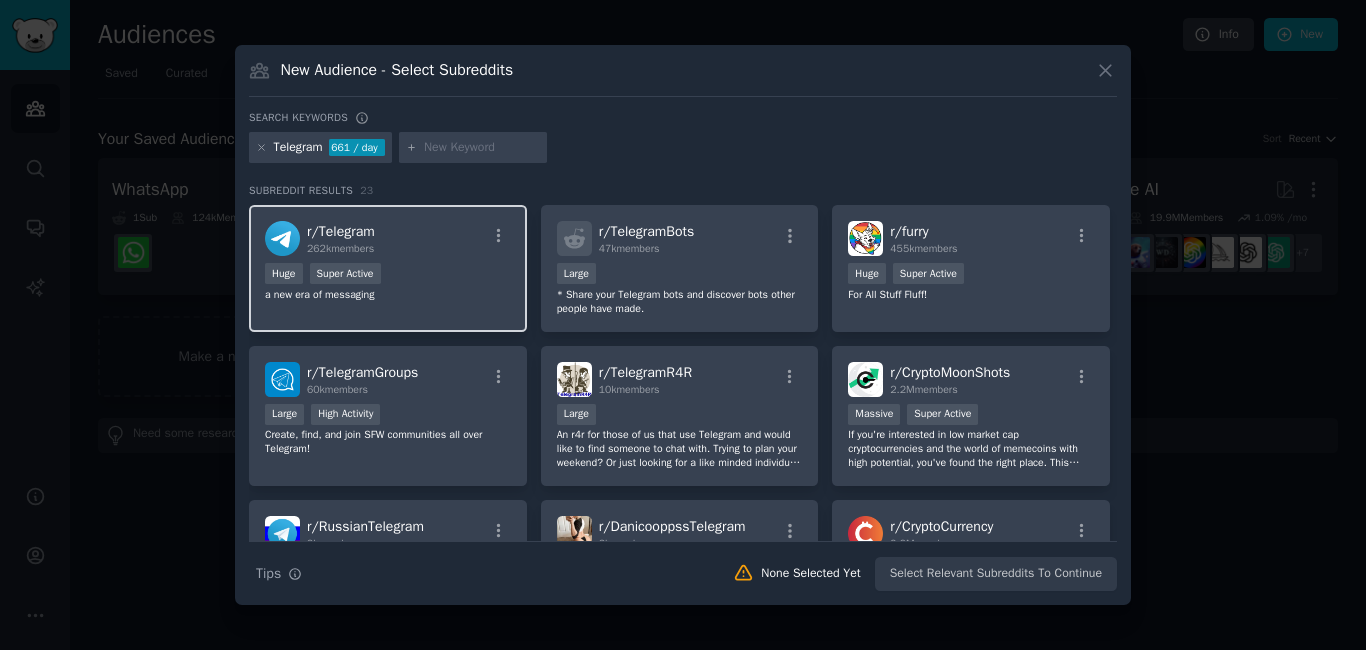 click on "r/ Telegram 262k members" at bounding box center [388, 238] 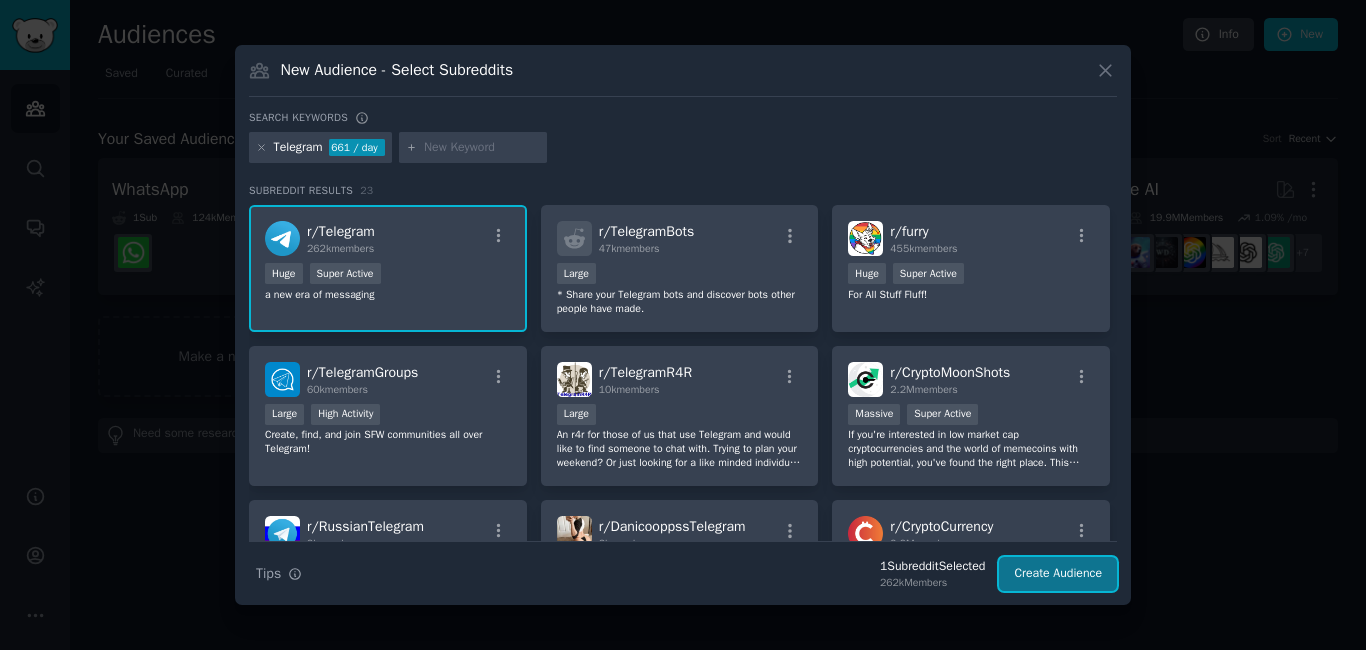 click on "Create Audience" at bounding box center [1058, 574] 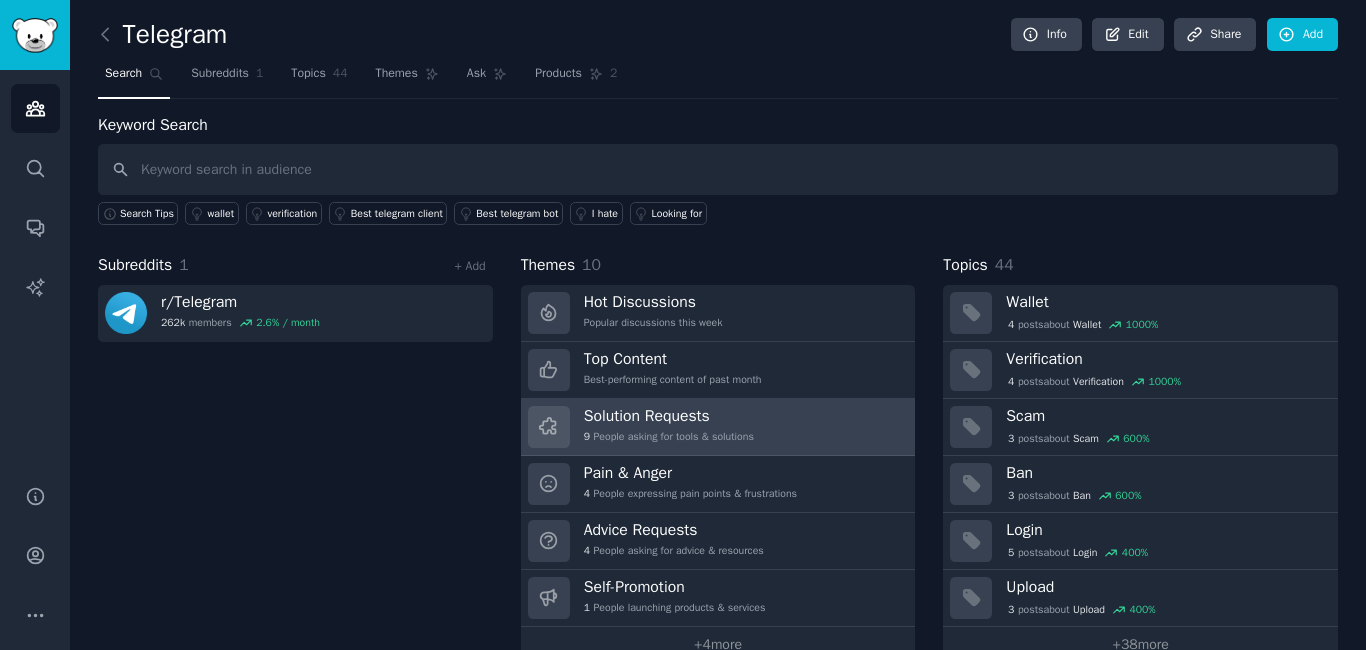 click on "Solution Requests" at bounding box center [669, 416] 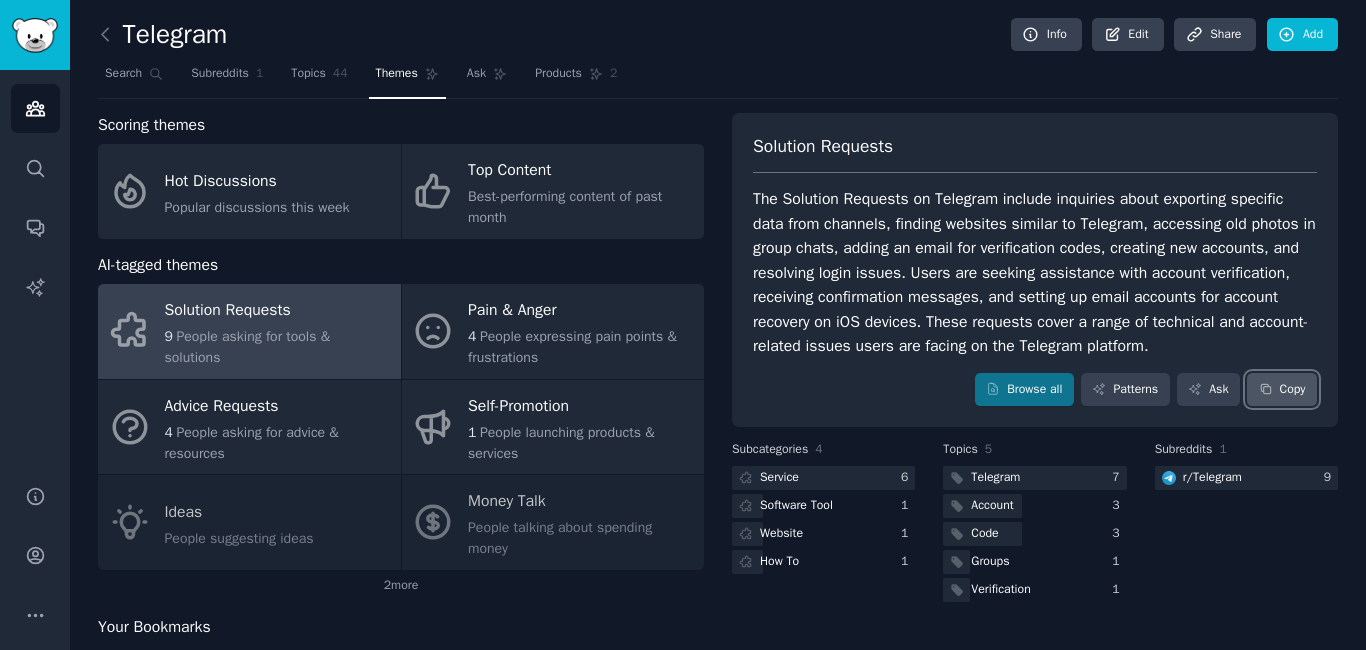 click on "Copy" at bounding box center [1282, 390] 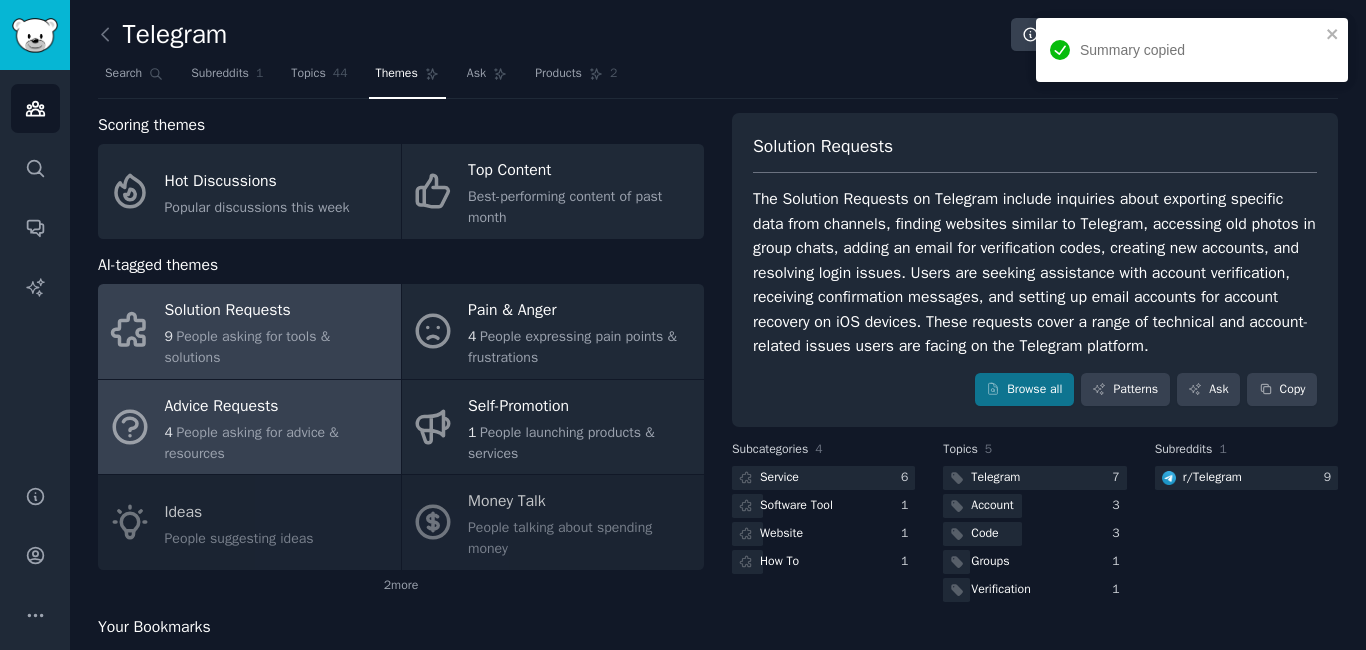 click on "Advice Requests" at bounding box center (278, 406) 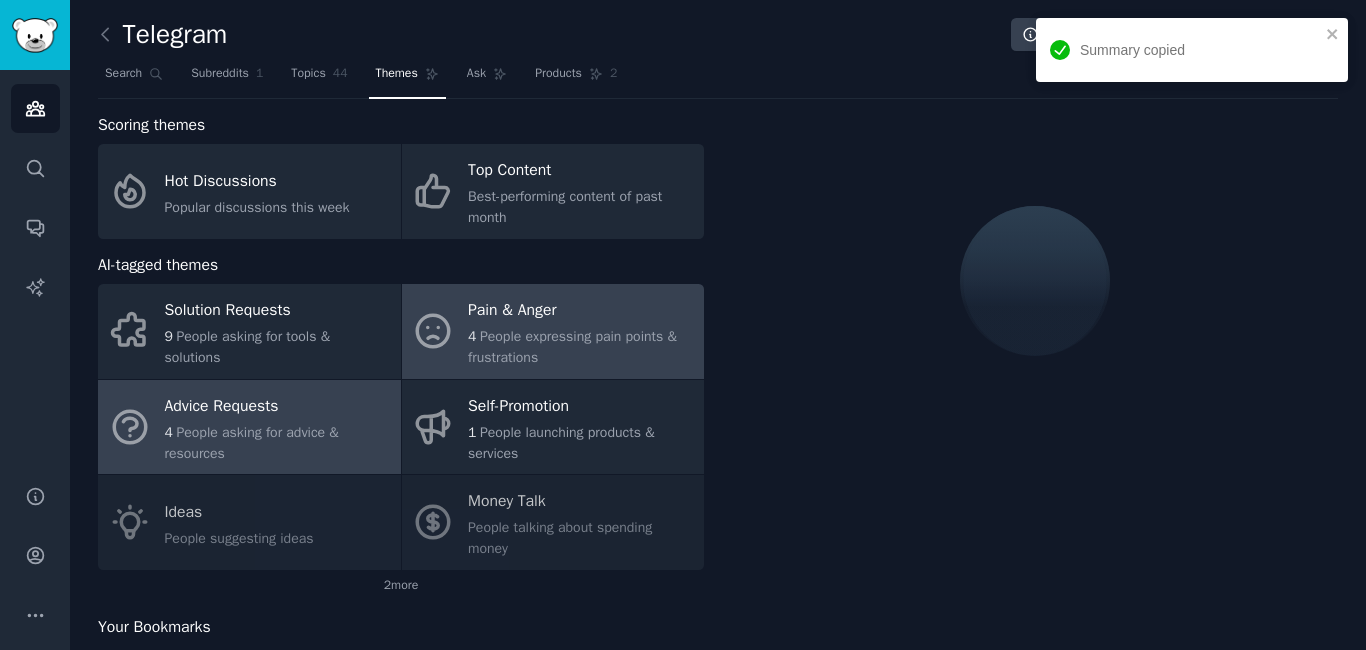 click on "Pain & Anger" at bounding box center [581, 311] 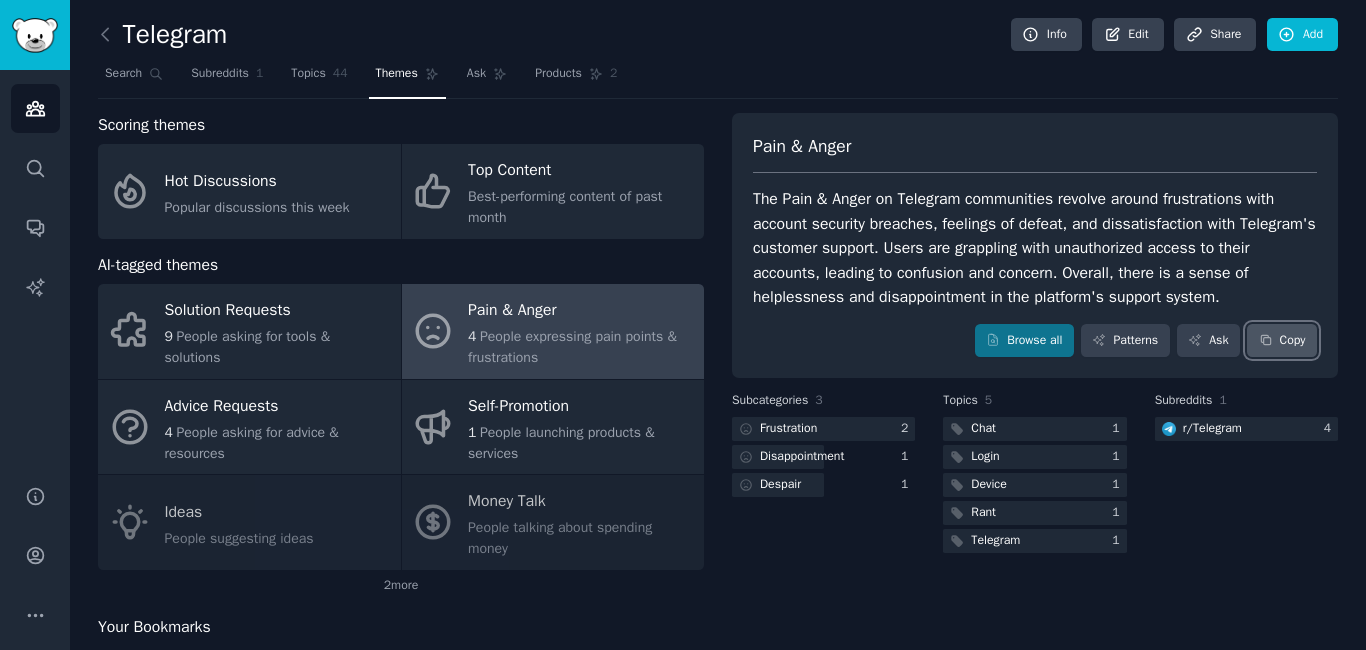 click on "Copy" at bounding box center [1282, 341] 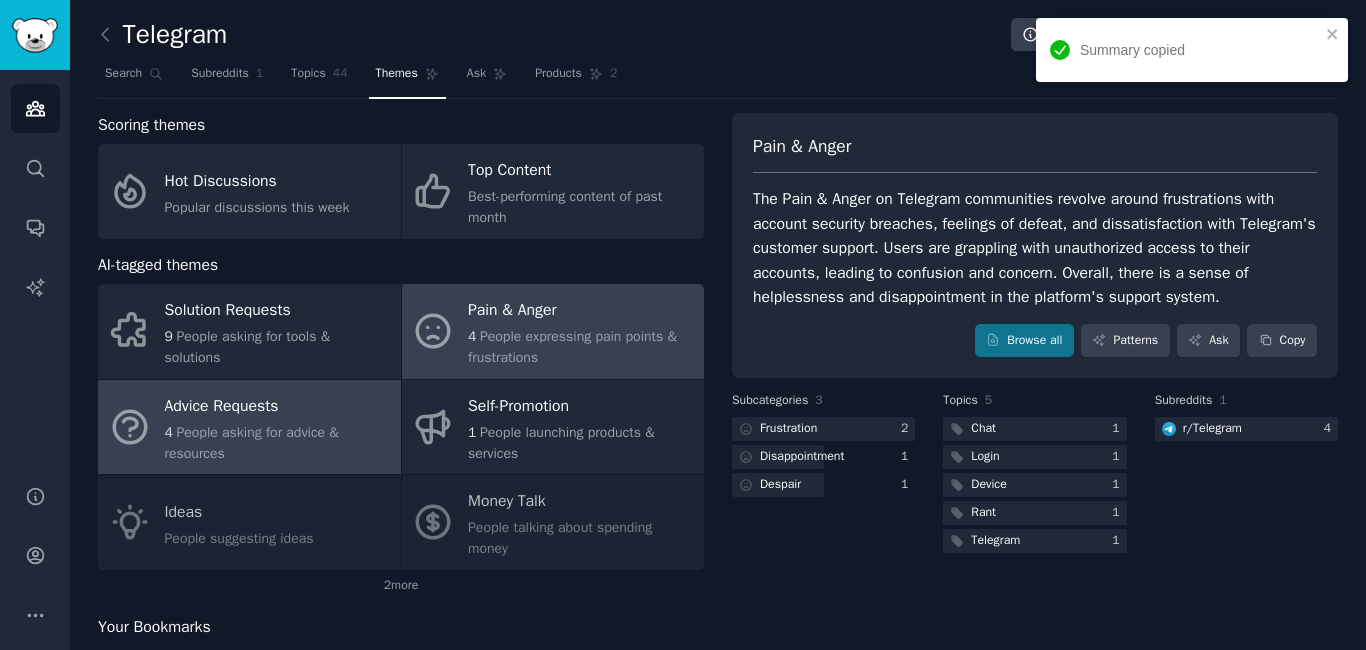 click on "People asking for advice & resources" at bounding box center [252, 443] 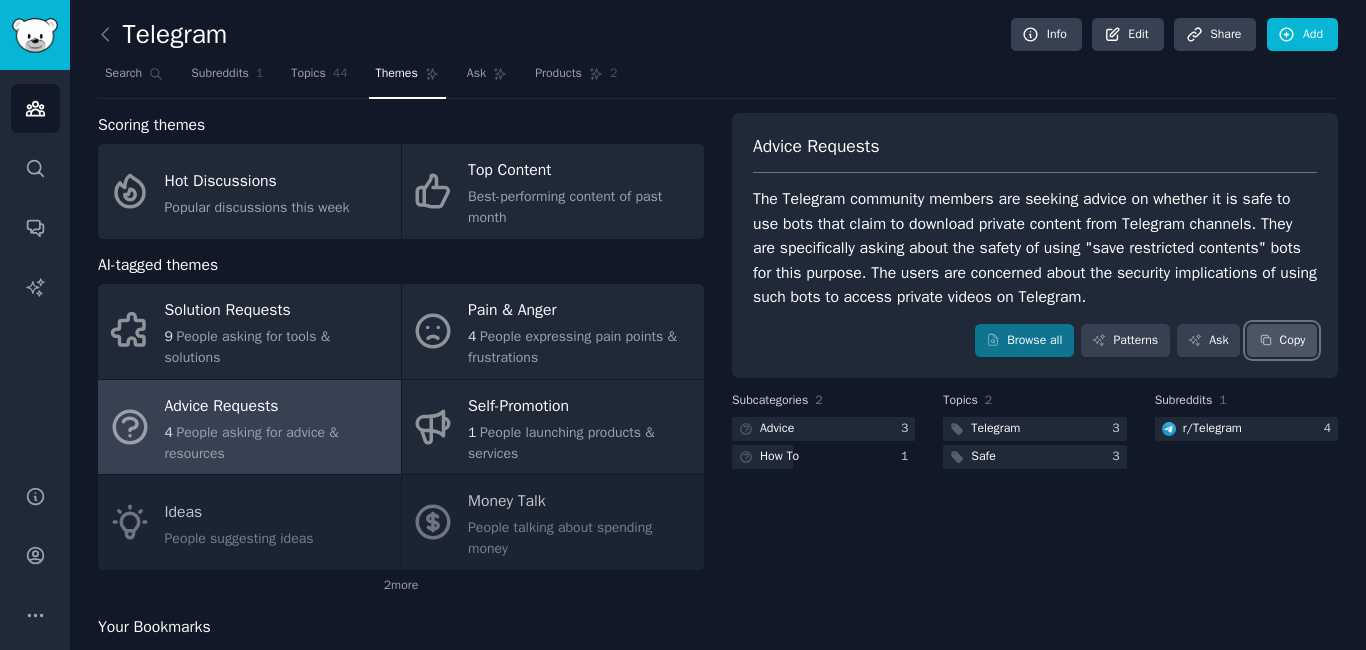 click on "Copy" at bounding box center [1282, 341] 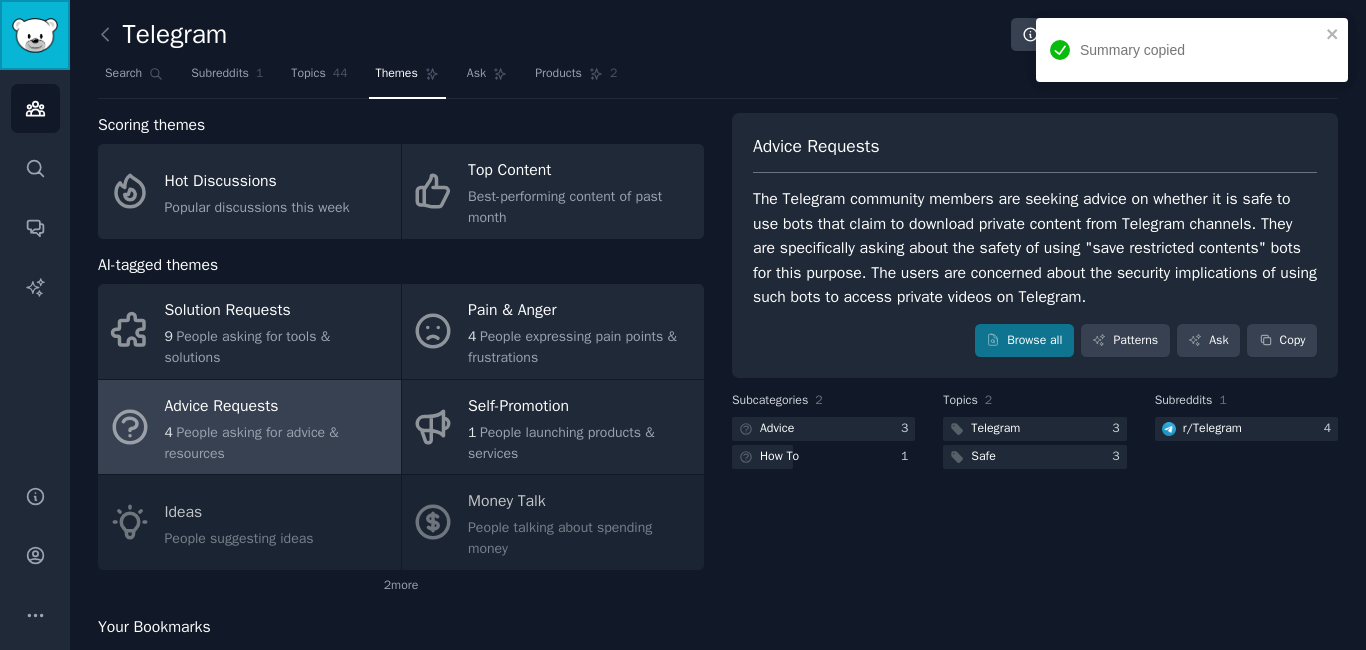 click at bounding box center (35, 35) 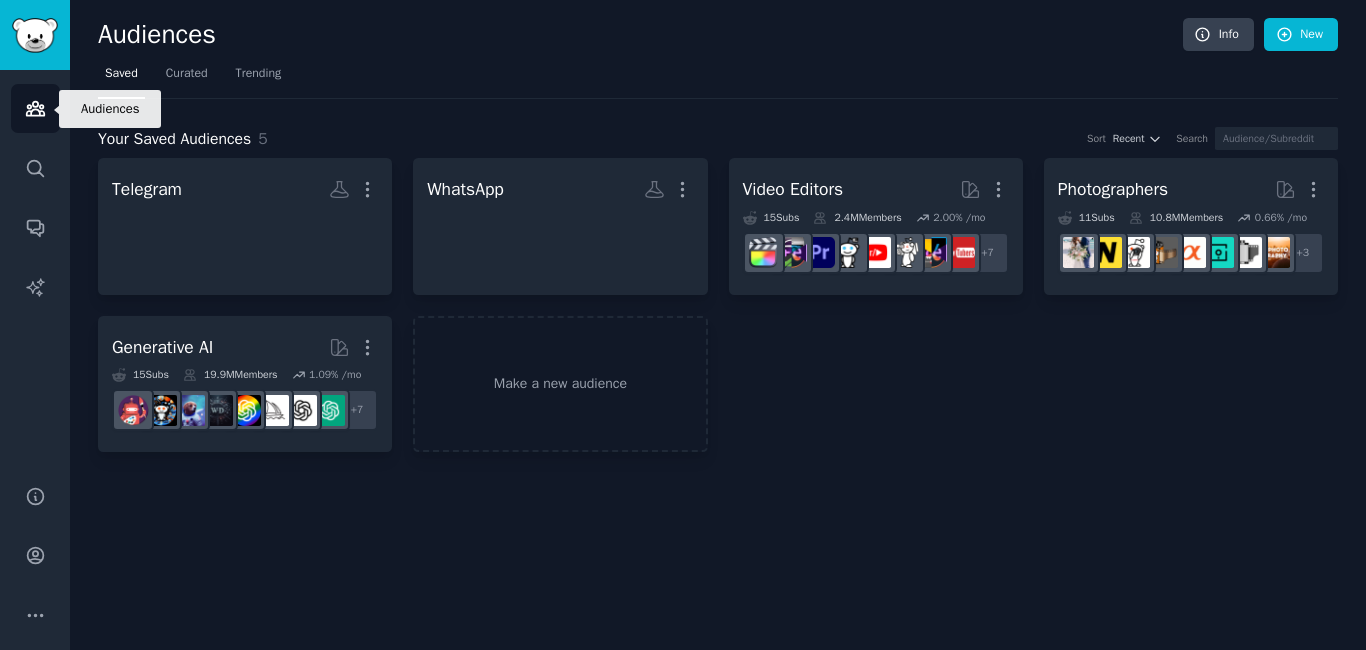 click on "Audiences" at bounding box center (35, 108) 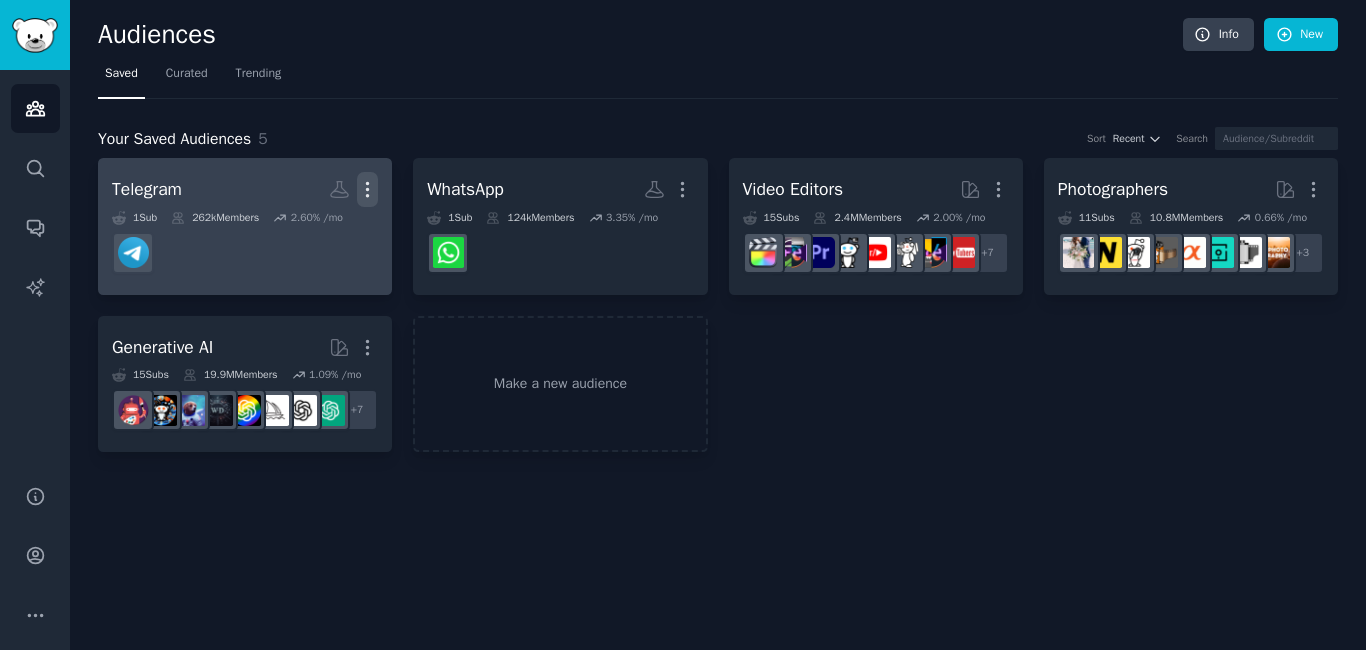 click on "More" at bounding box center (367, 189) 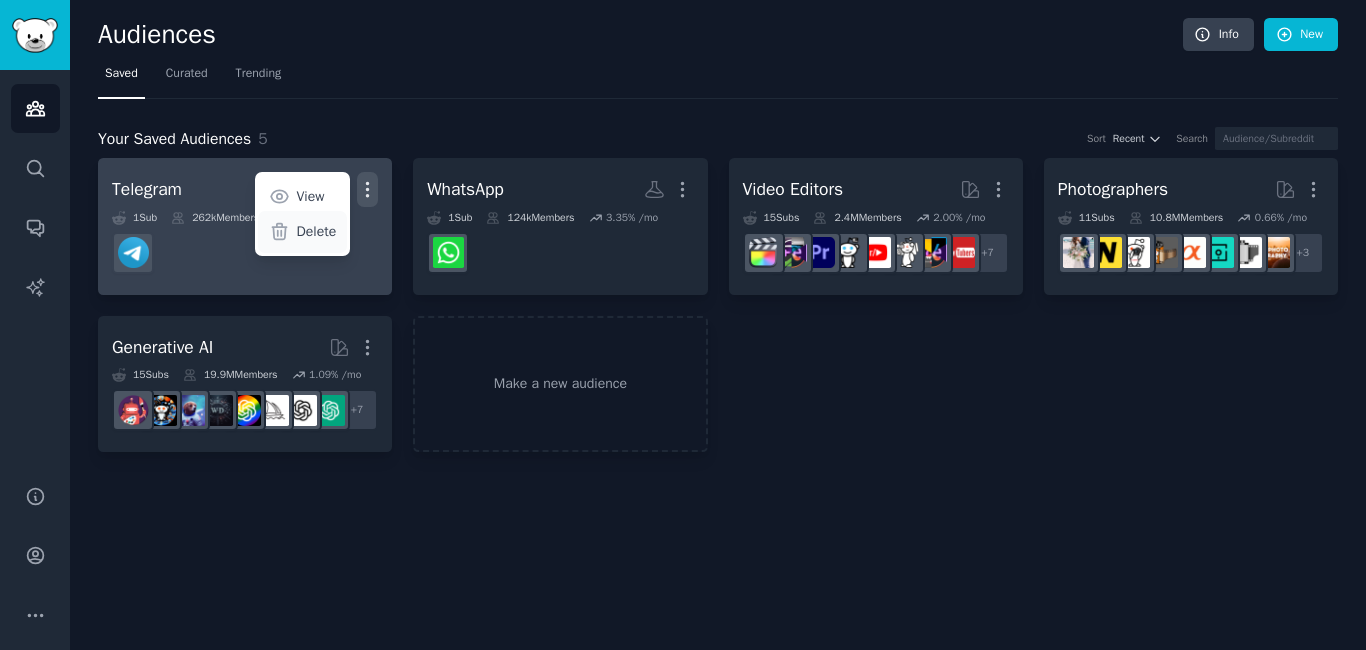 click on "Delete" at bounding box center (317, 231) 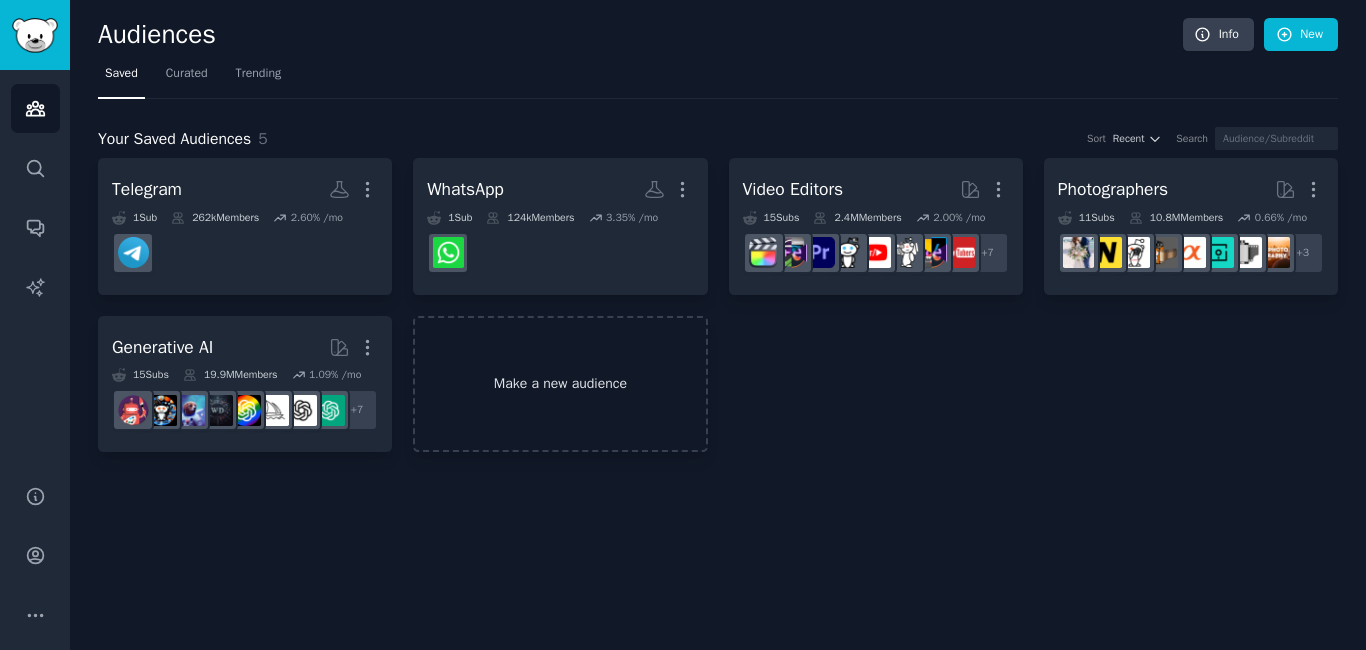 click on "Make a new audience" at bounding box center [560, 384] 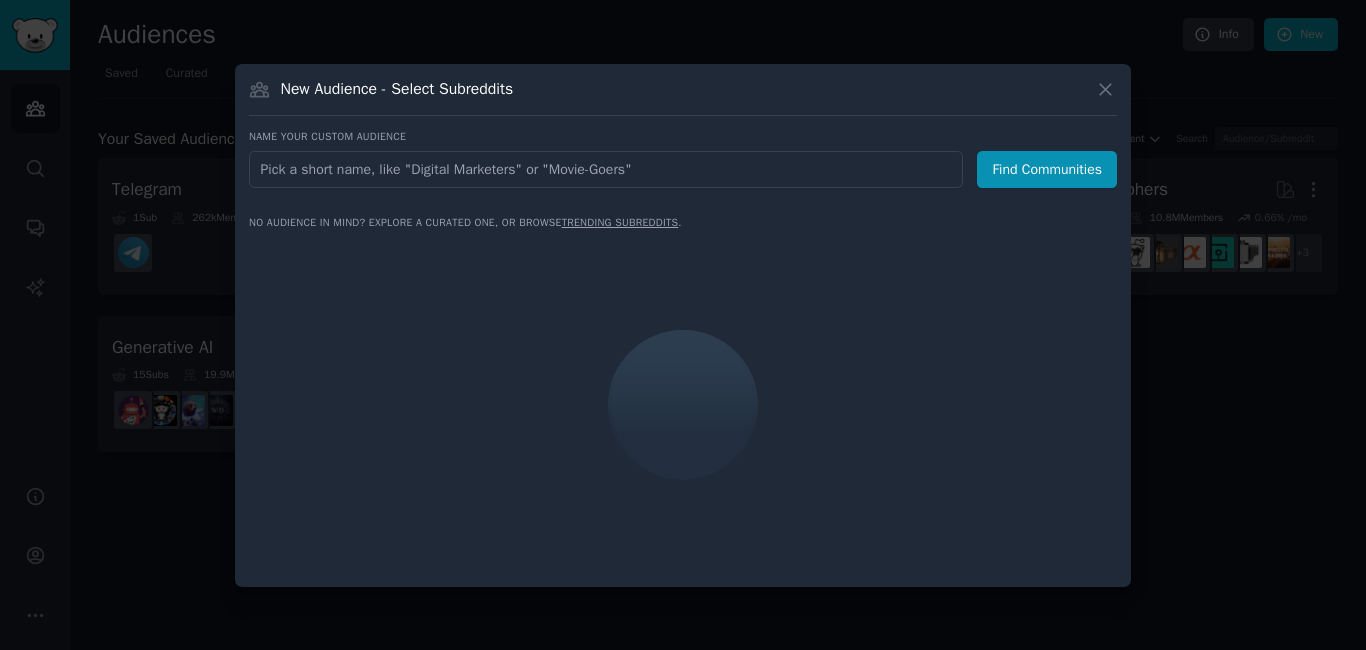 click at bounding box center (606, 169) 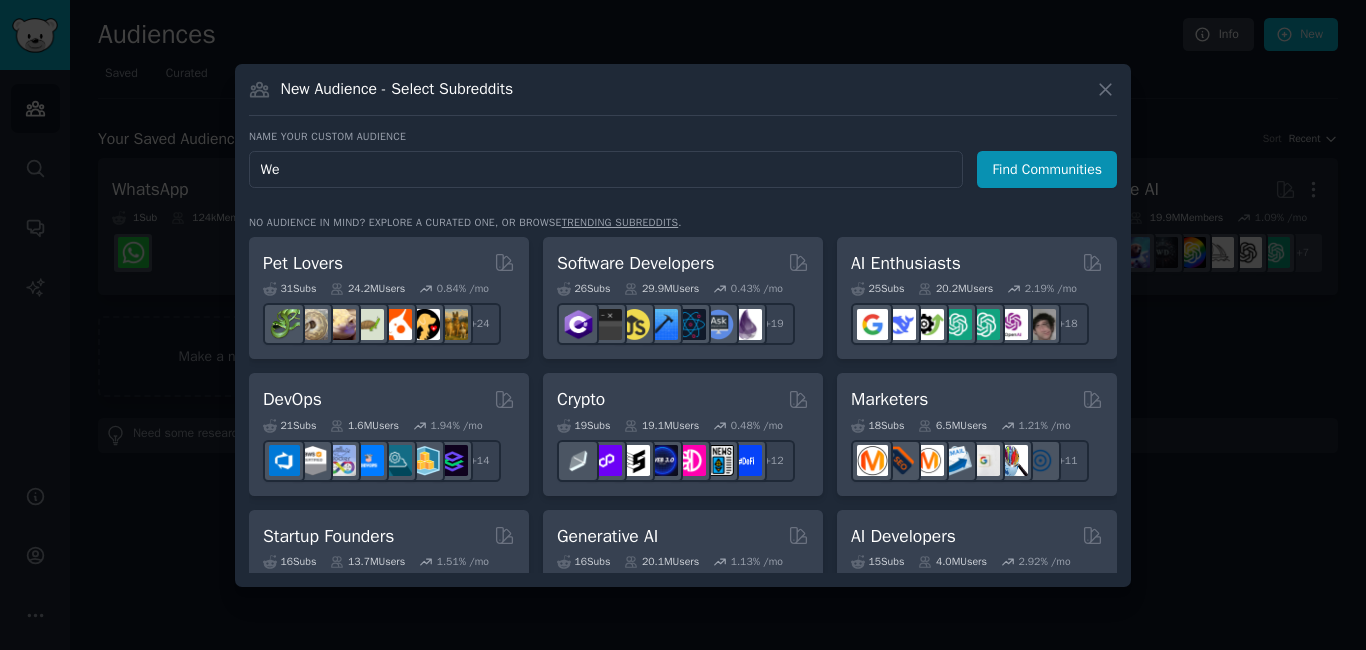 type on "W" 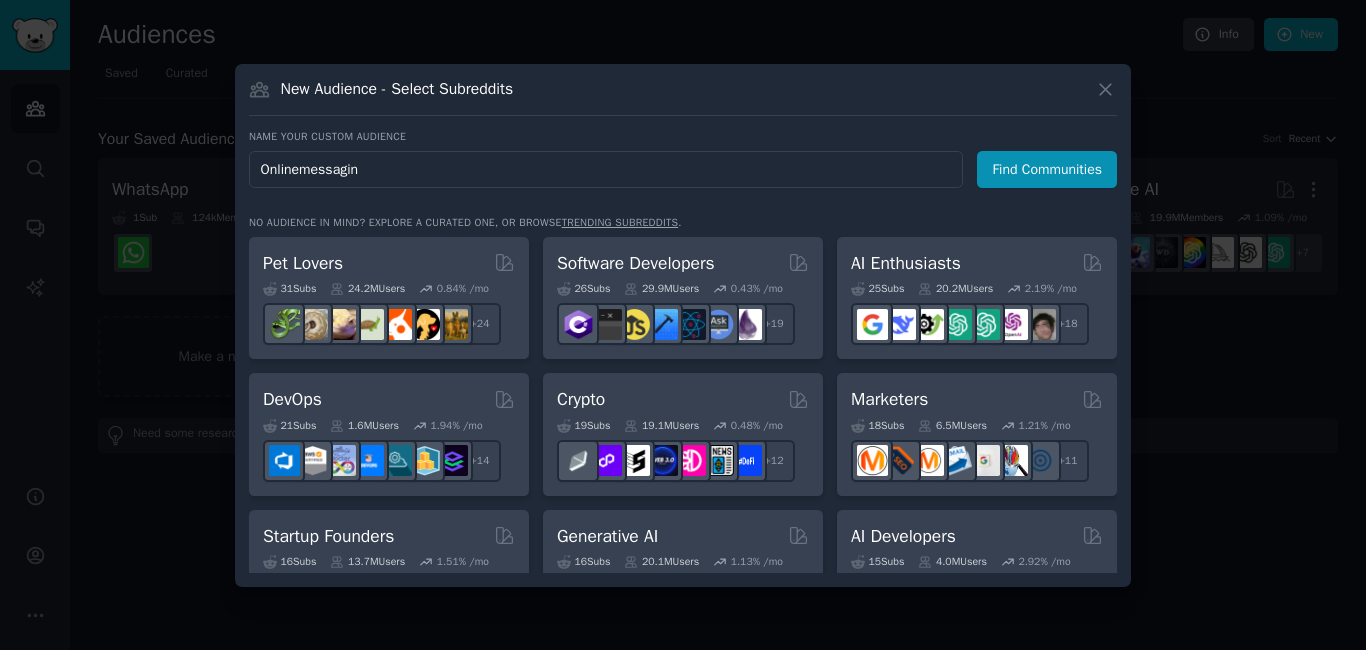 type on "Onlinemessaging" 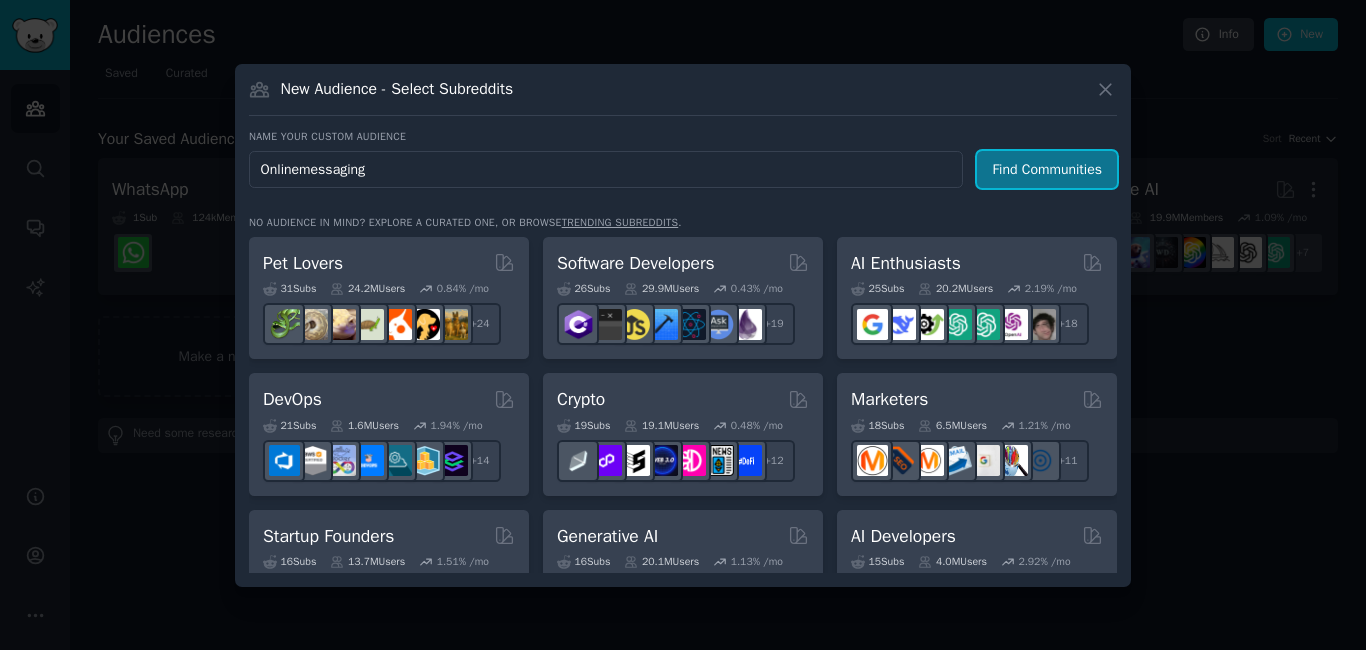 click on "Find Communities" at bounding box center [1047, 169] 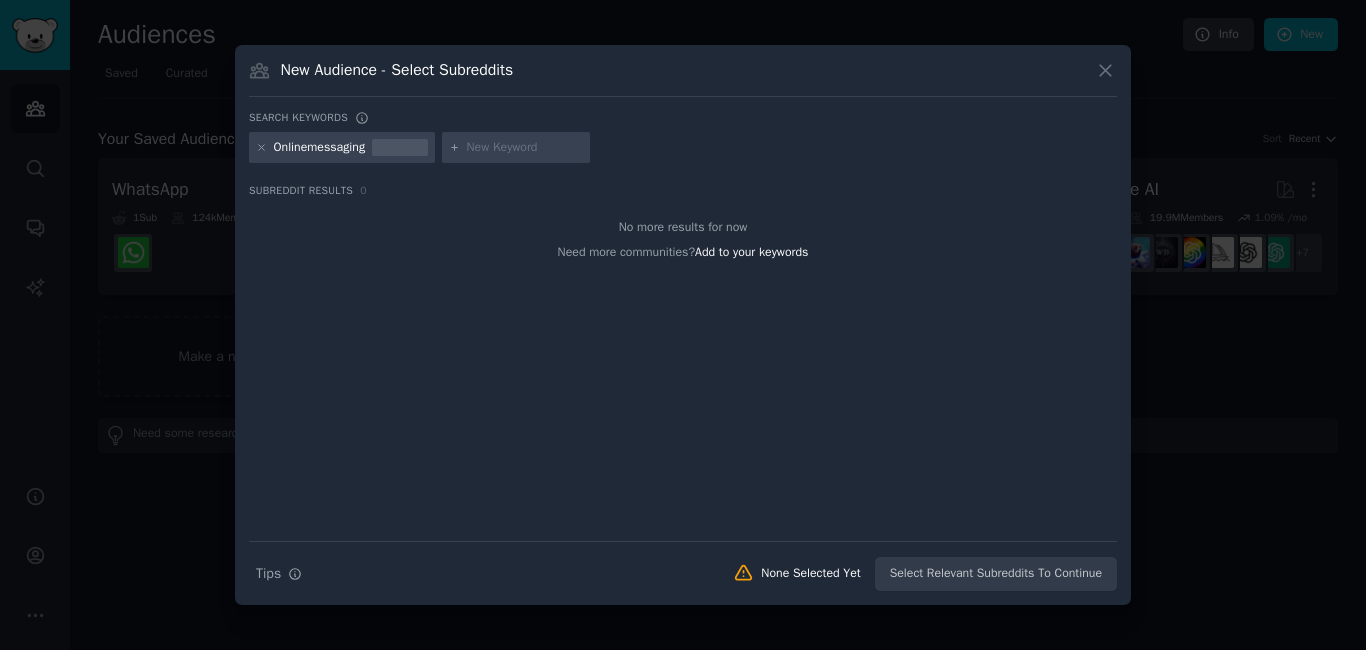 click on "Onlinemessaging" at bounding box center (342, 148) 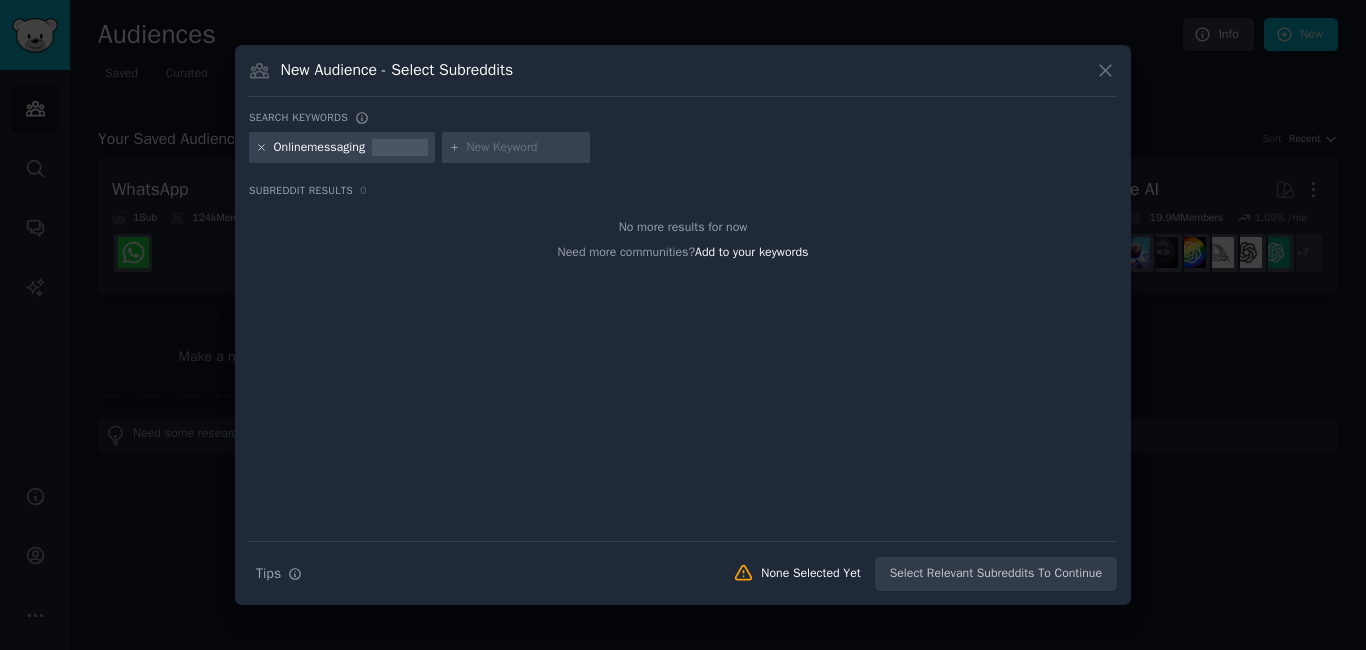 click 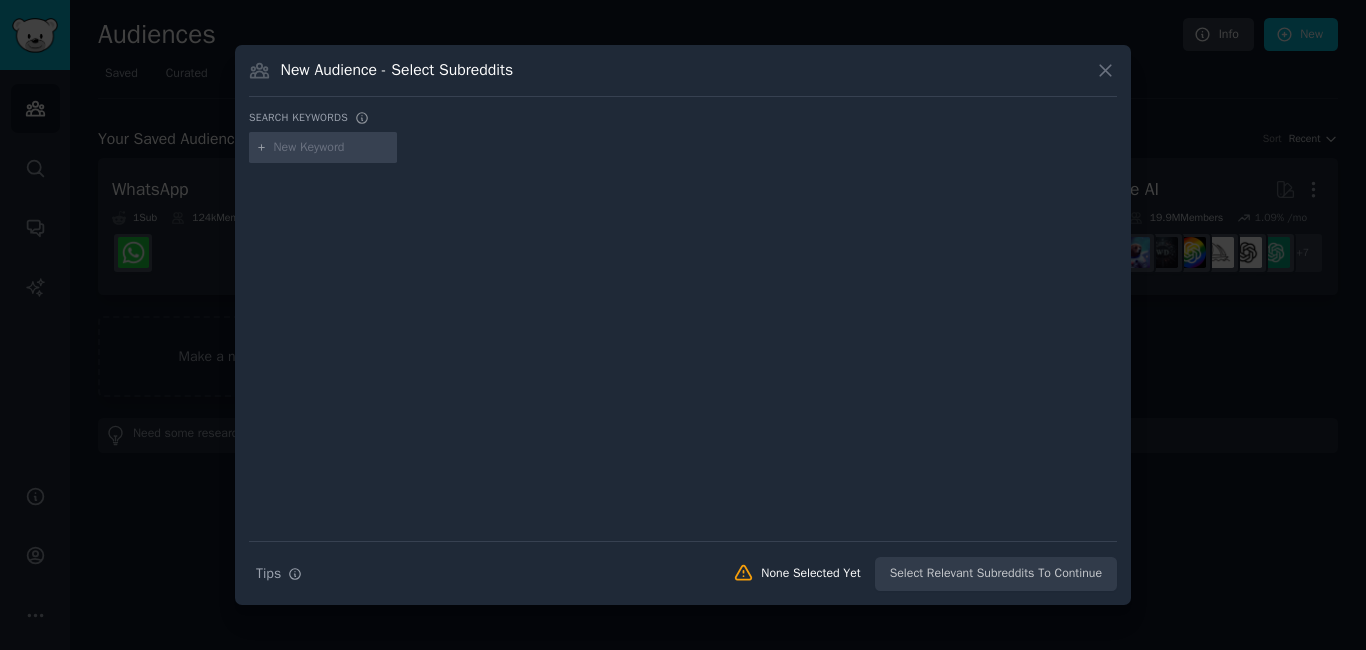 click at bounding box center [332, 148] 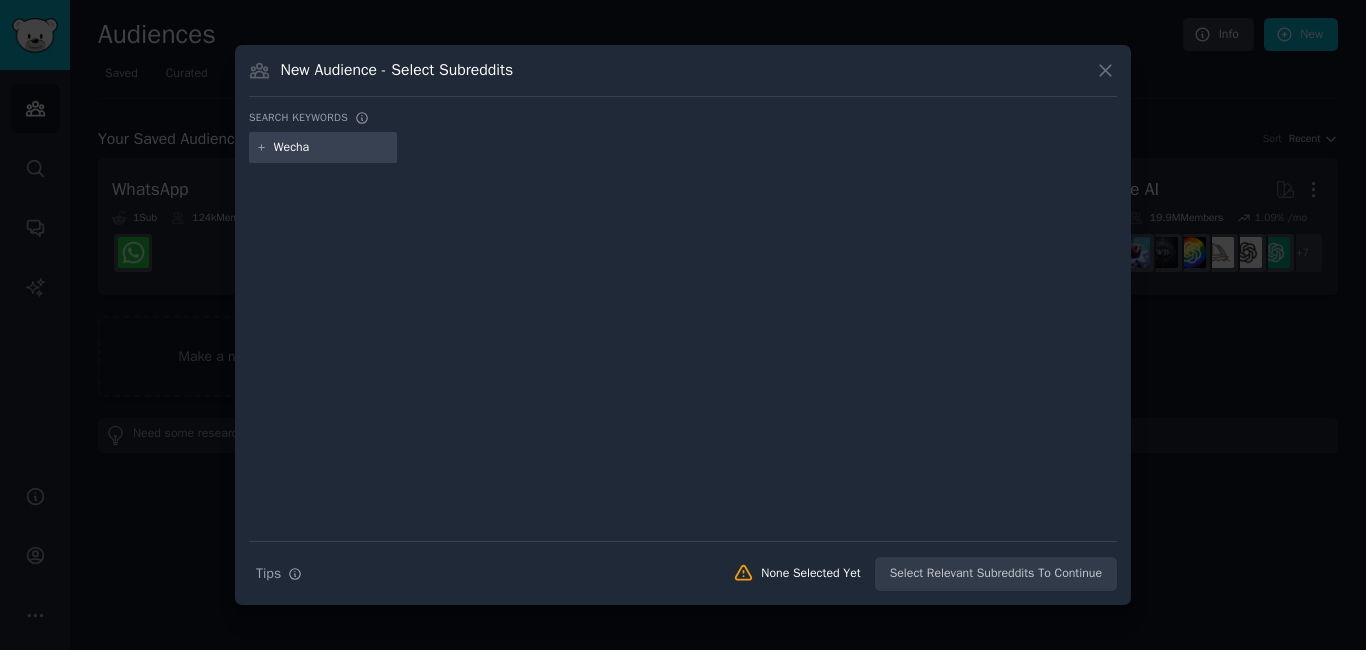 type on "Wechat" 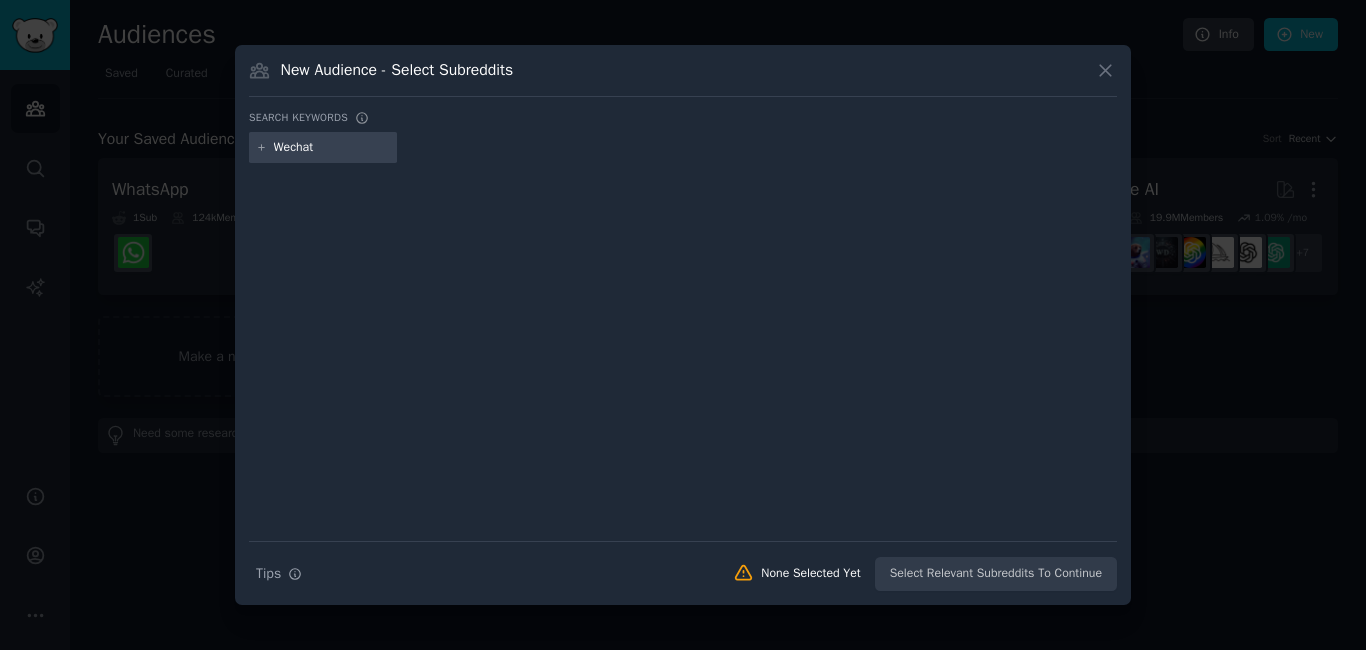 type 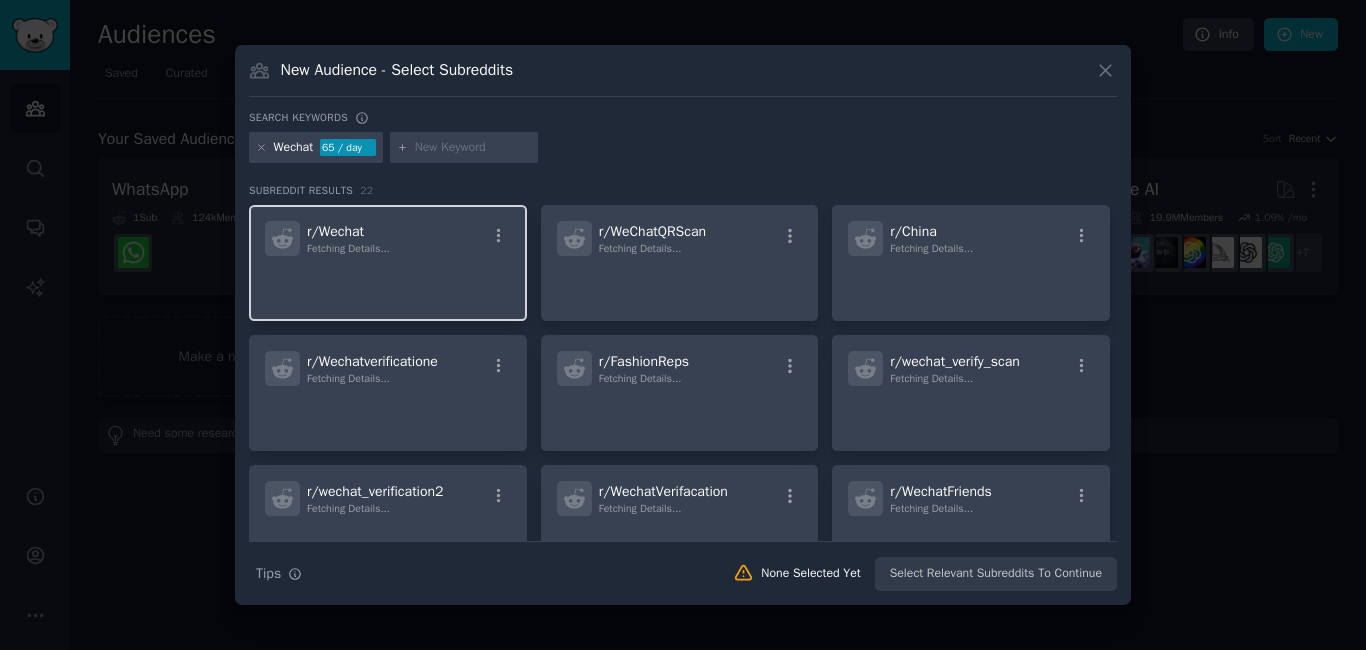 click on "r/ Wechat Fetching Details..." at bounding box center [388, 238] 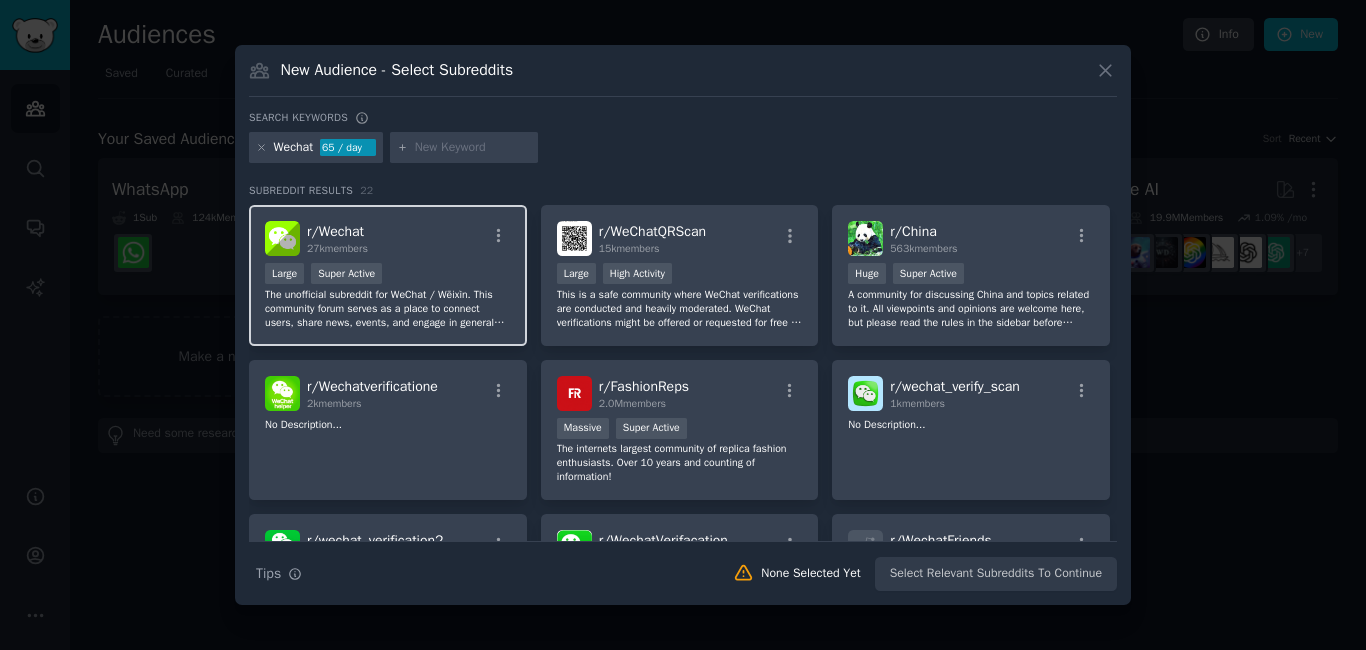 click on "Large Super Active" at bounding box center [388, 275] 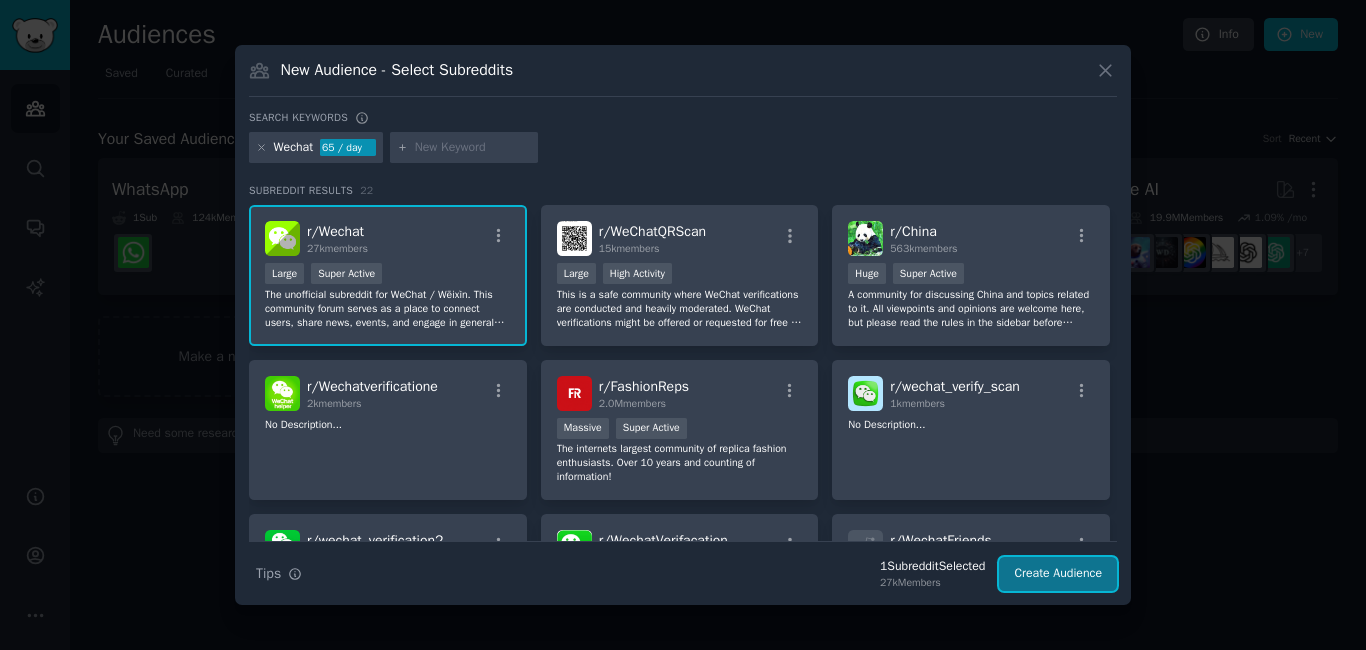 click on "Create Audience" at bounding box center [1058, 574] 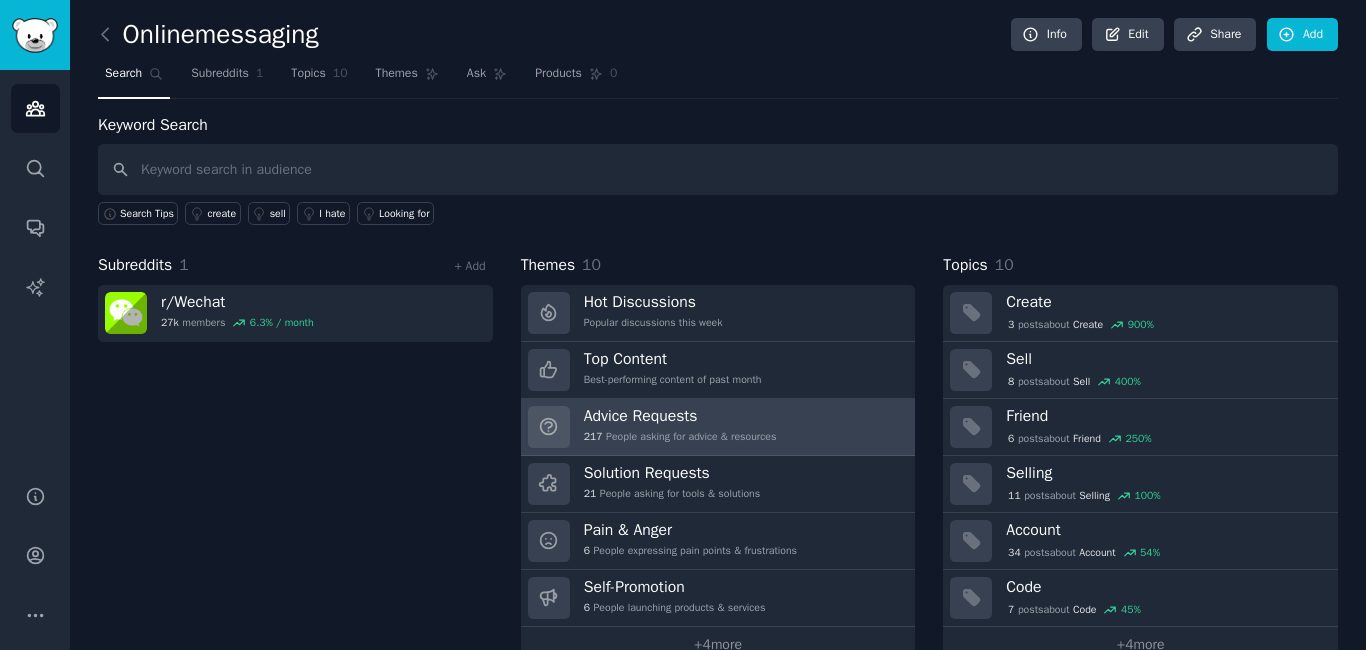 click on "Advice Requests" at bounding box center [680, 416] 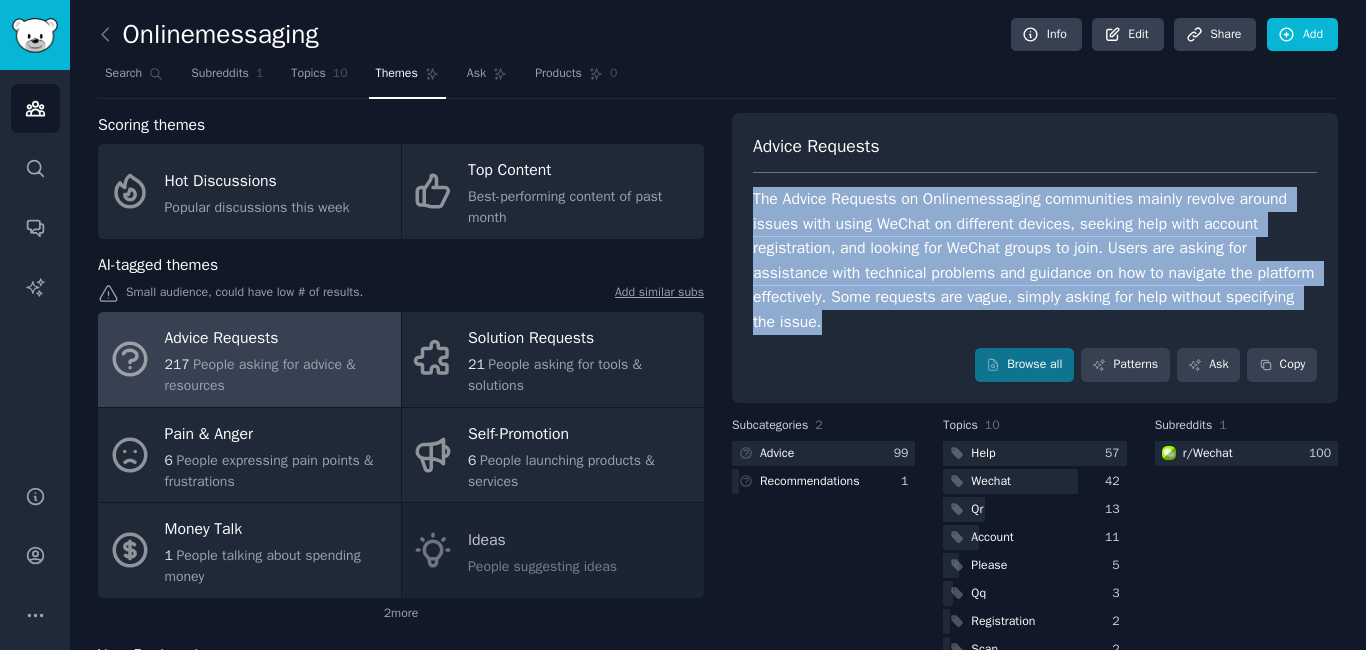 drag, startPoint x: 913, startPoint y: 350, endPoint x: 752, endPoint y: 193, distance: 224.87775 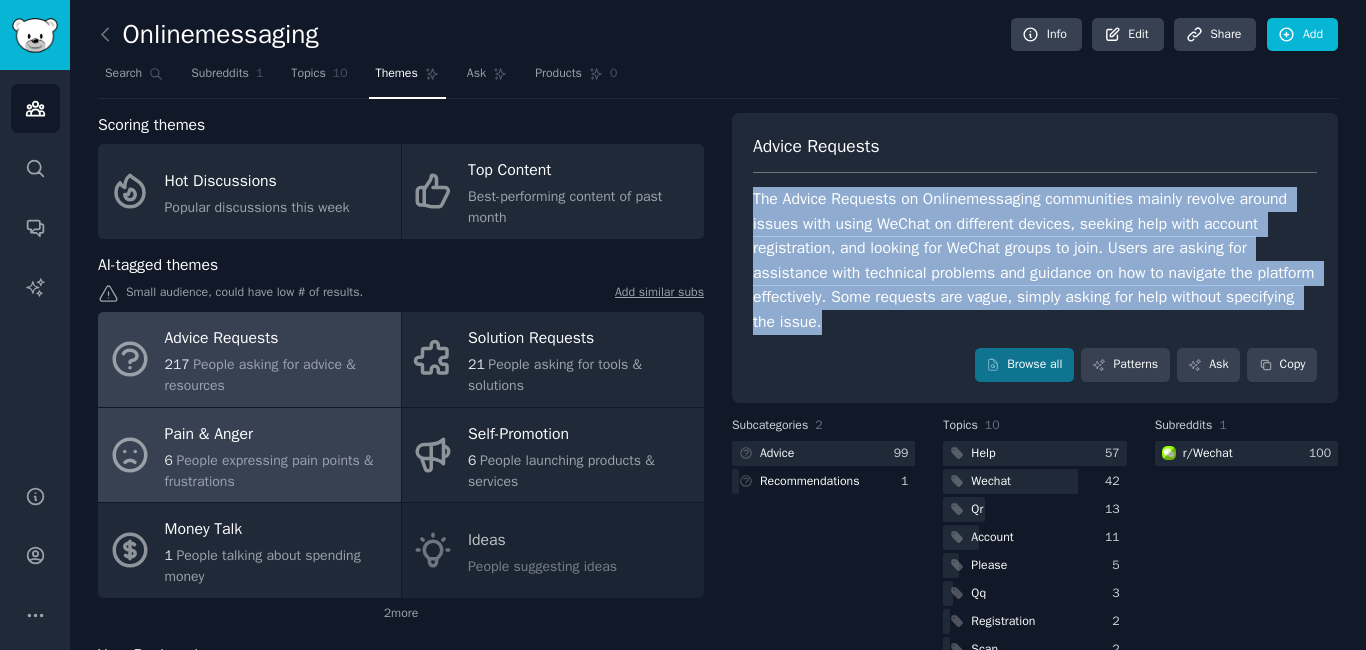 click on "People expressing pain points & frustrations" at bounding box center (269, 471) 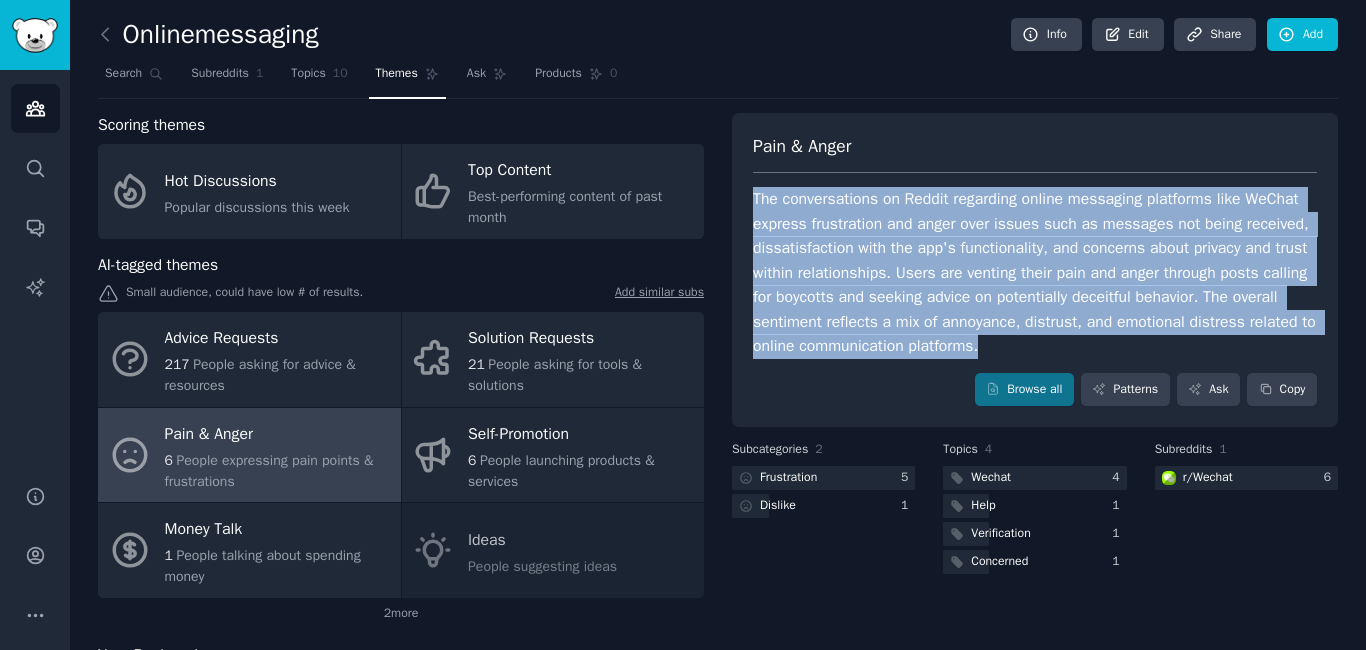 drag, startPoint x: 989, startPoint y: 349, endPoint x: 741, endPoint y: 196, distance: 291.39835 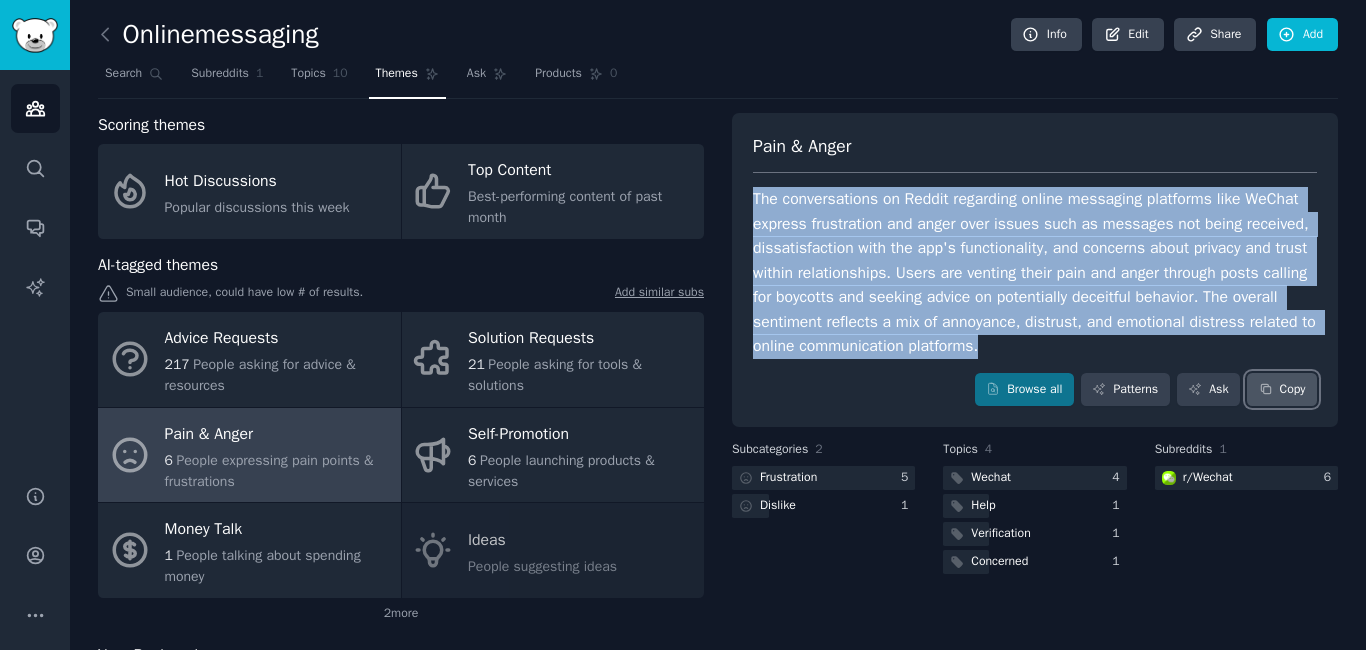click on "Copy" at bounding box center (1282, 390) 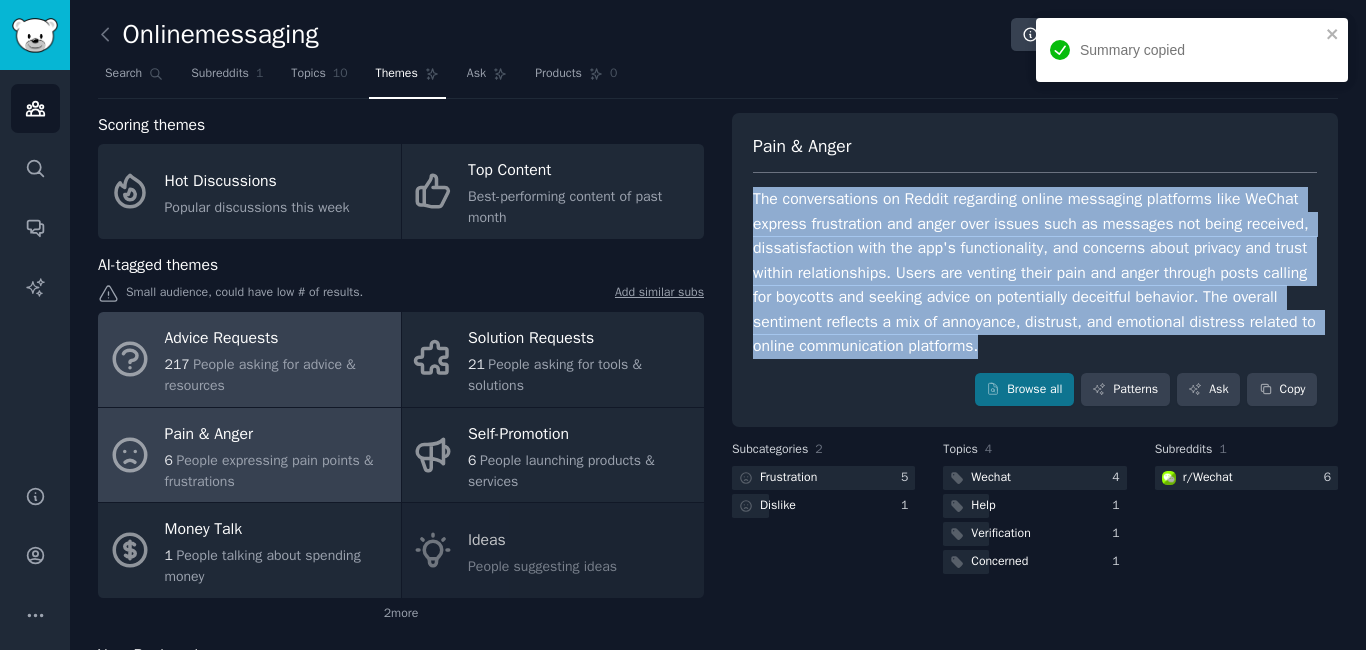 click on "217 People asking for advice & resources" at bounding box center [278, 375] 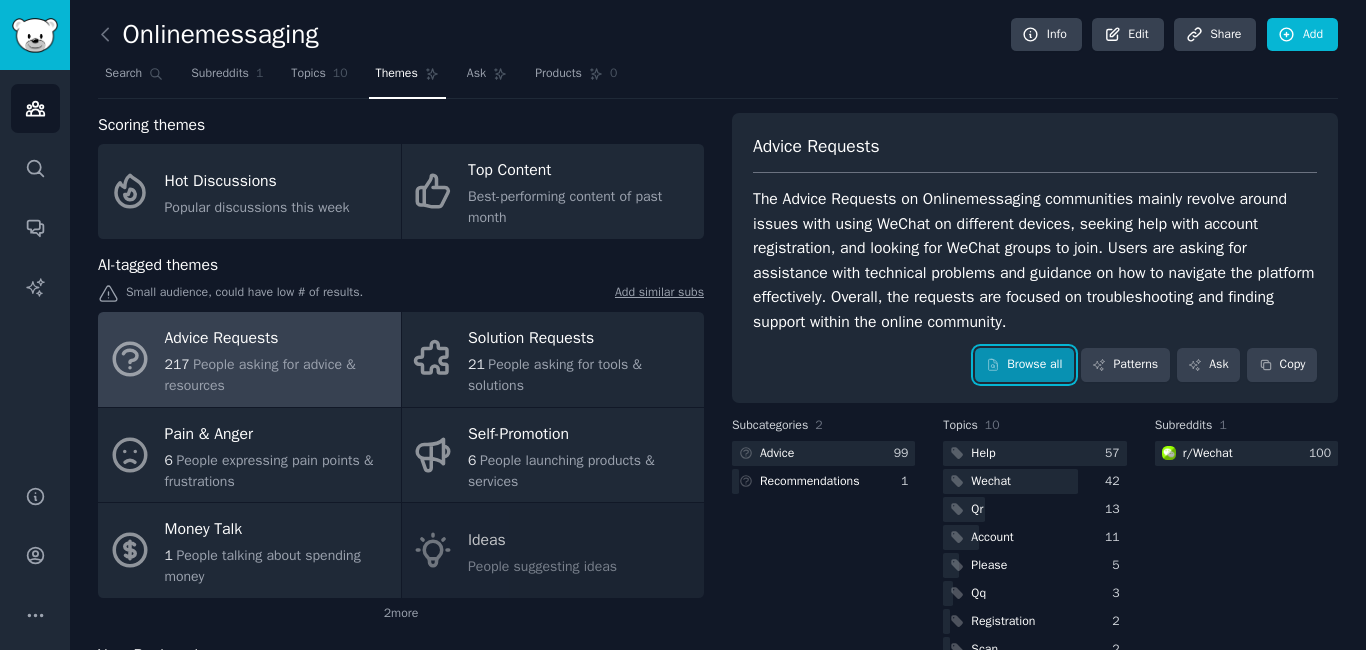 click on "Browse all" at bounding box center (1024, 365) 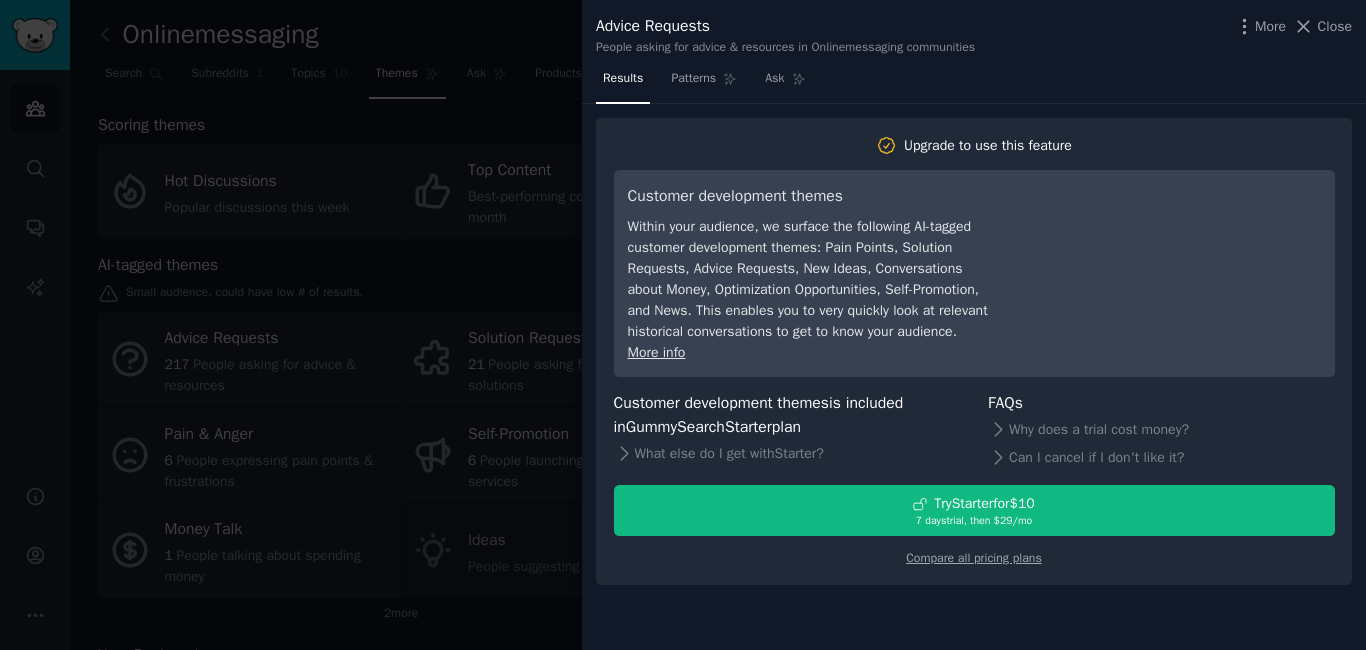 click at bounding box center [683, 325] 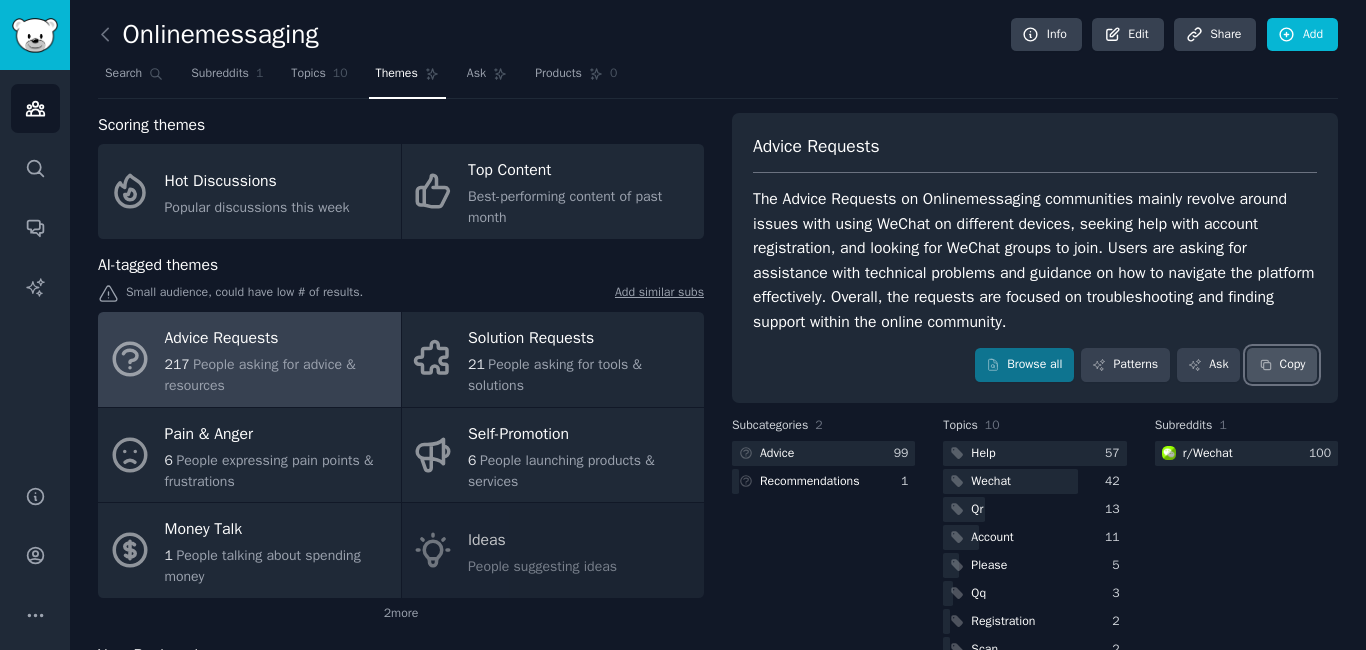 click on "Copy" at bounding box center [1282, 365] 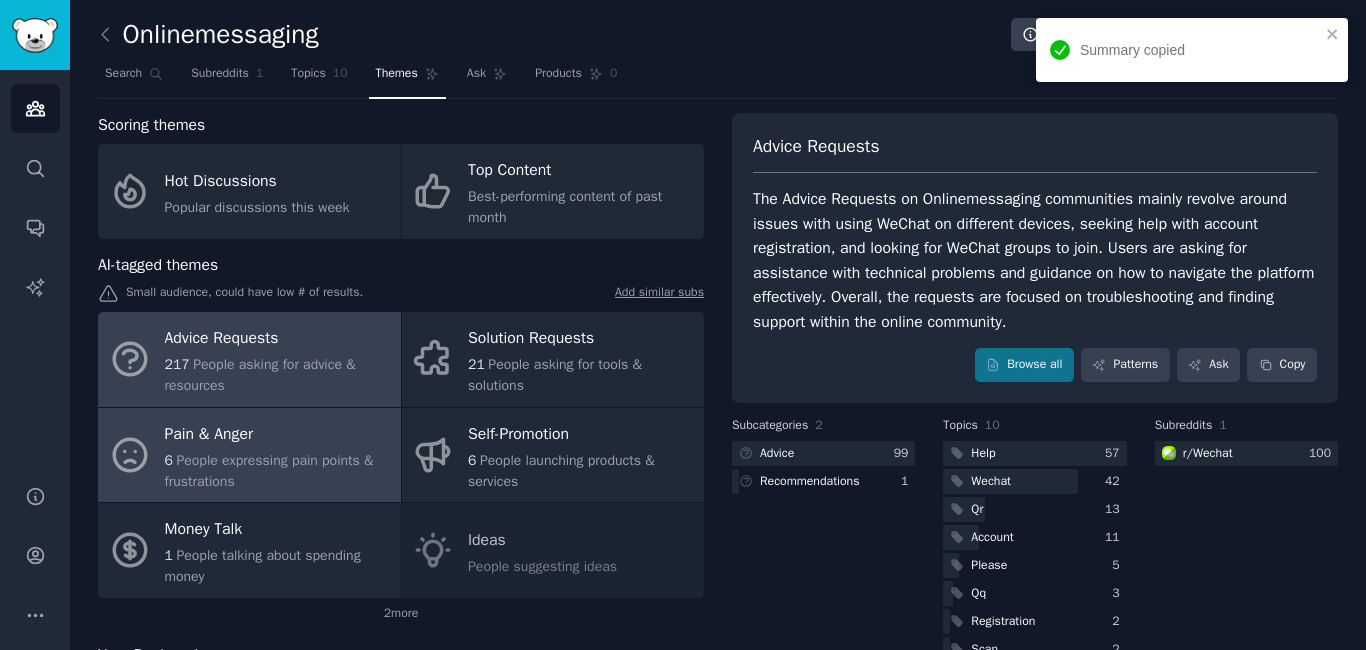 click on "People expressing pain points & frustrations" at bounding box center (269, 471) 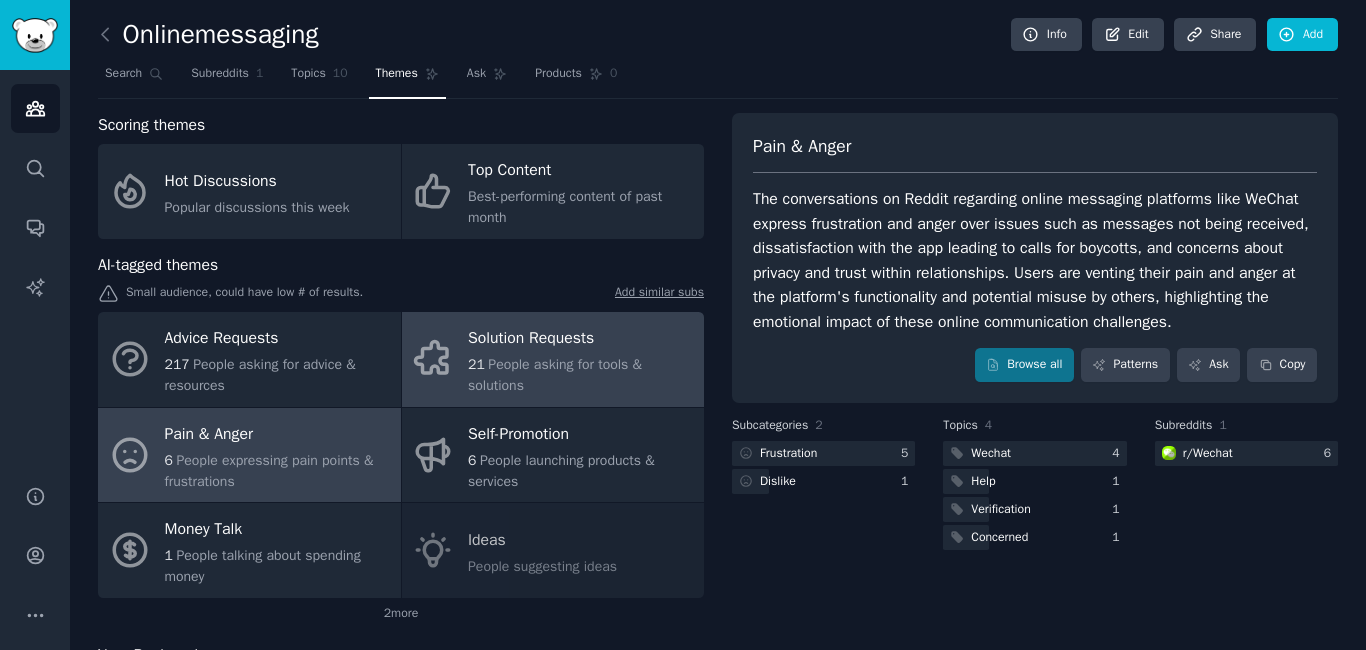 click on "People asking for tools & solutions" at bounding box center [555, 375] 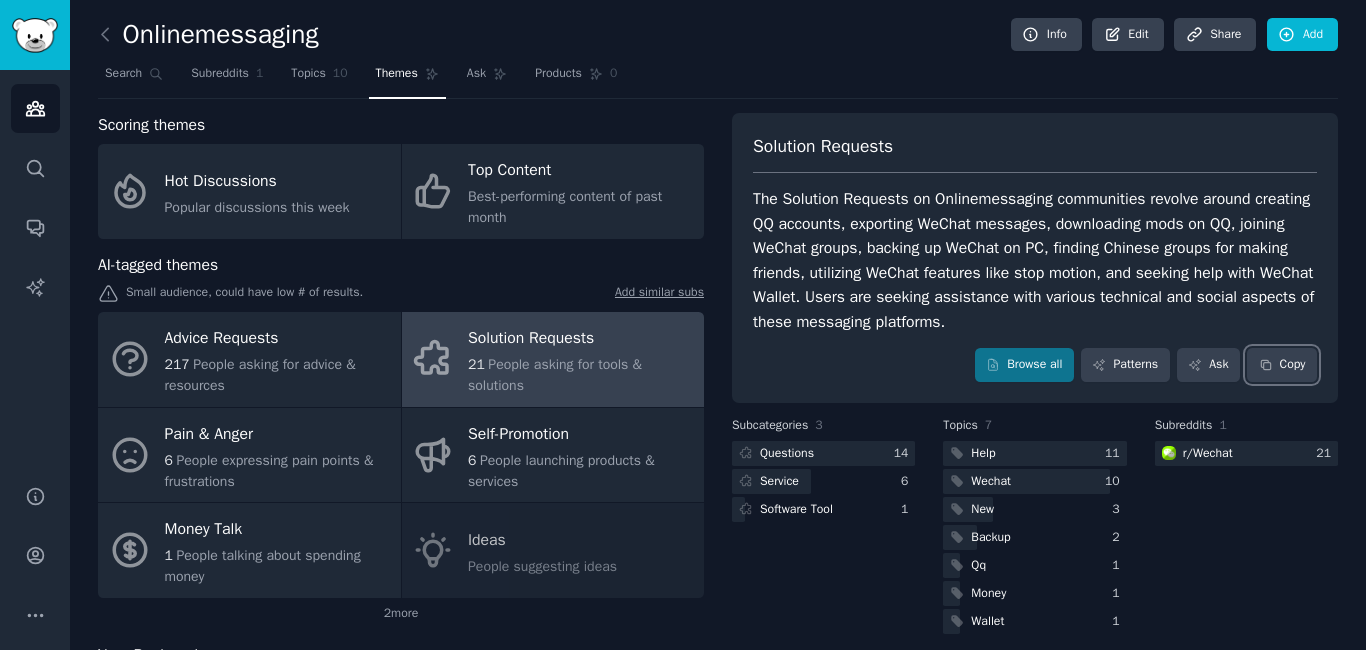 click on "Copy" at bounding box center (1282, 365) 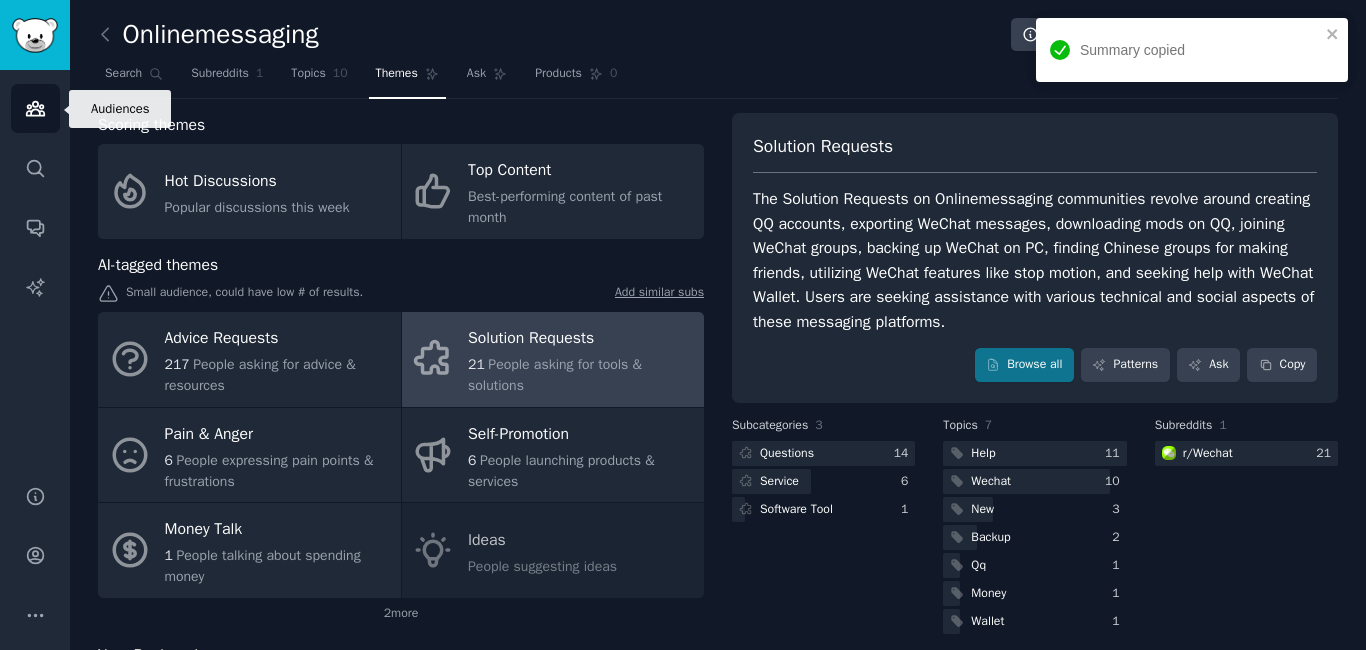 click 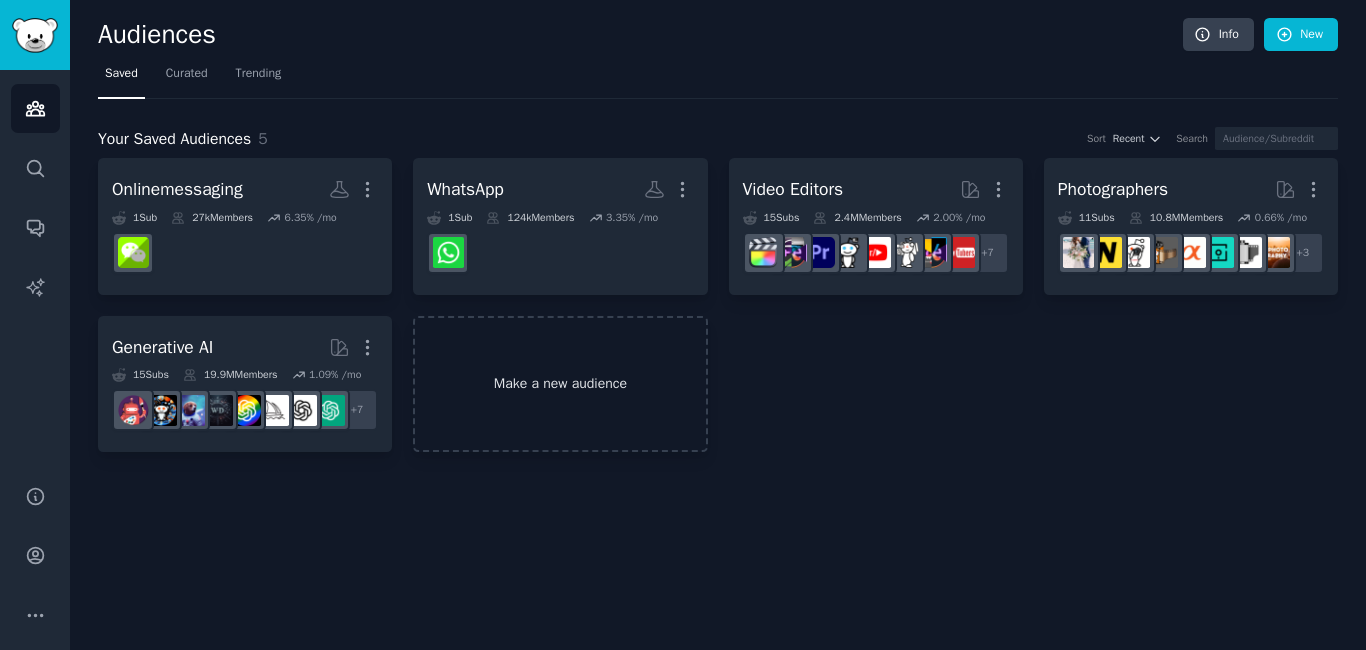 click on "Make a new audience" at bounding box center (560, 384) 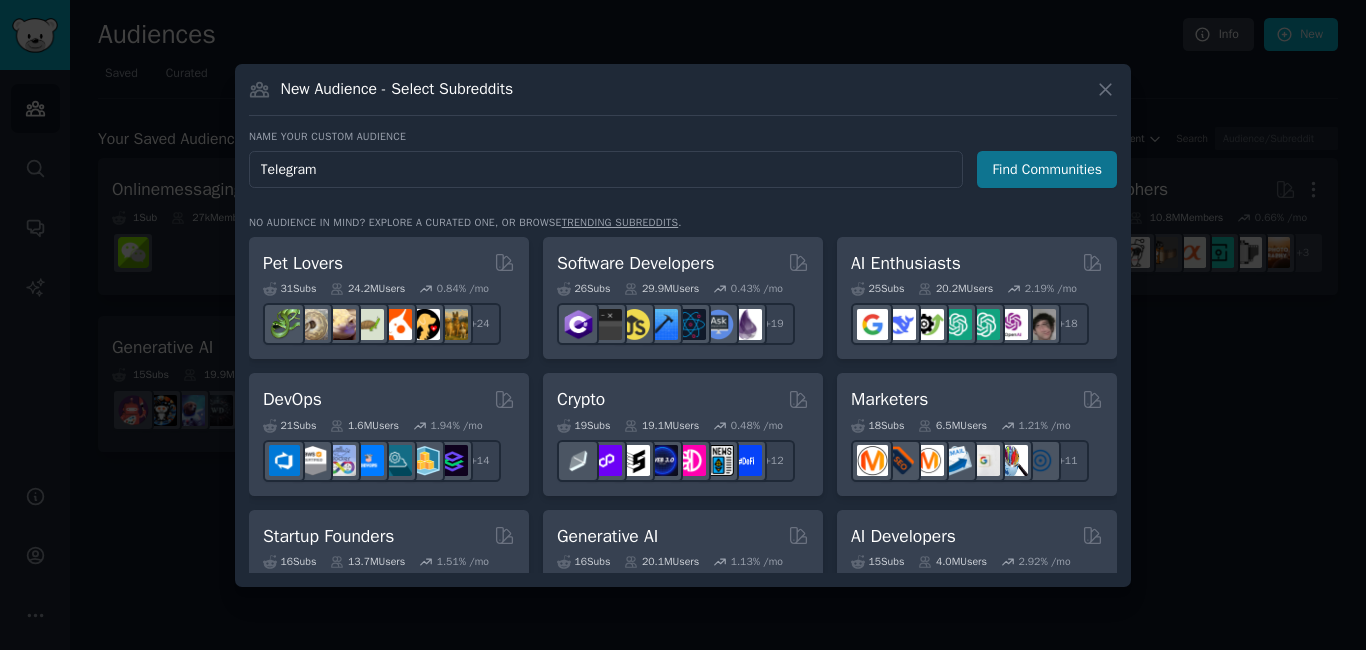 type on "Telegram" 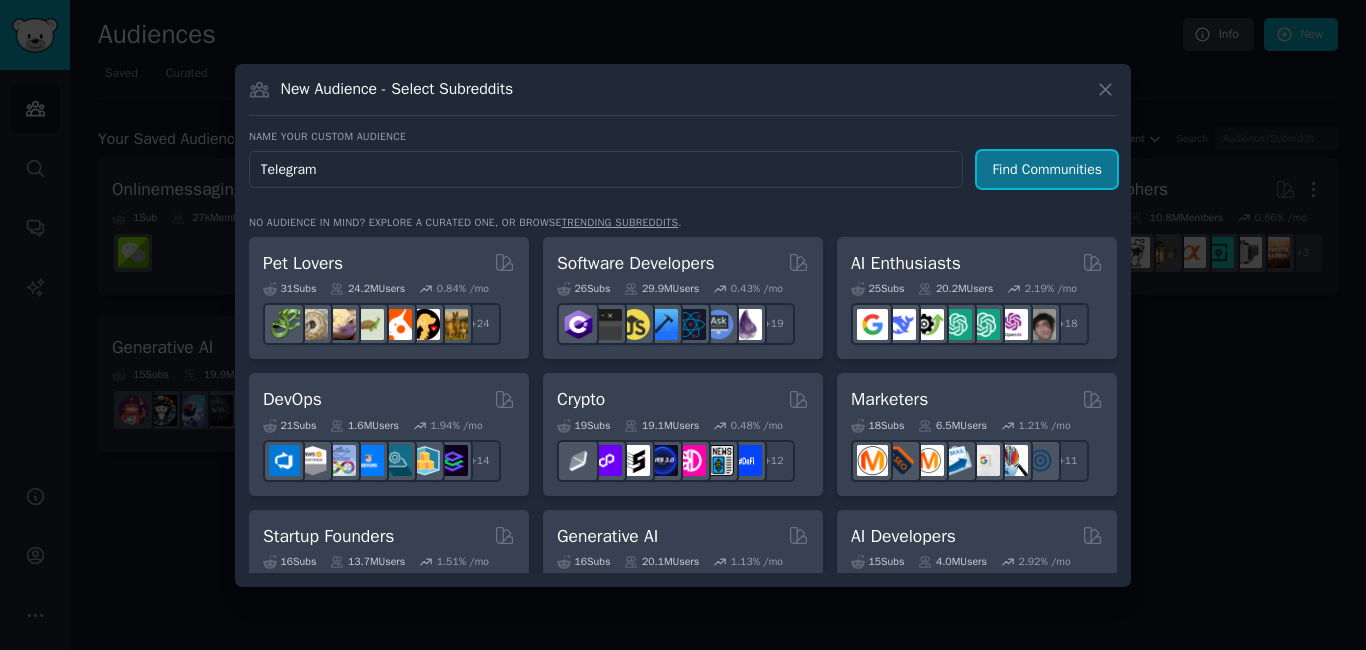 click on "Find Communities" at bounding box center (1047, 169) 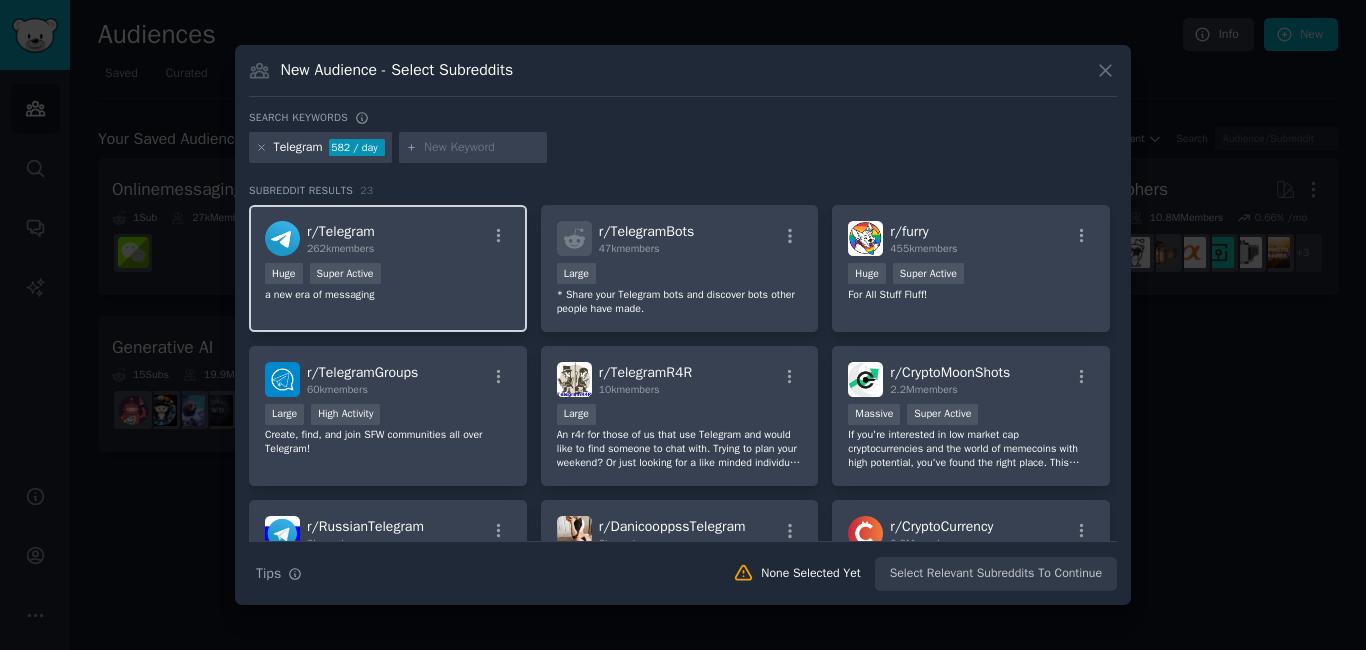click on "r/ Telegram 262k members Huge Super Active a new era of messaging" at bounding box center [388, 268] 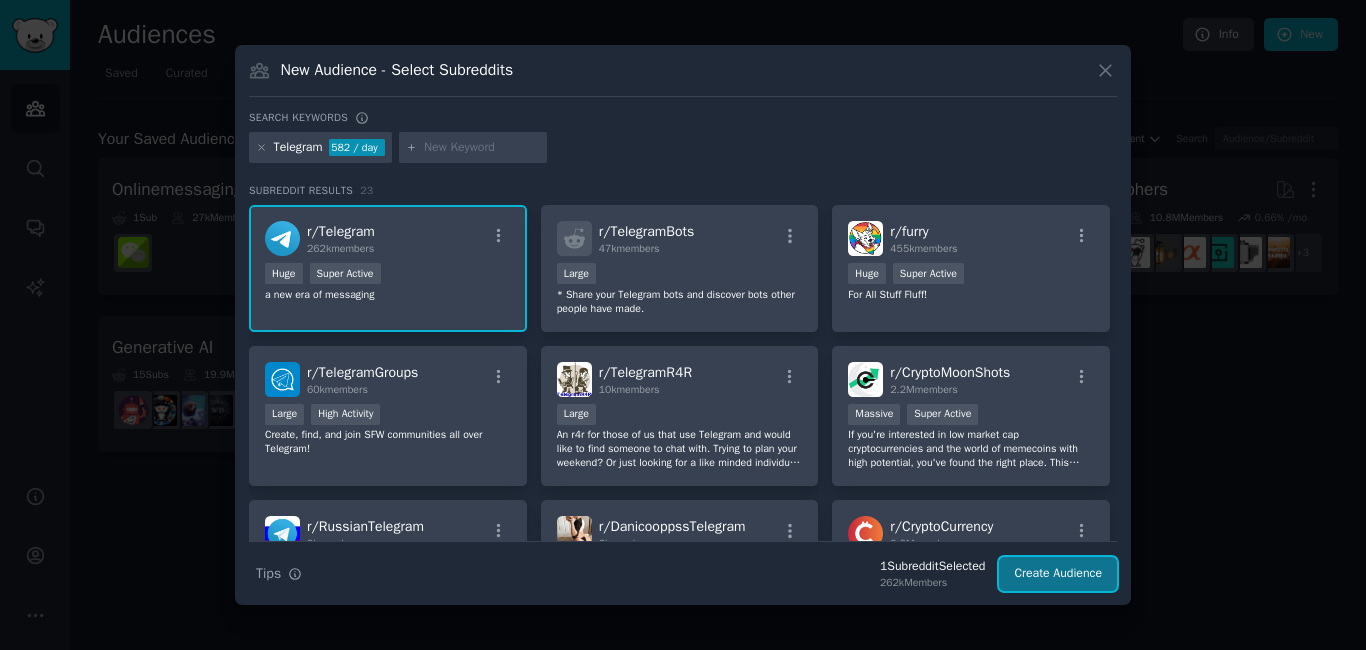 click on "Create Audience" at bounding box center [1058, 574] 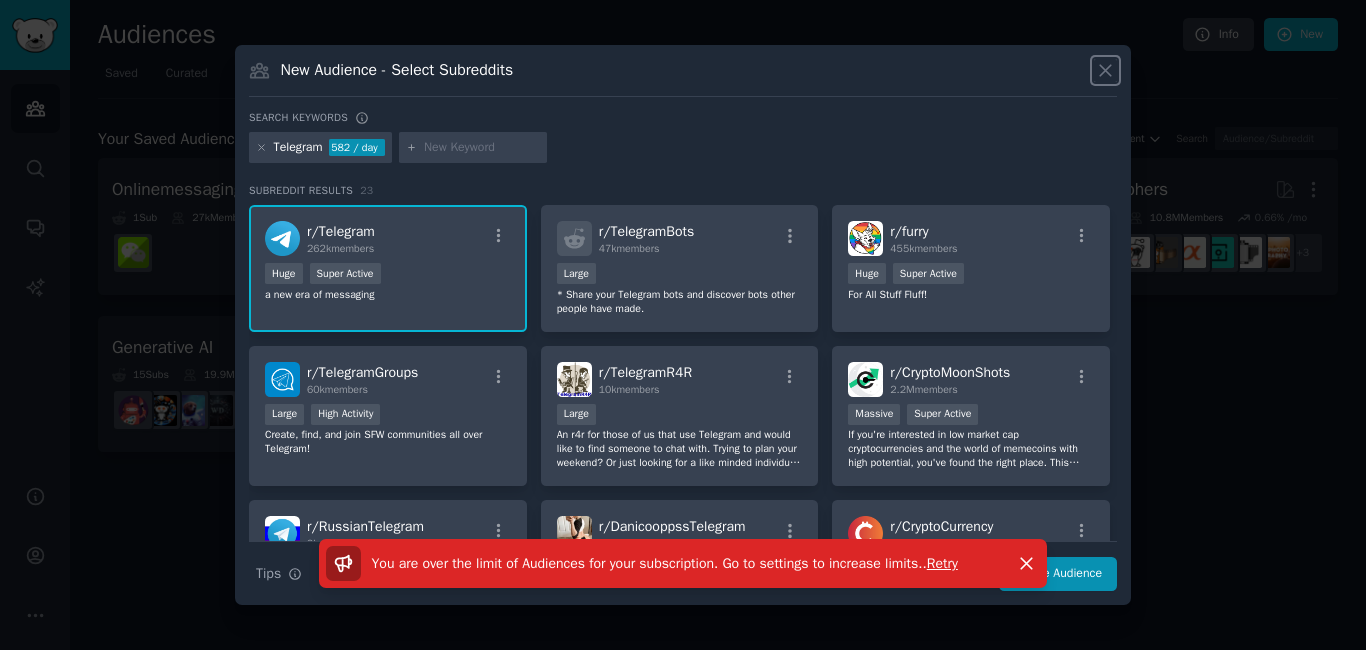 drag, startPoint x: 1116, startPoint y: 246, endPoint x: 1102, endPoint y: 68, distance: 178.54971 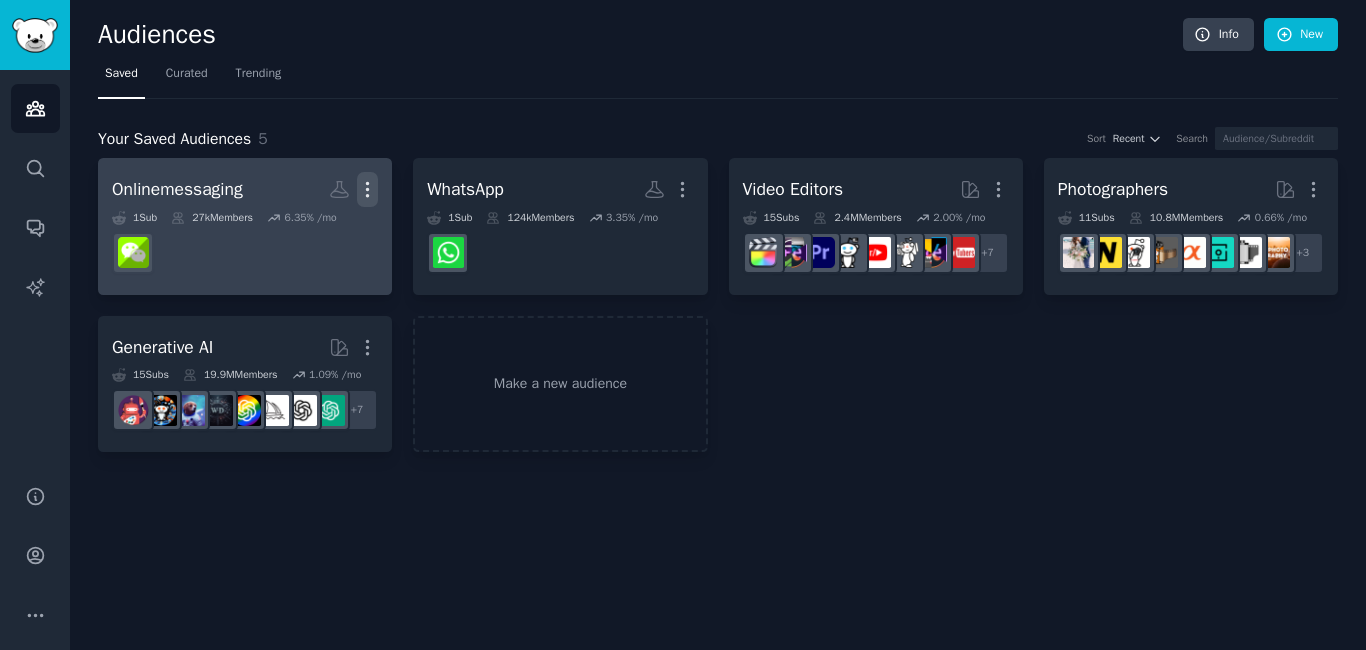 click on "More" at bounding box center [367, 189] 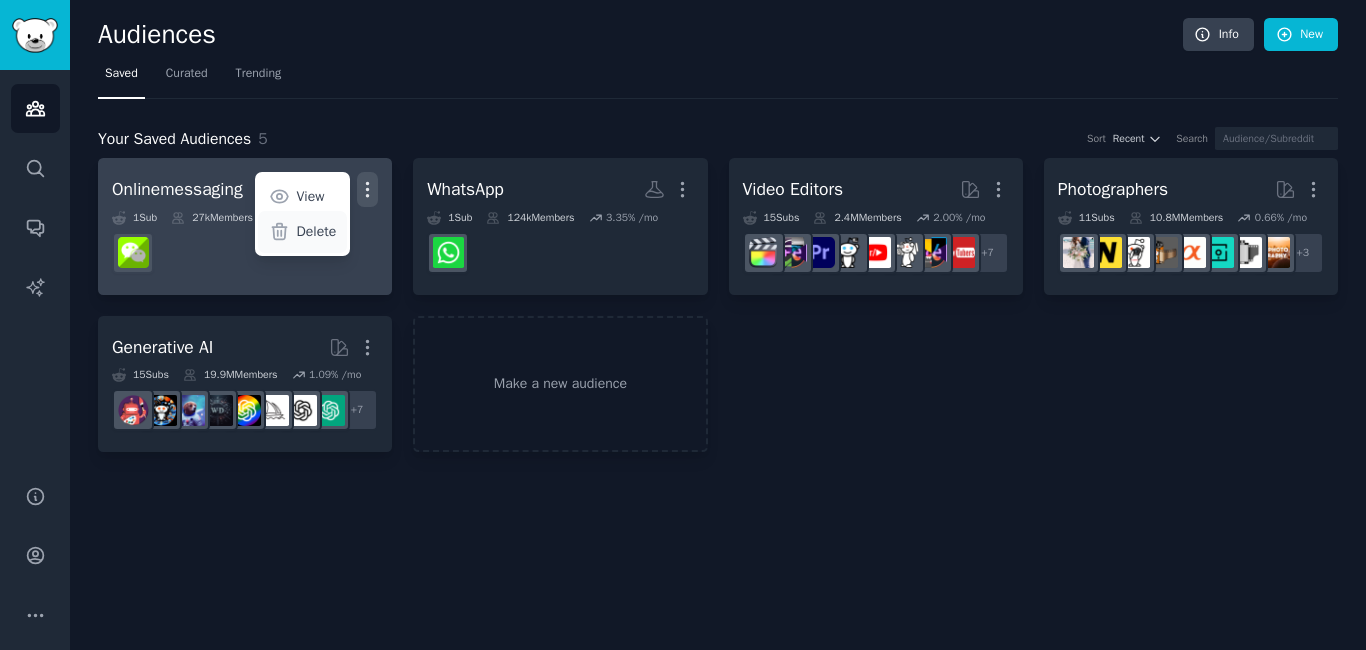 click on "Delete" at bounding box center [317, 231] 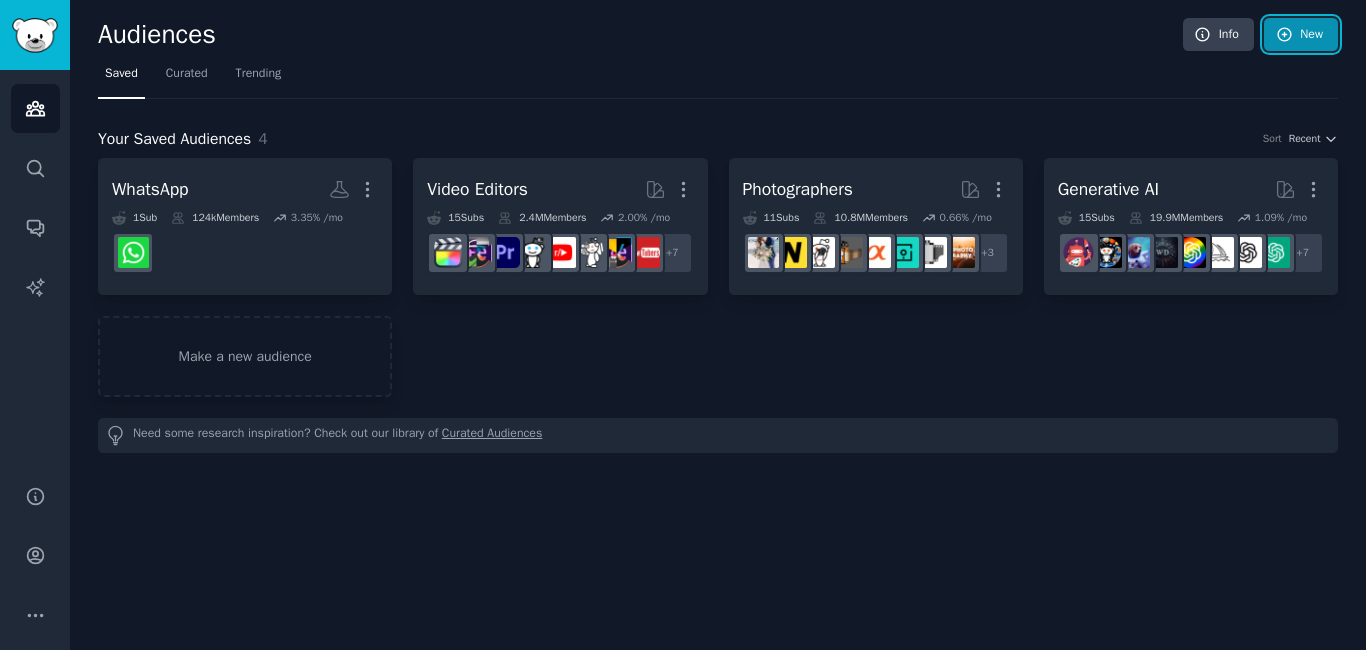click on "New" at bounding box center [1301, 35] 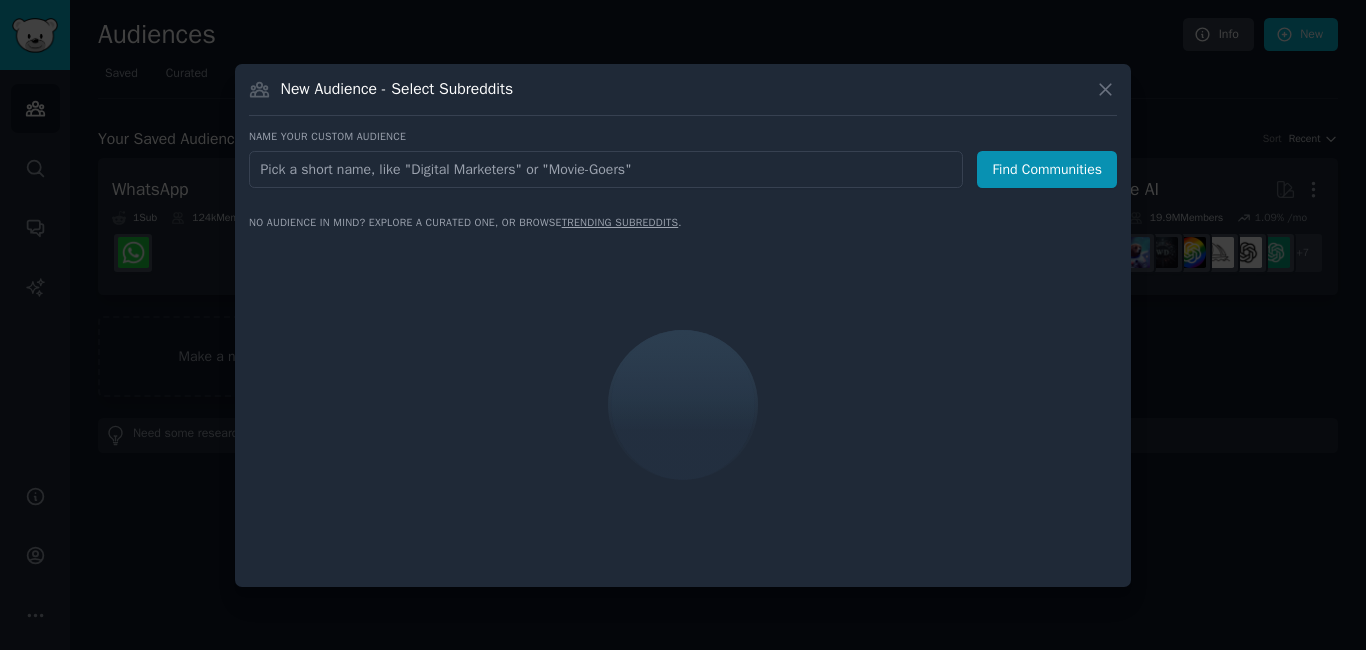 click at bounding box center [606, 169] 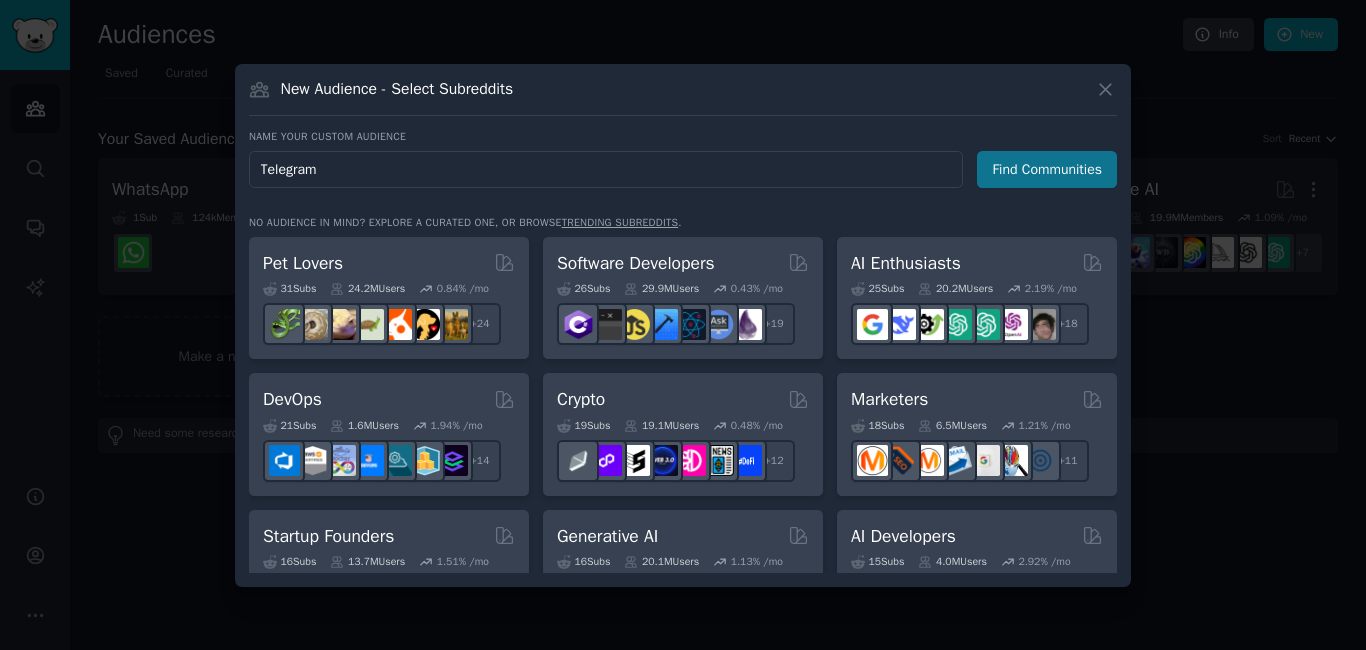 type on "Telegram" 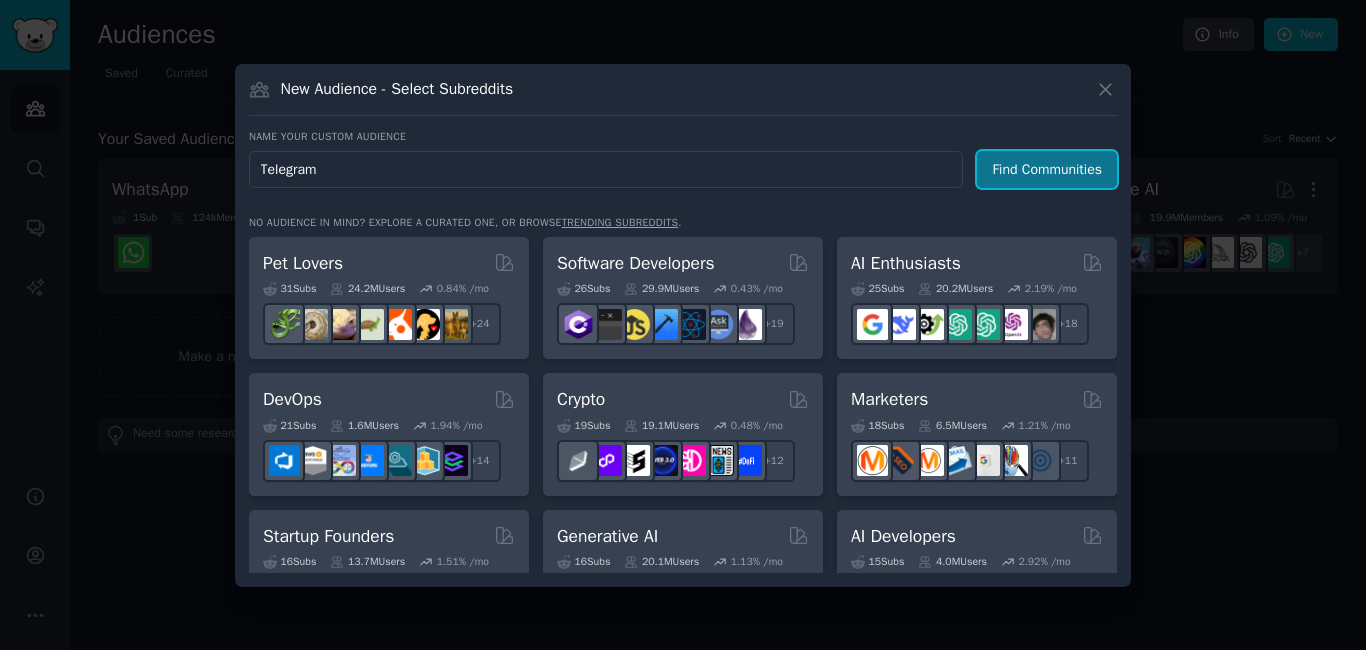 click on "Find Communities" at bounding box center (1047, 169) 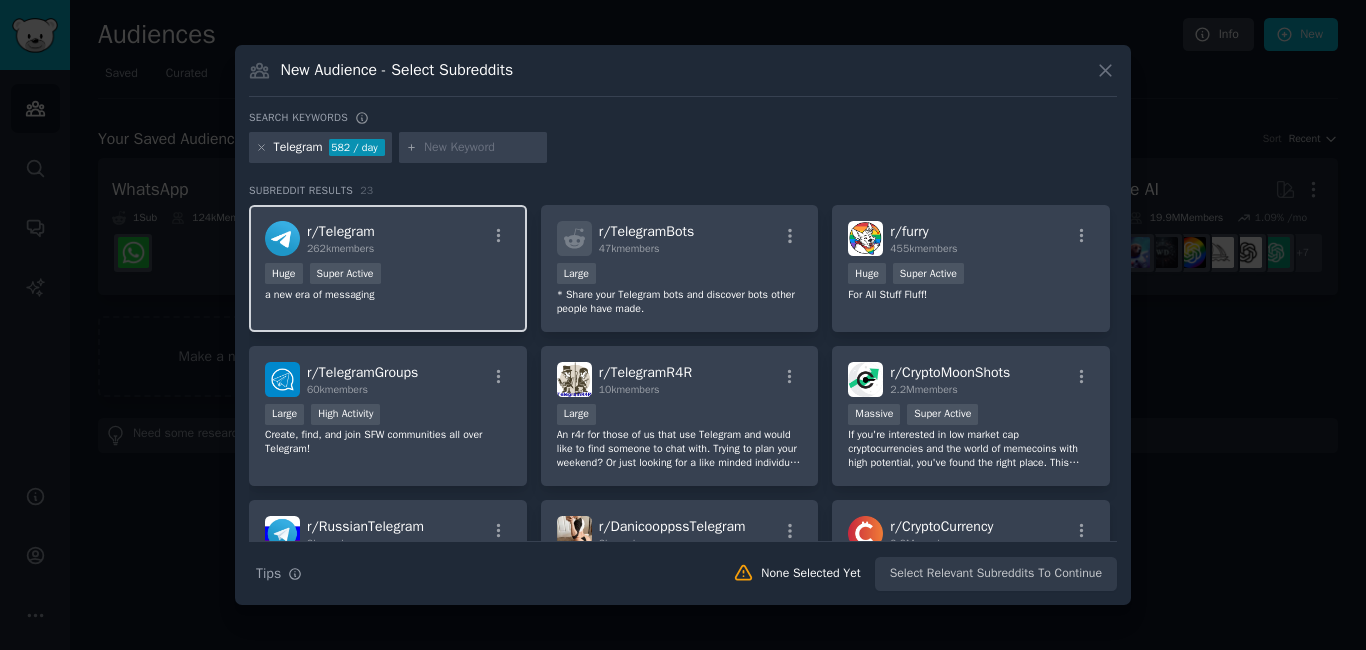 click on "r/ Telegram 262k members Huge Super Active a new era of messaging" at bounding box center [388, 268] 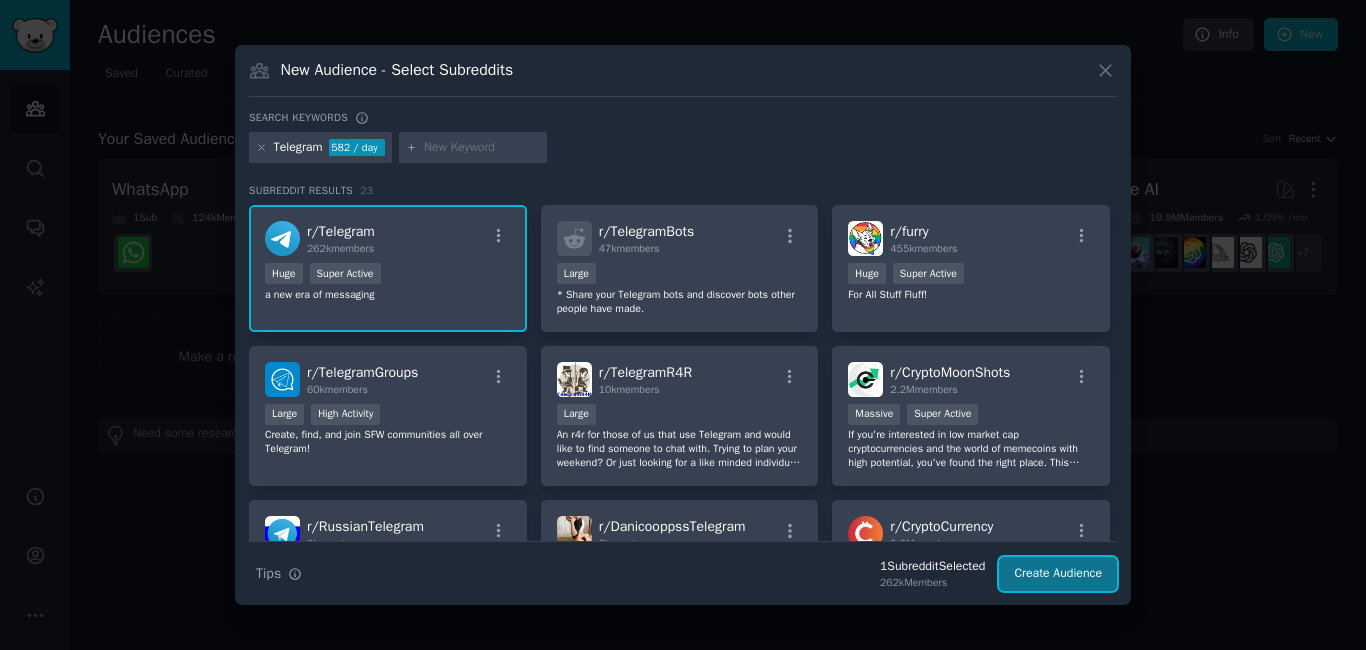 click on "Create Audience" at bounding box center [1058, 574] 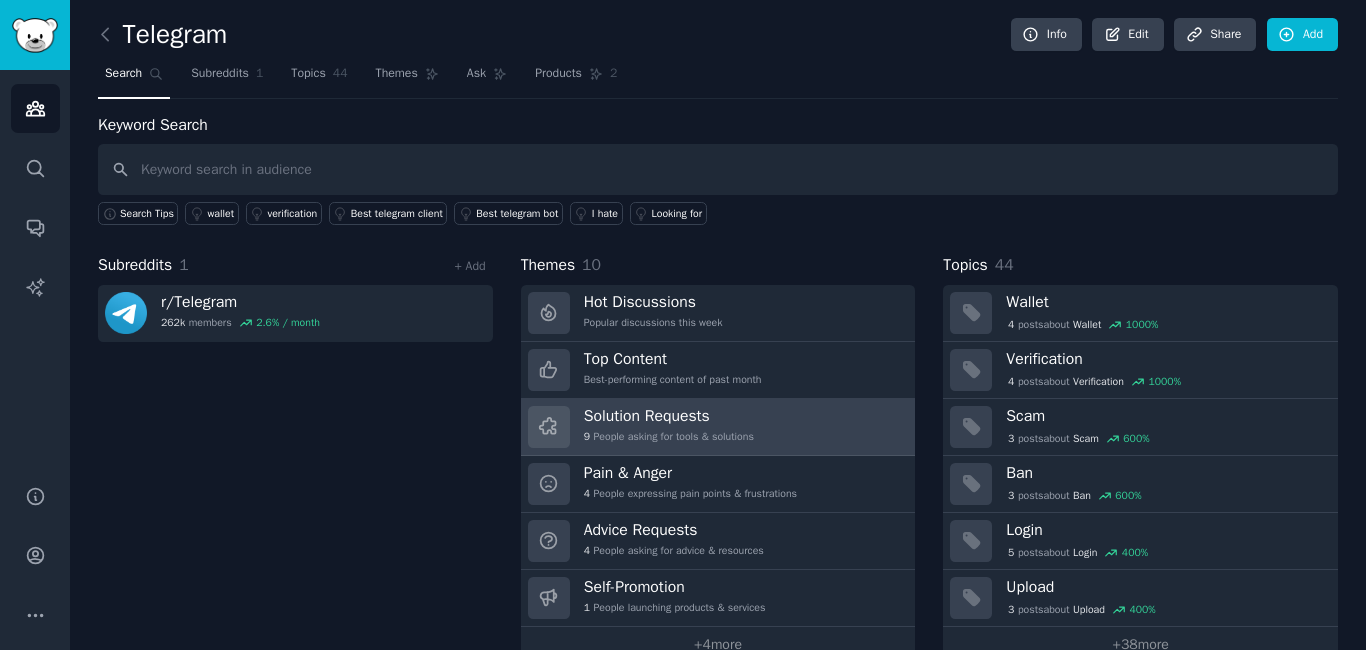 click on "Solution Requests" at bounding box center [669, 416] 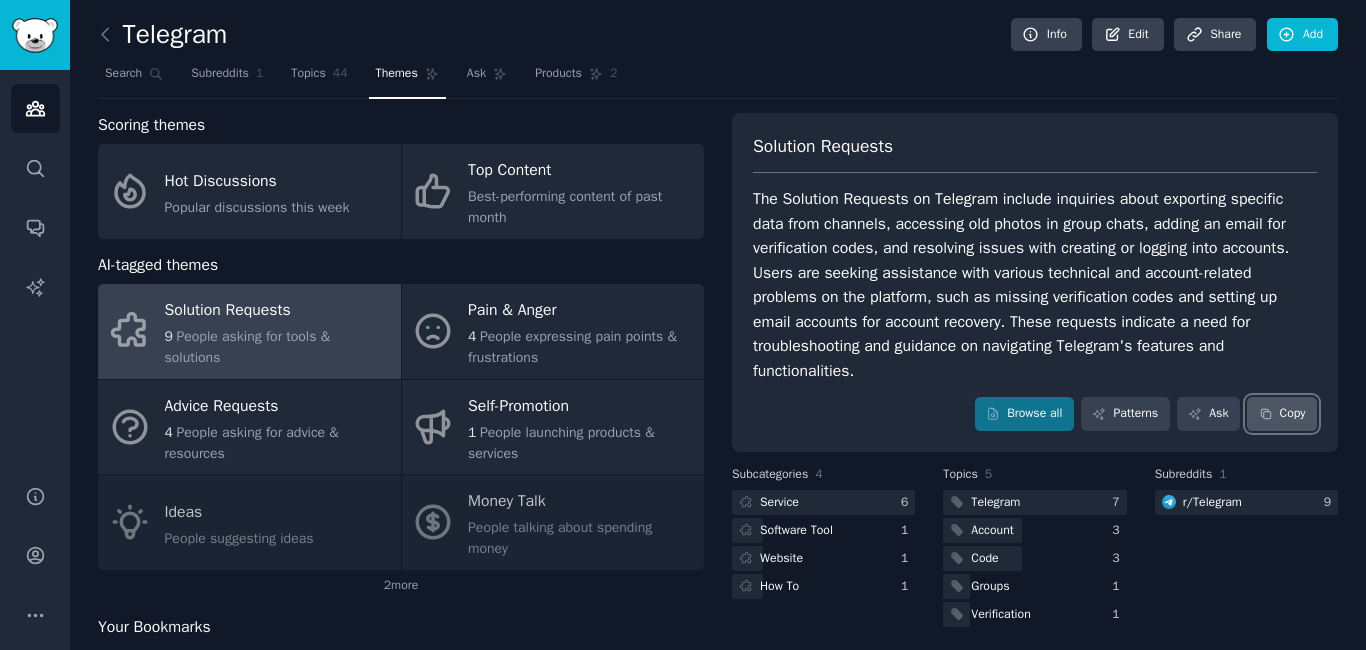 click 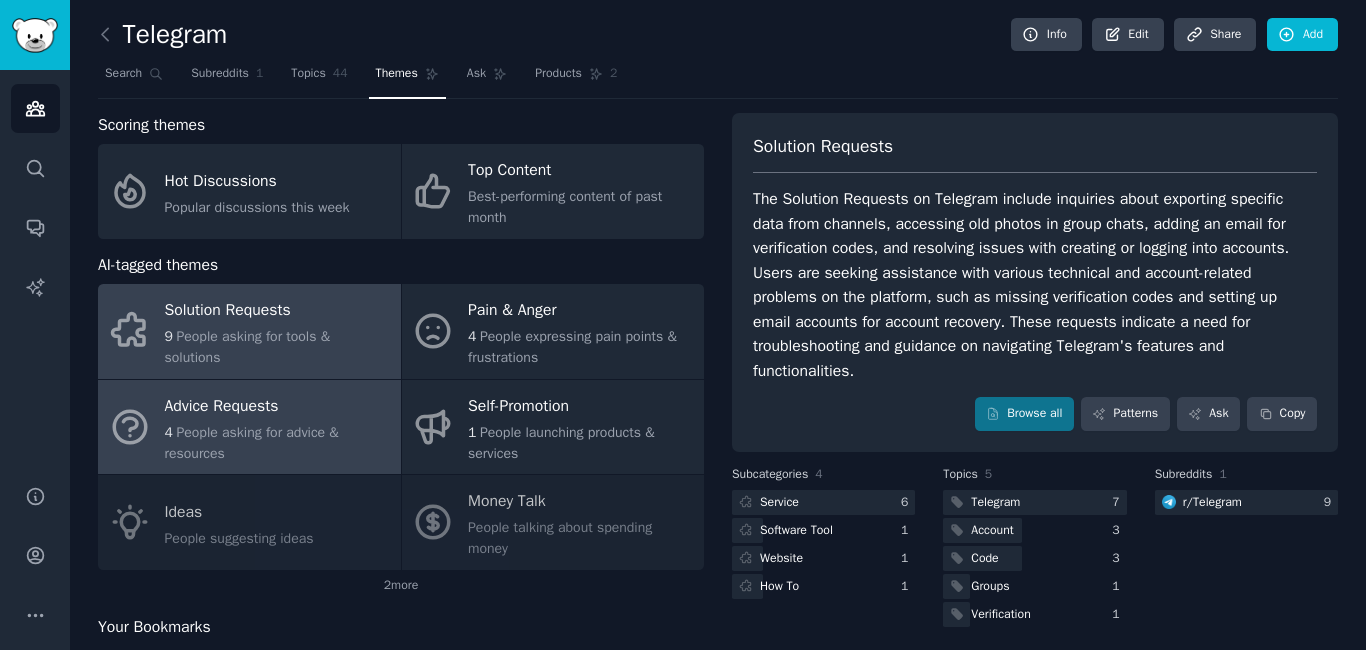 click on "4 People asking for advice & resources" at bounding box center [278, 443] 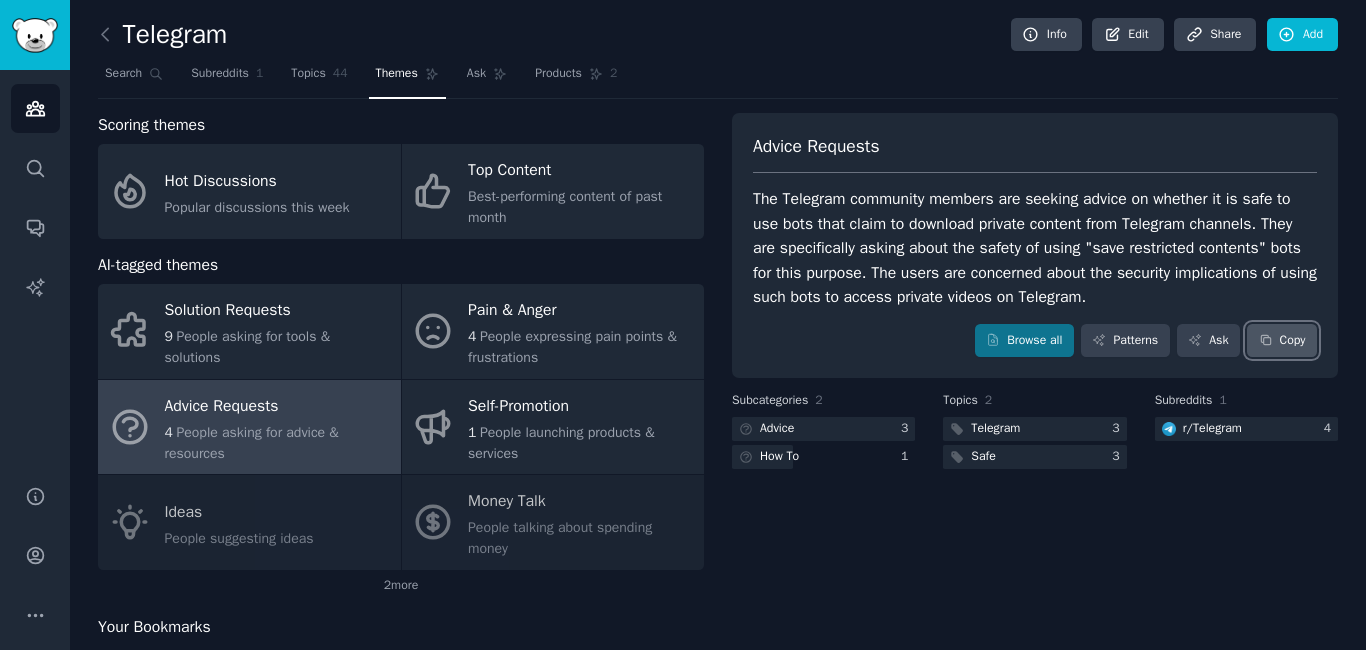 click 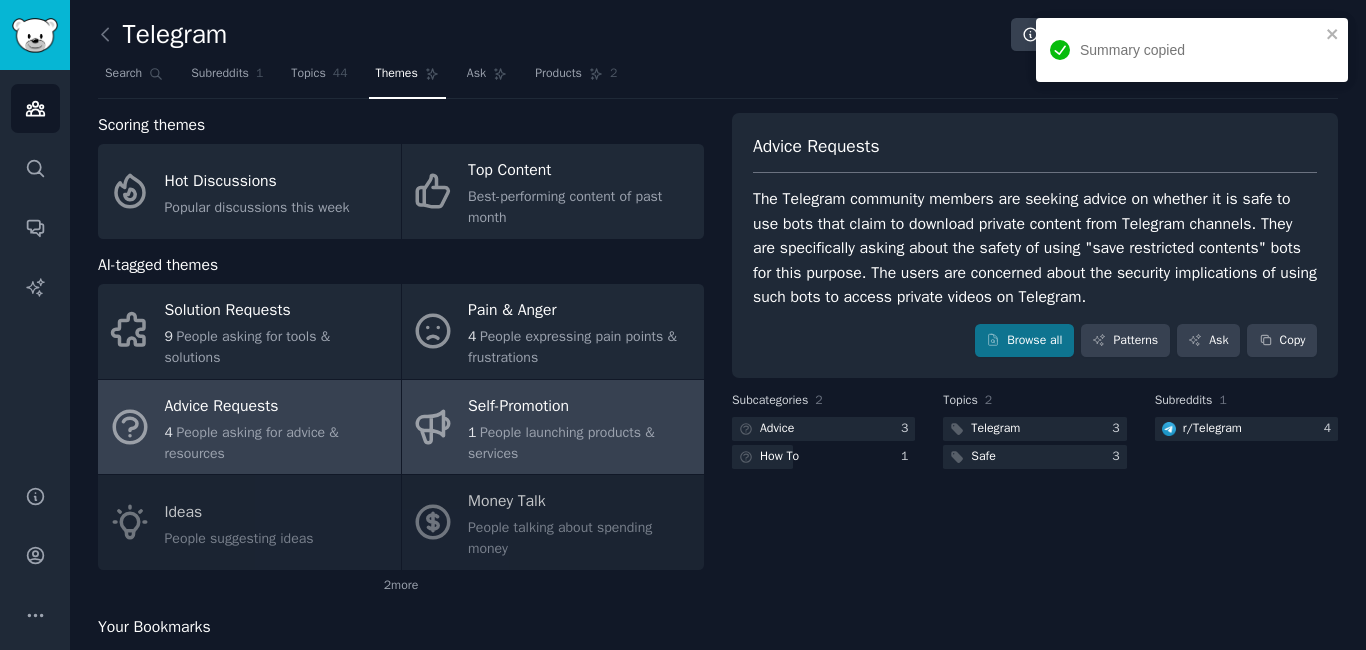 click on "People launching products & services" at bounding box center (561, 443) 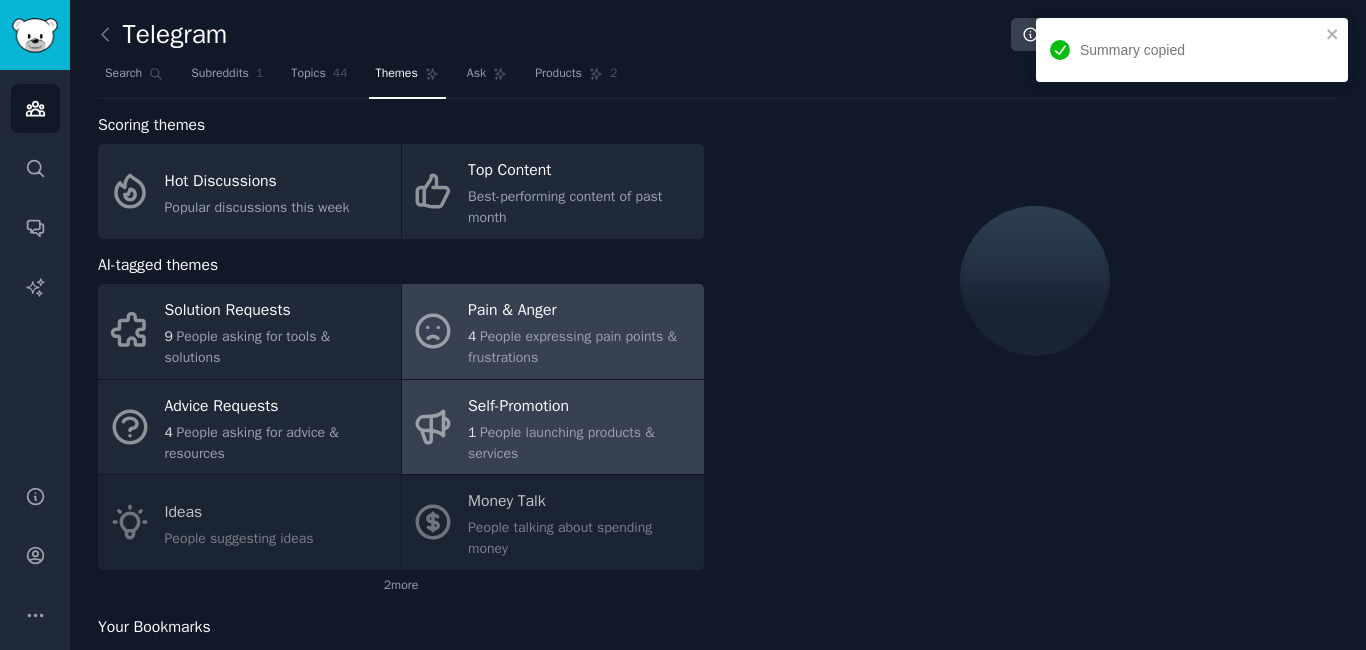 click on "Pain & Anger" at bounding box center [581, 311] 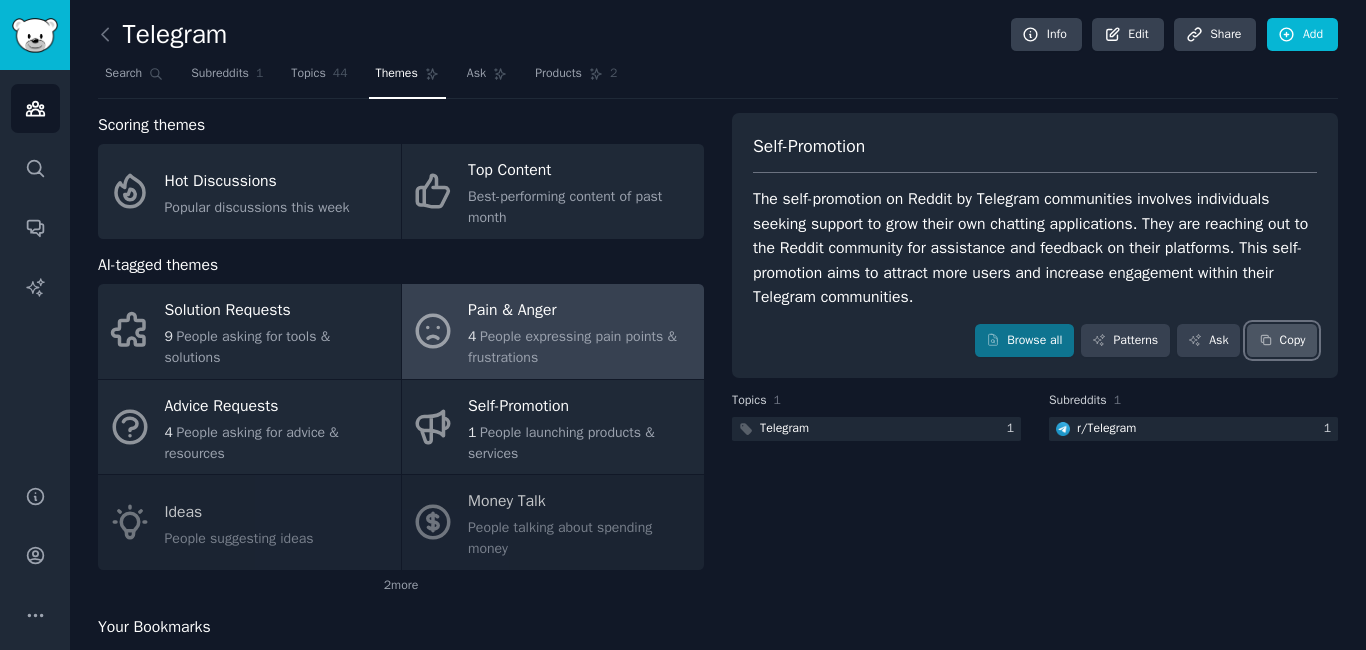 click on "Copy" at bounding box center [1282, 341] 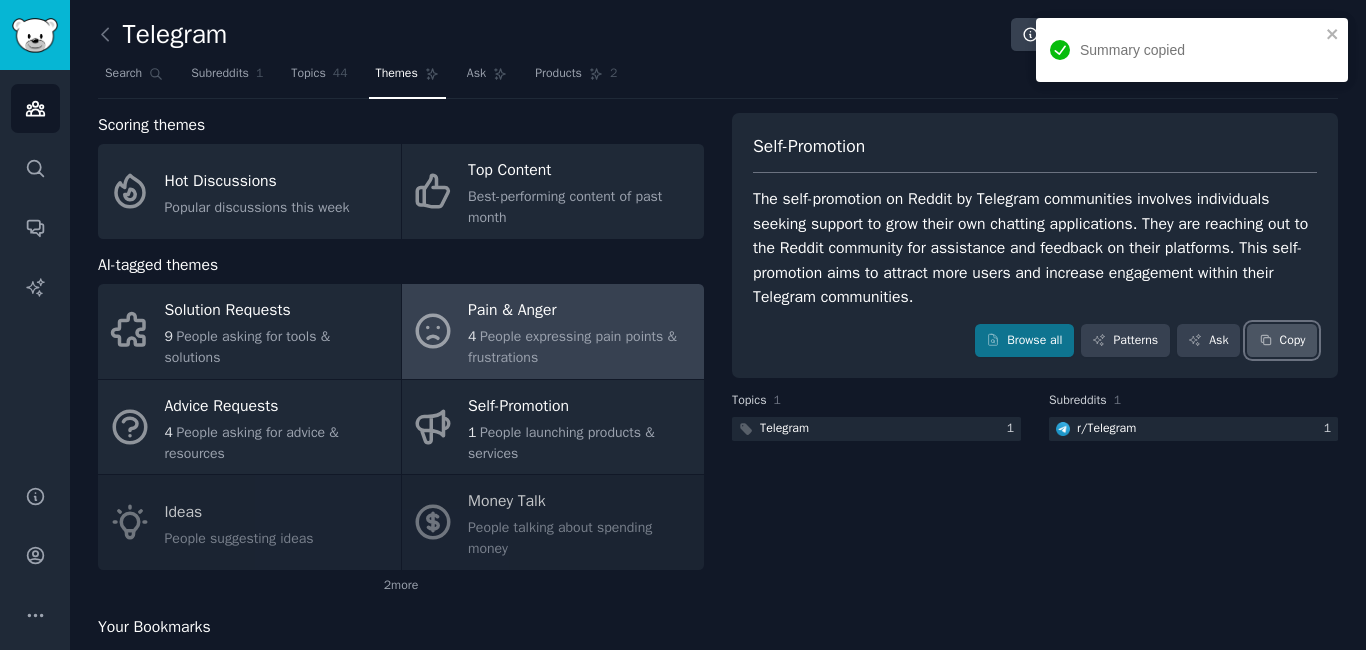 click on "Copy" at bounding box center [1282, 341] 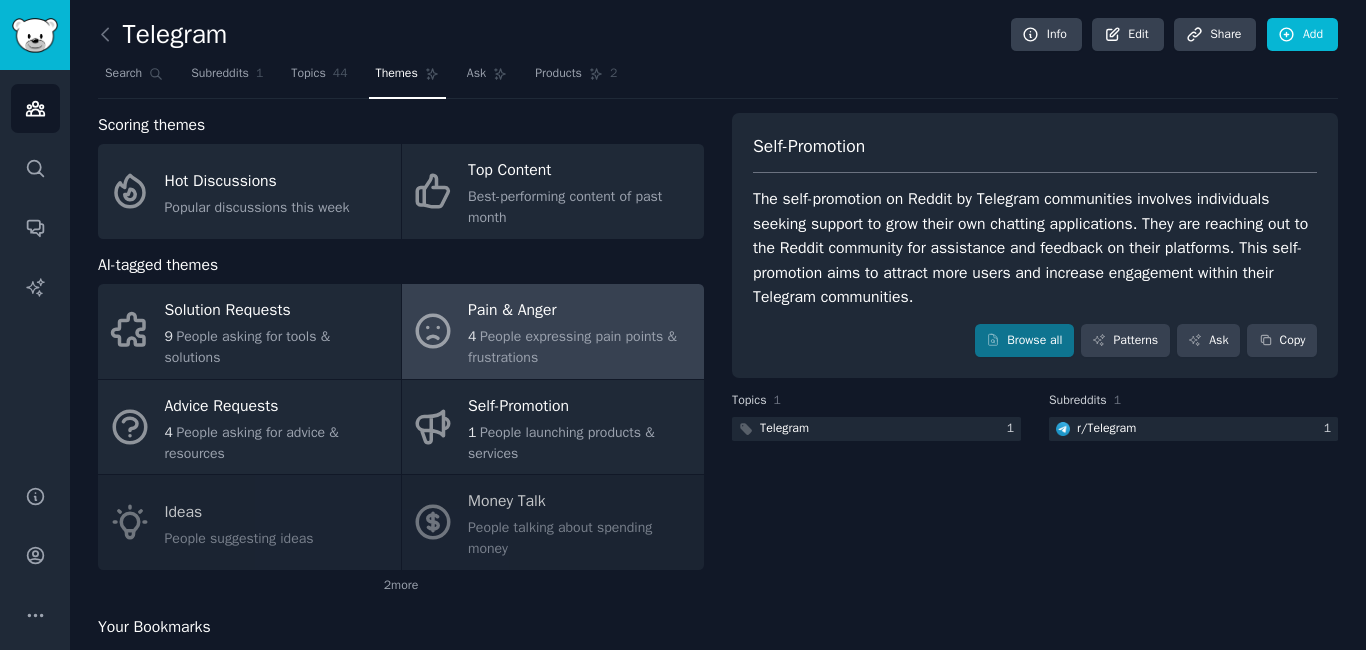 click on "People expressing pain points & frustrations" at bounding box center (572, 347) 